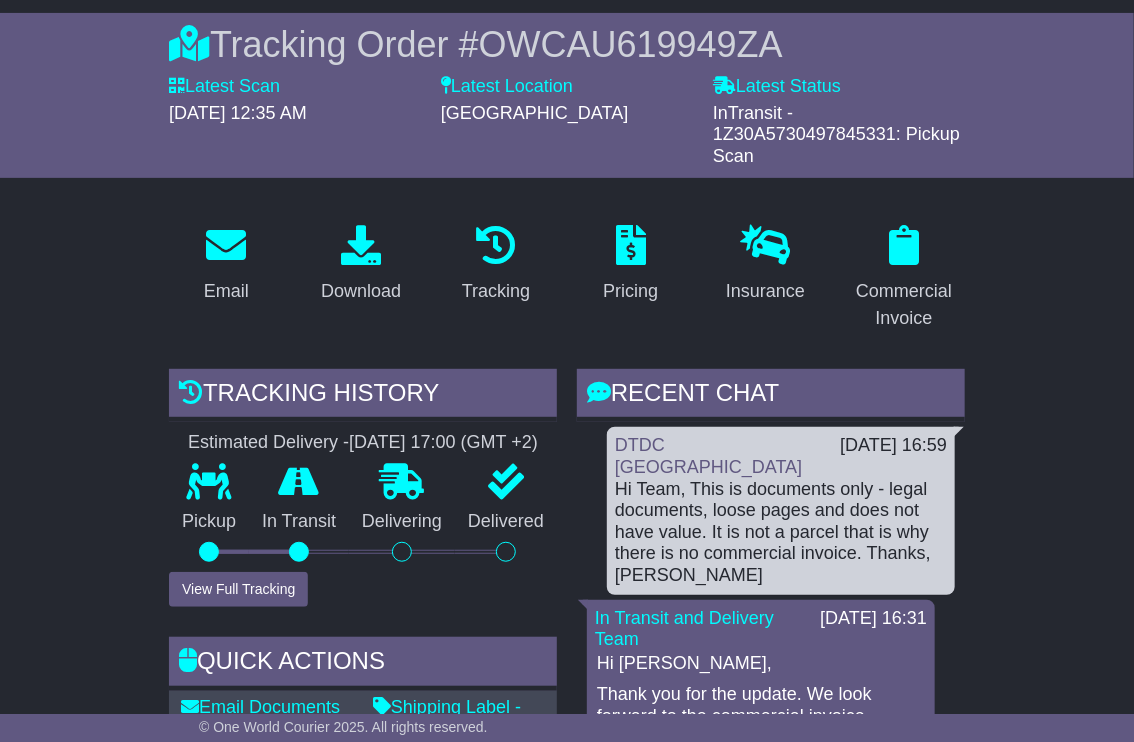 scroll, scrollTop: 0, scrollLeft: 0, axis: both 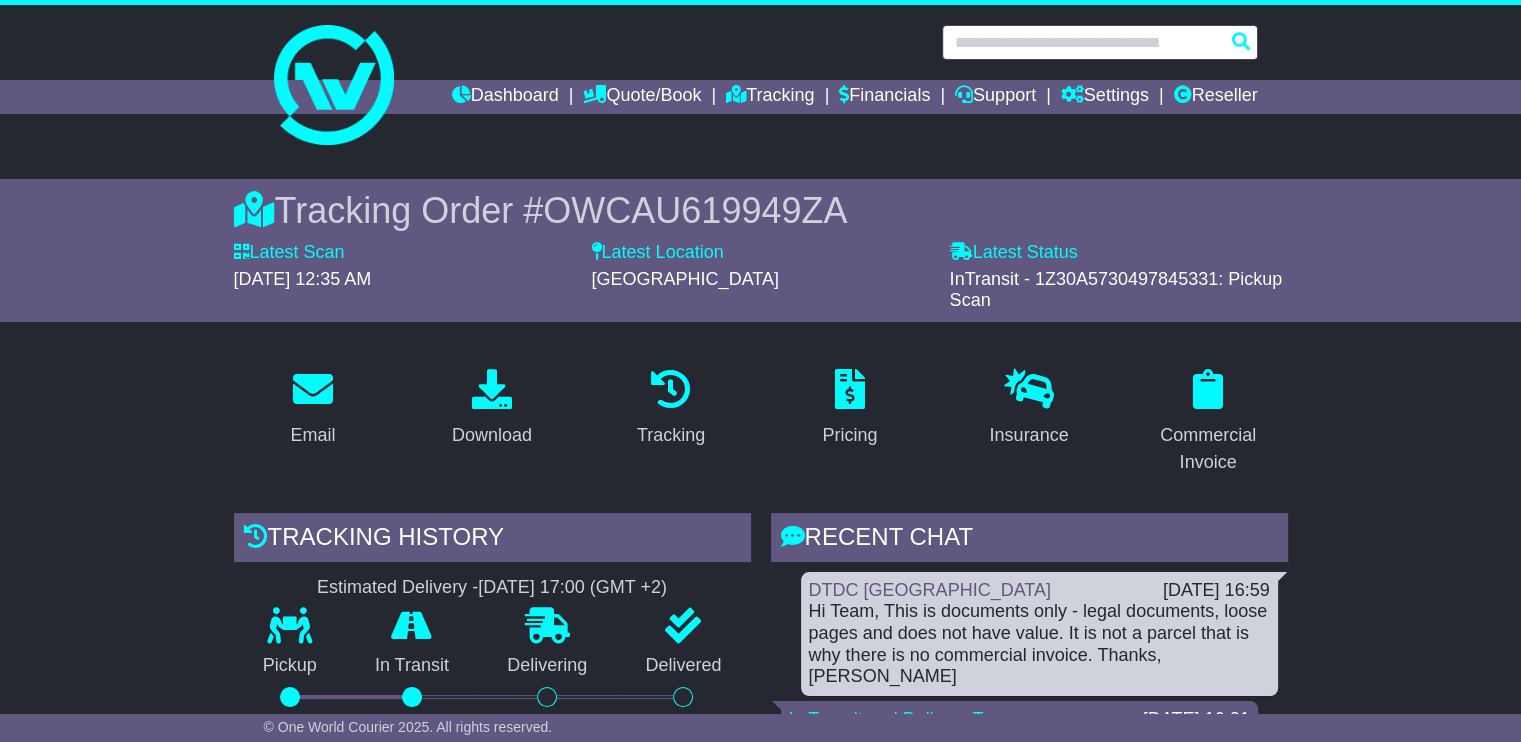 click at bounding box center [1100, 42] 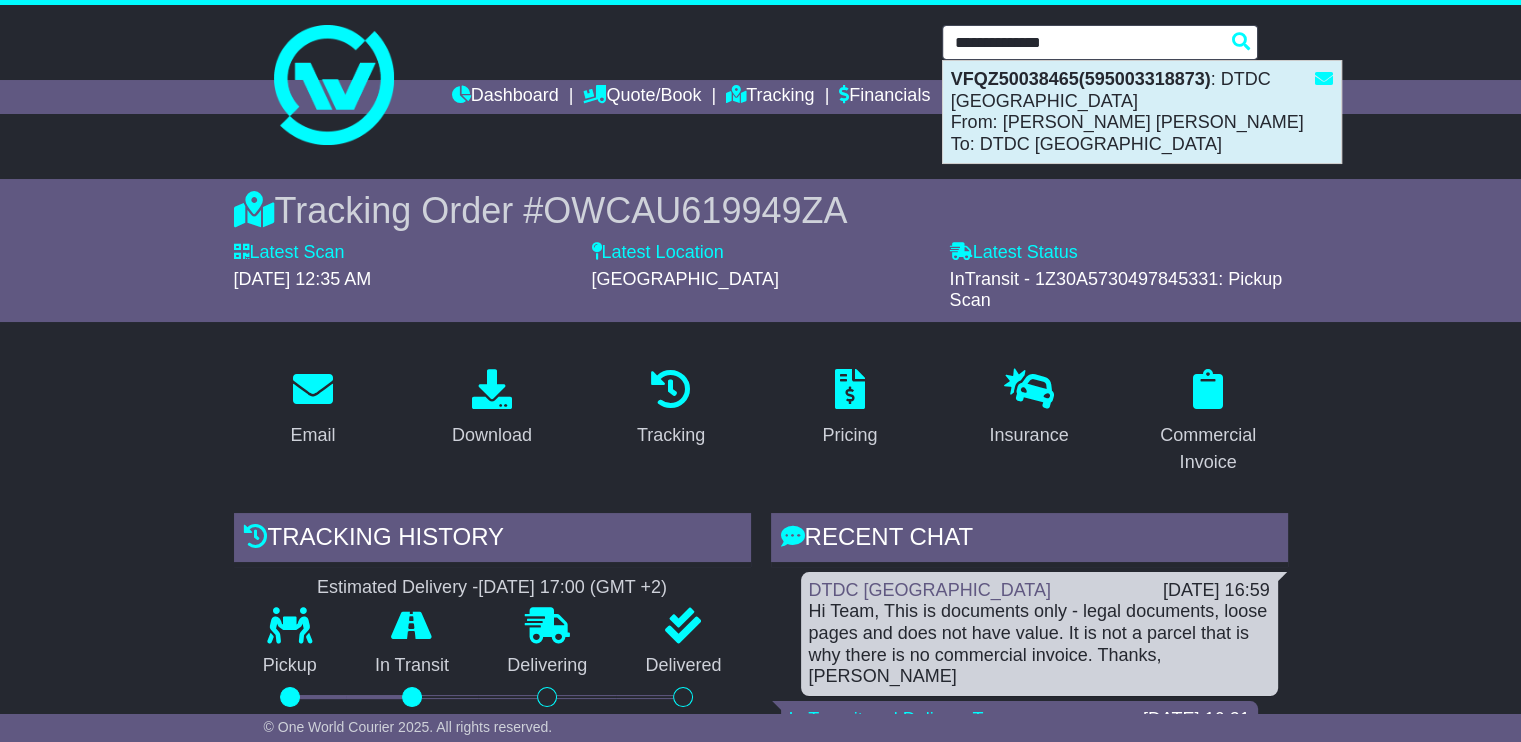 click on "VFQZ50038465(595003318873) : DTDC Australia From: Denise Angela Taylor To: DTDC Australia" at bounding box center [1142, 112] 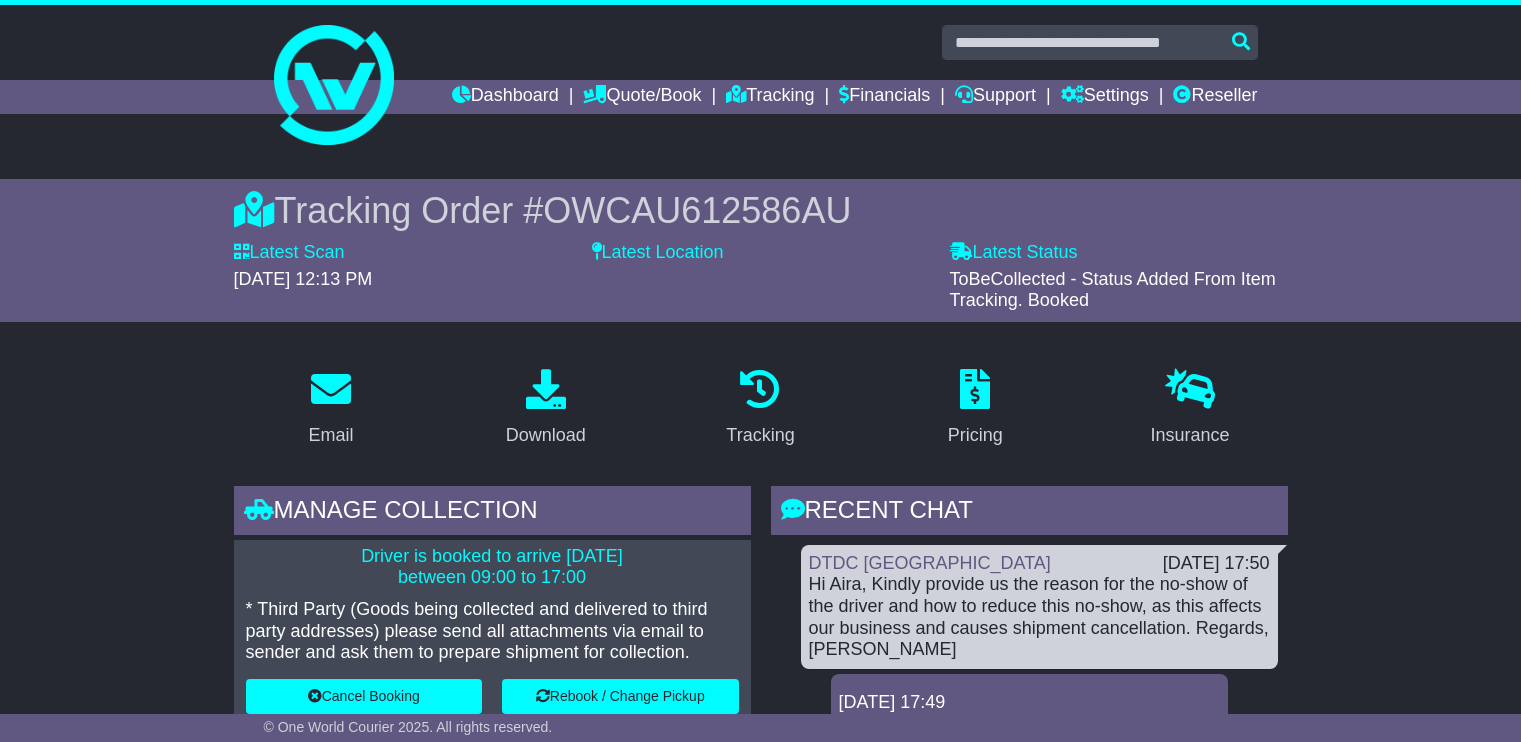 scroll, scrollTop: 0, scrollLeft: 0, axis: both 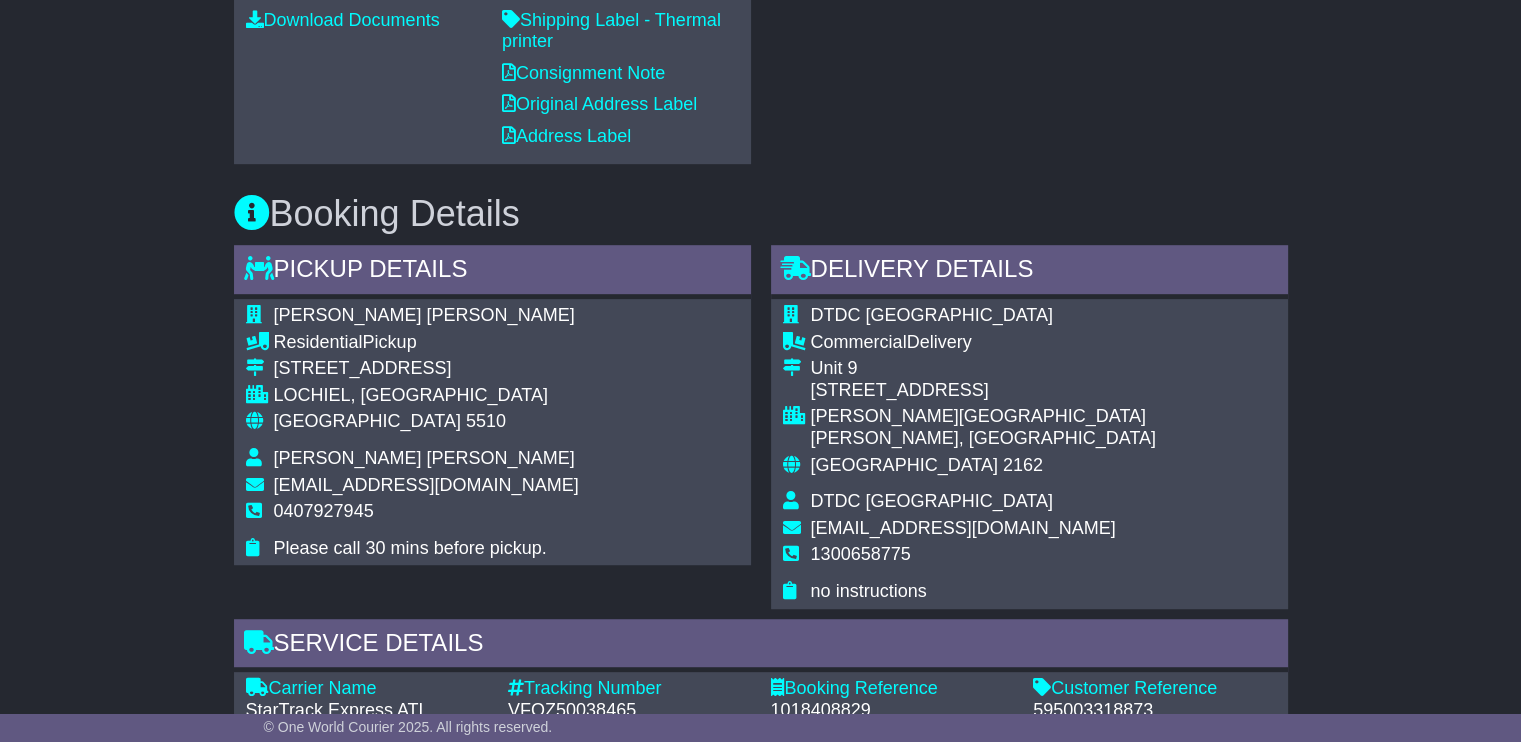 click on "LOCHIEL, [GEOGRAPHIC_DATA]" at bounding box center (426, 396) 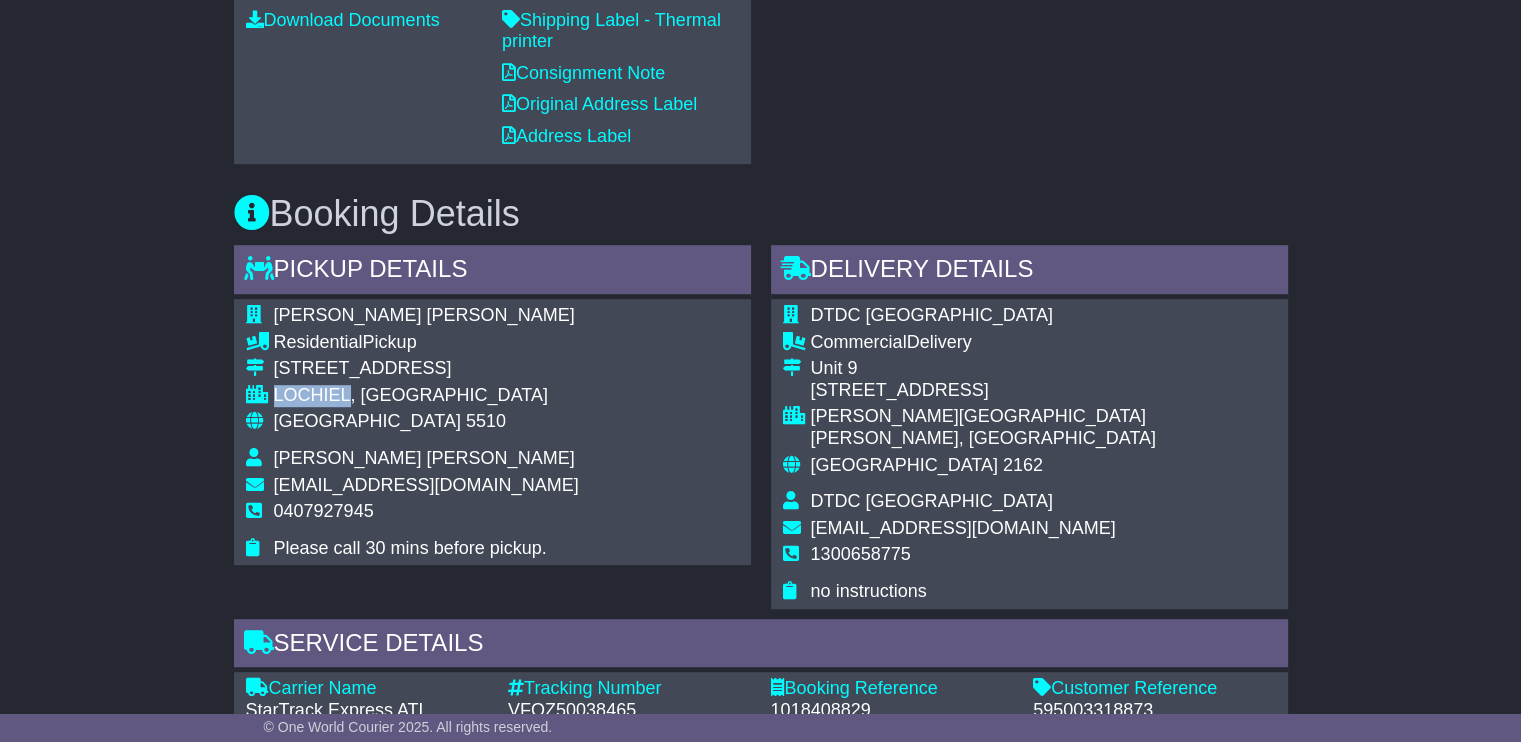 click on "LOCHIEL, [GEOGRAPHIC_DATA]" at bounding box center (426, 396) 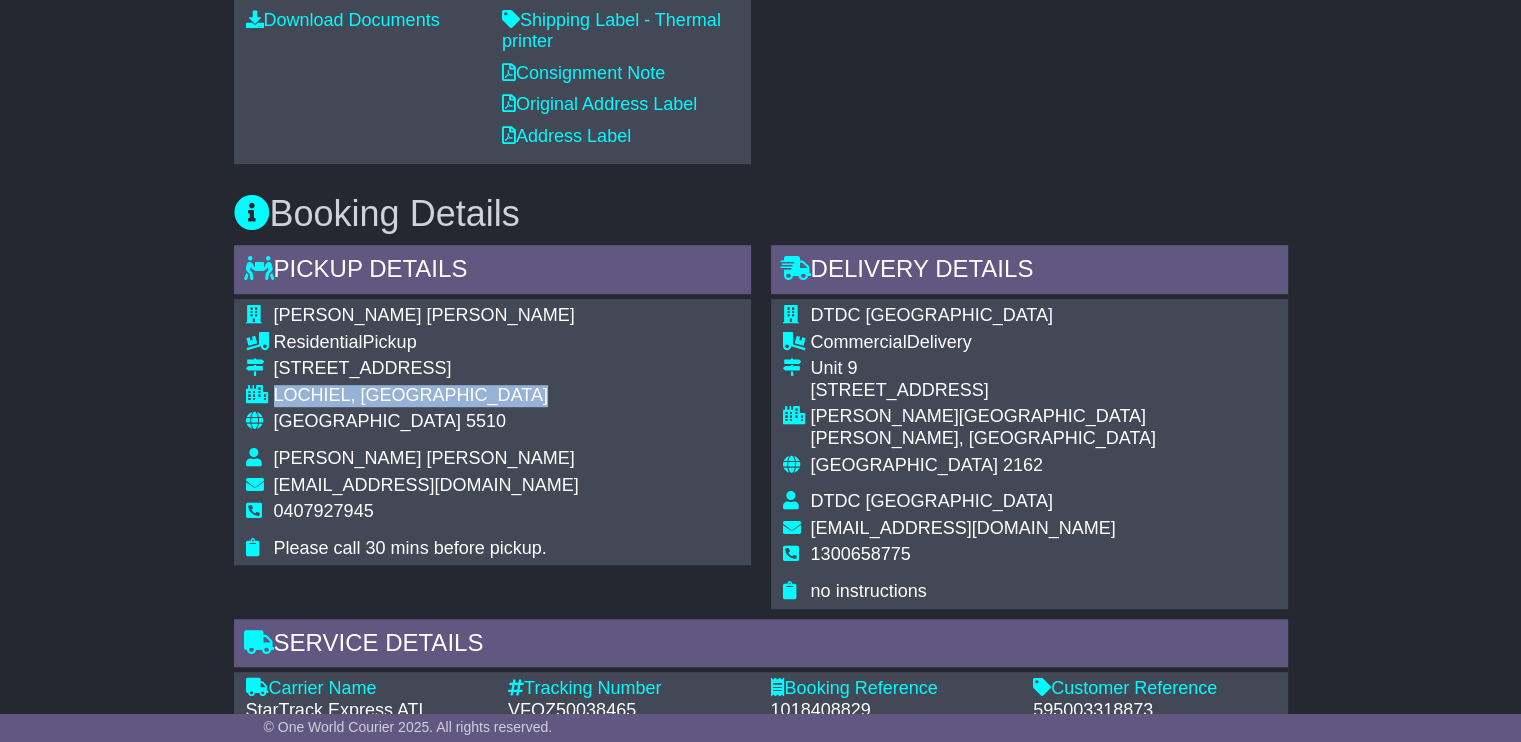 click on "LOCHIEL, [GEOGRAPHIC_DATA]" at bounding box center (426, 396) 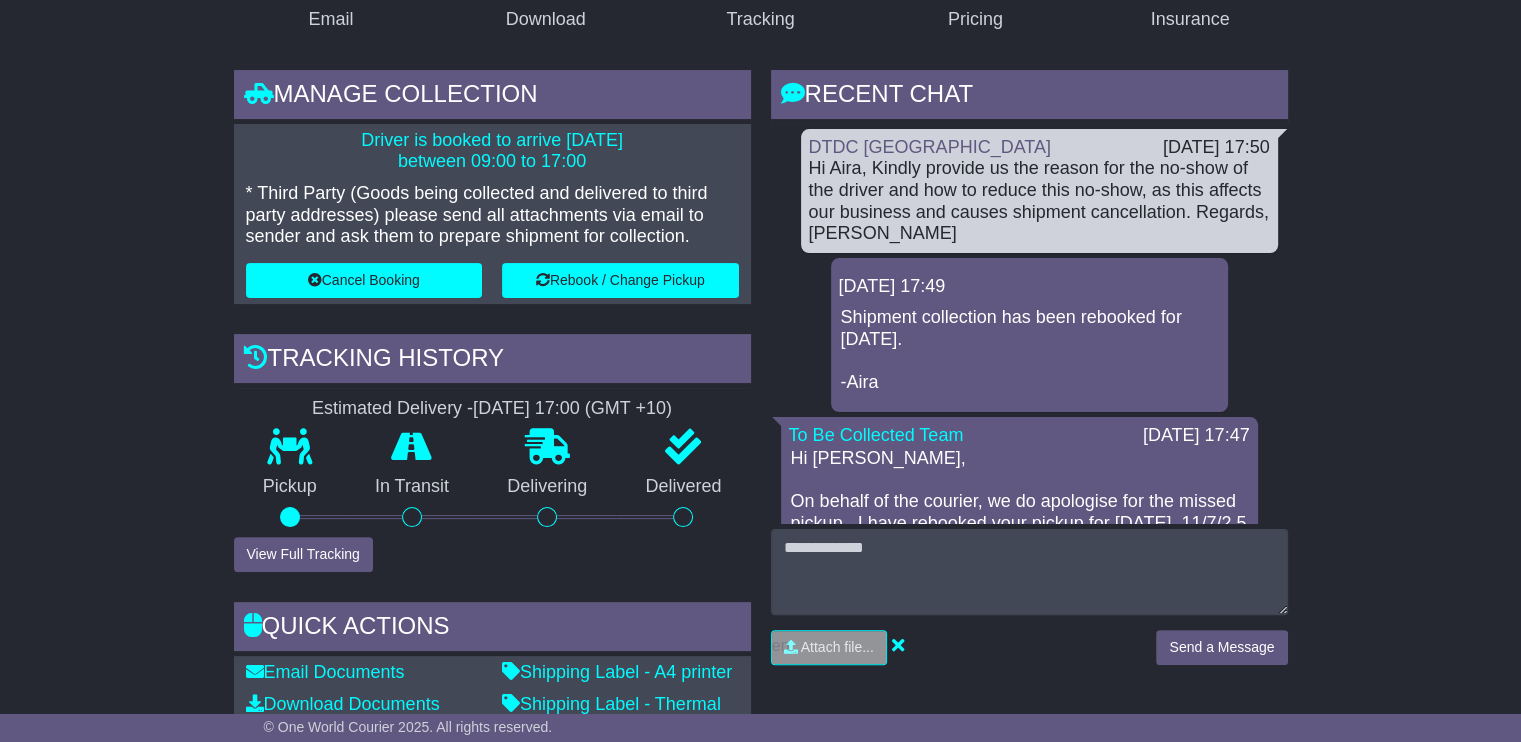 scroll, scrollTop: 400, scrollLeft: 0, axis: vertical 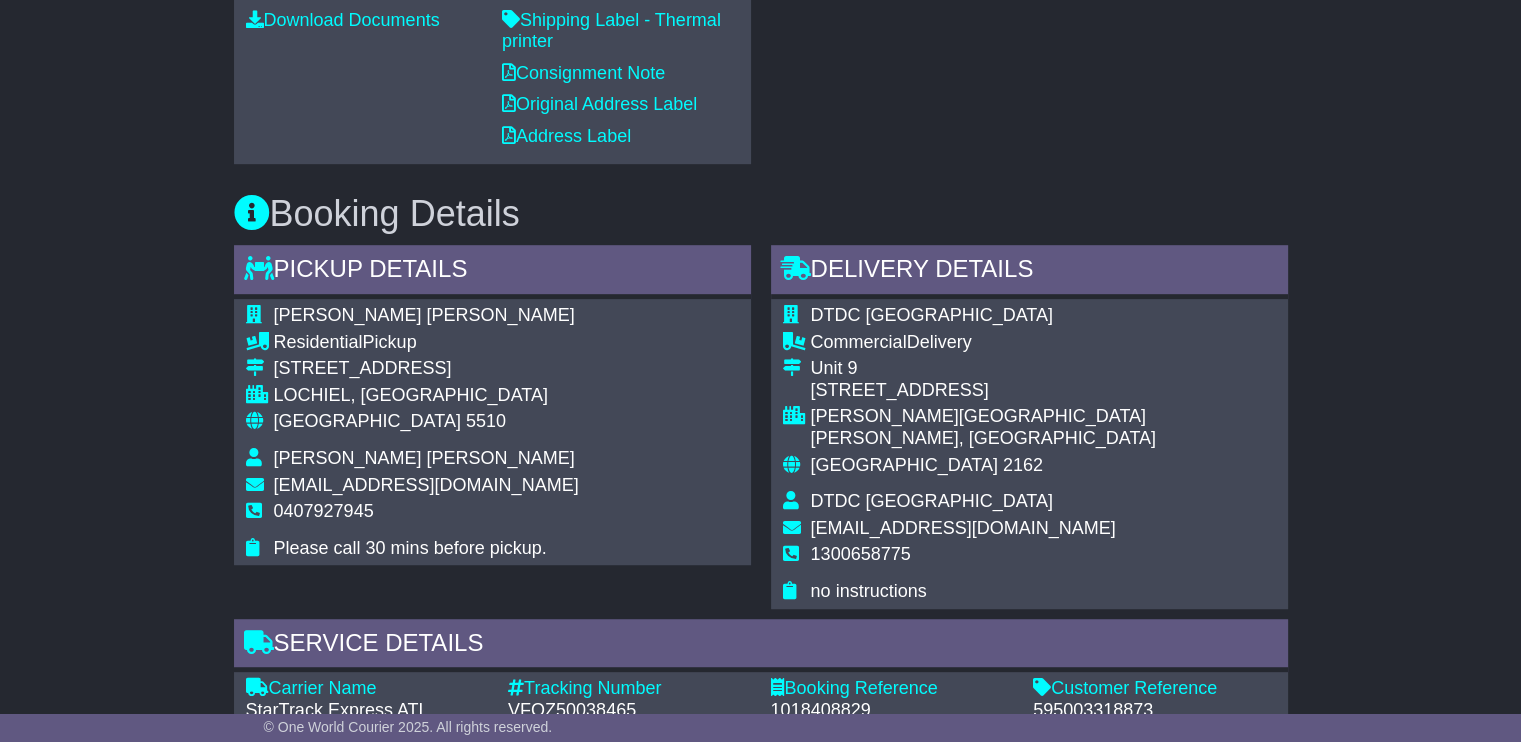 click on "LOCHIEL, [GEOGRAPHIC_DATA]" at bounding box center [426, 396] 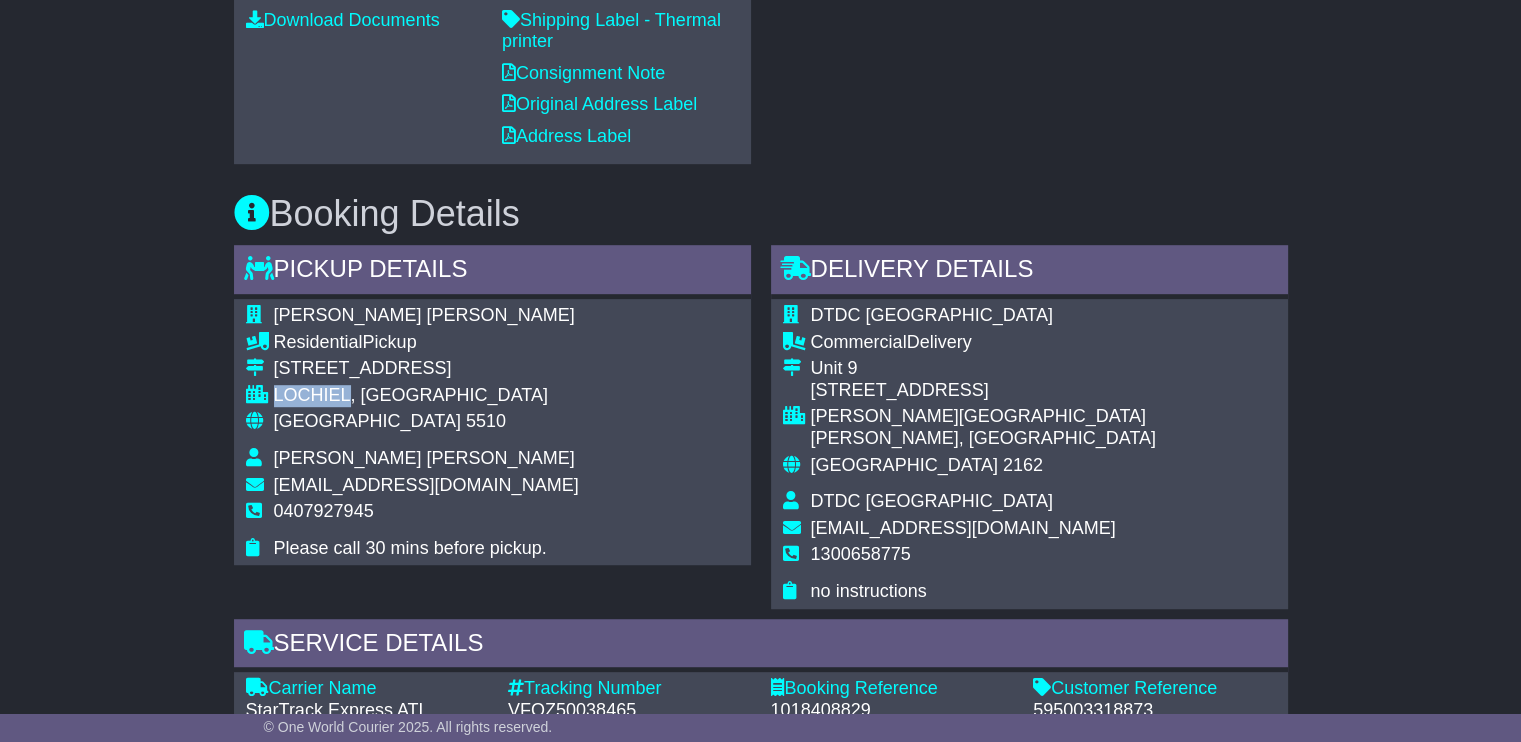 click on "LOCHIEL, SA" at bounding box center [426, 396] 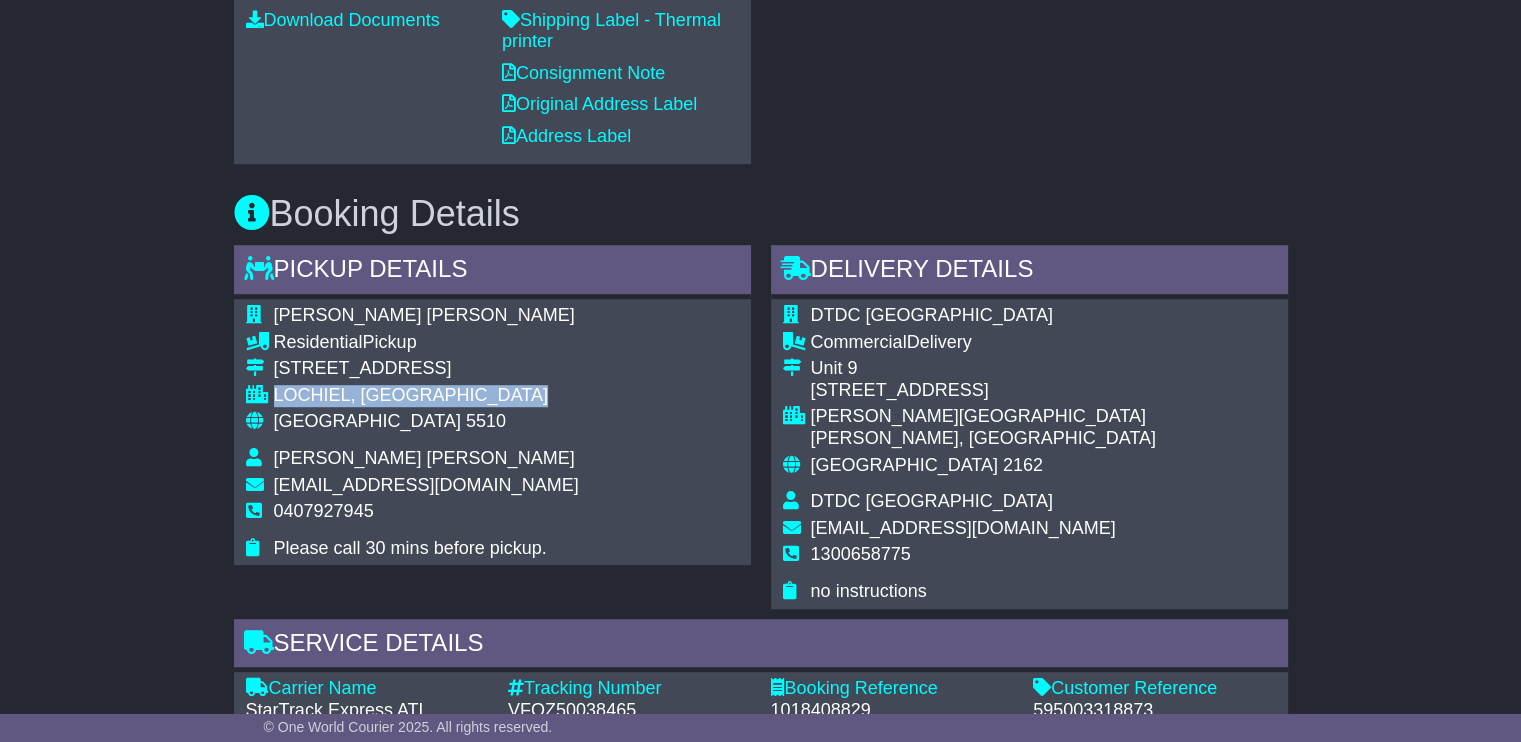 click on "LOCHIEL, SA" at bounding box center (426, 396) 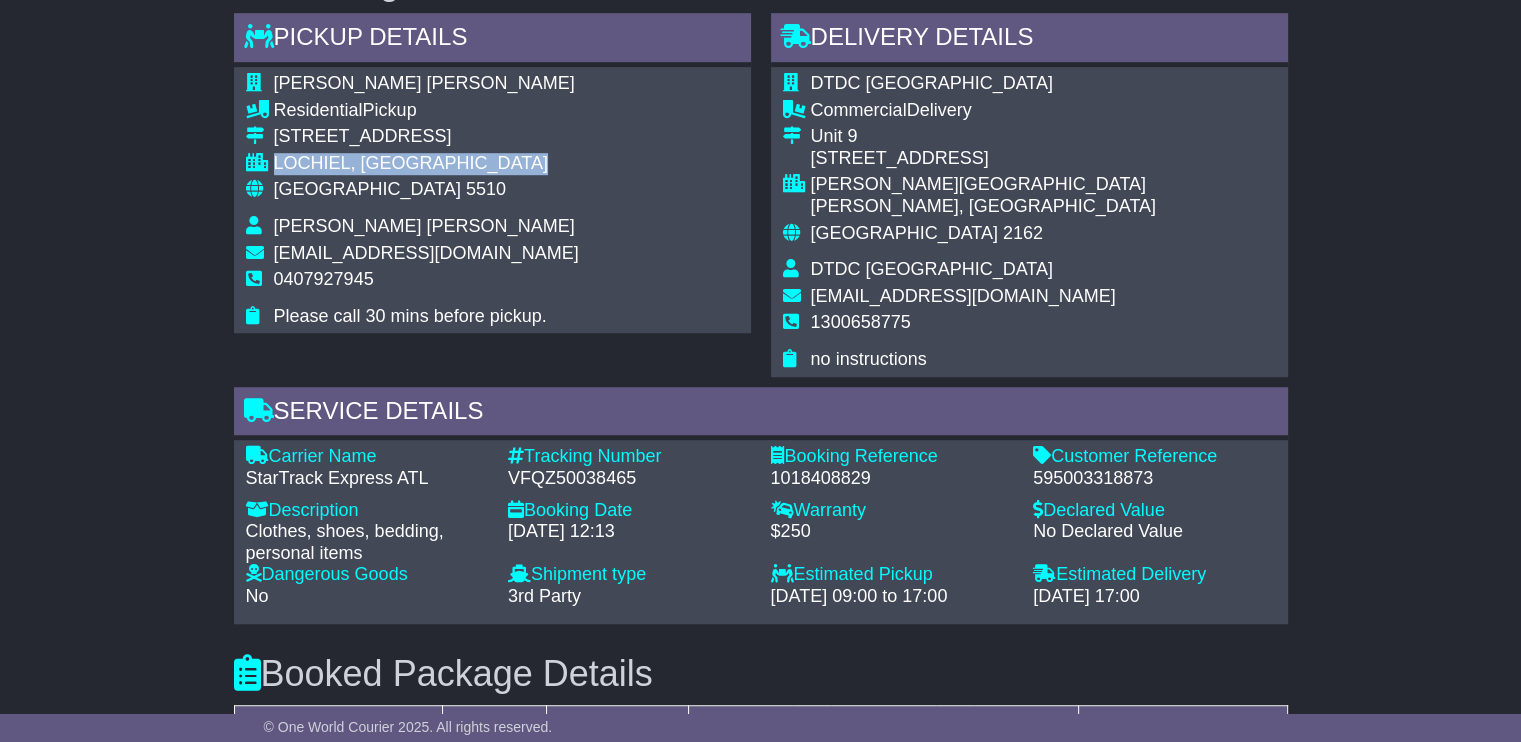 scroll, scrollTop: 1300, scrollLeft: 0, axis: vertical 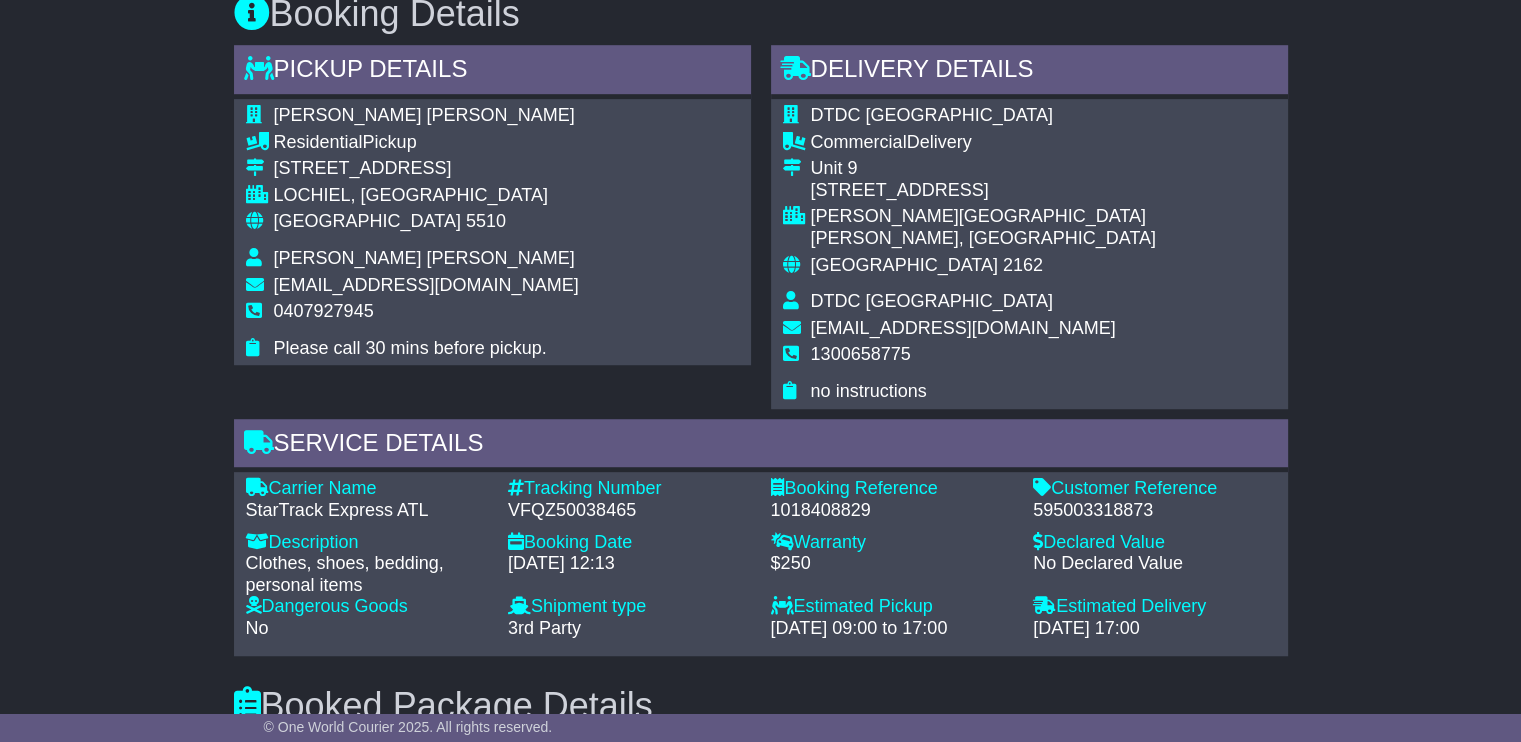 click on "5510" at bounding box center (486, 221) 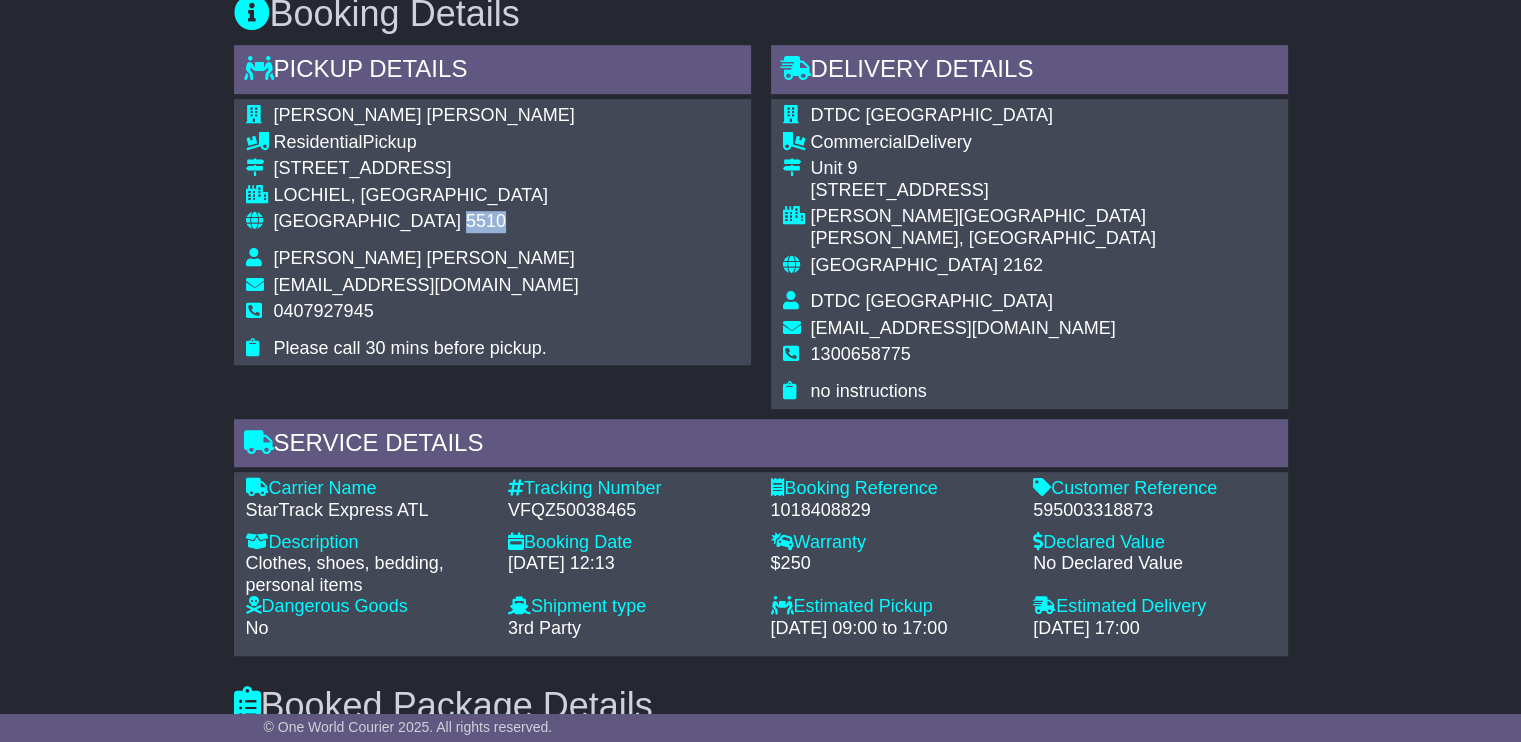 click on "5510" at bounding box center [486, 221] 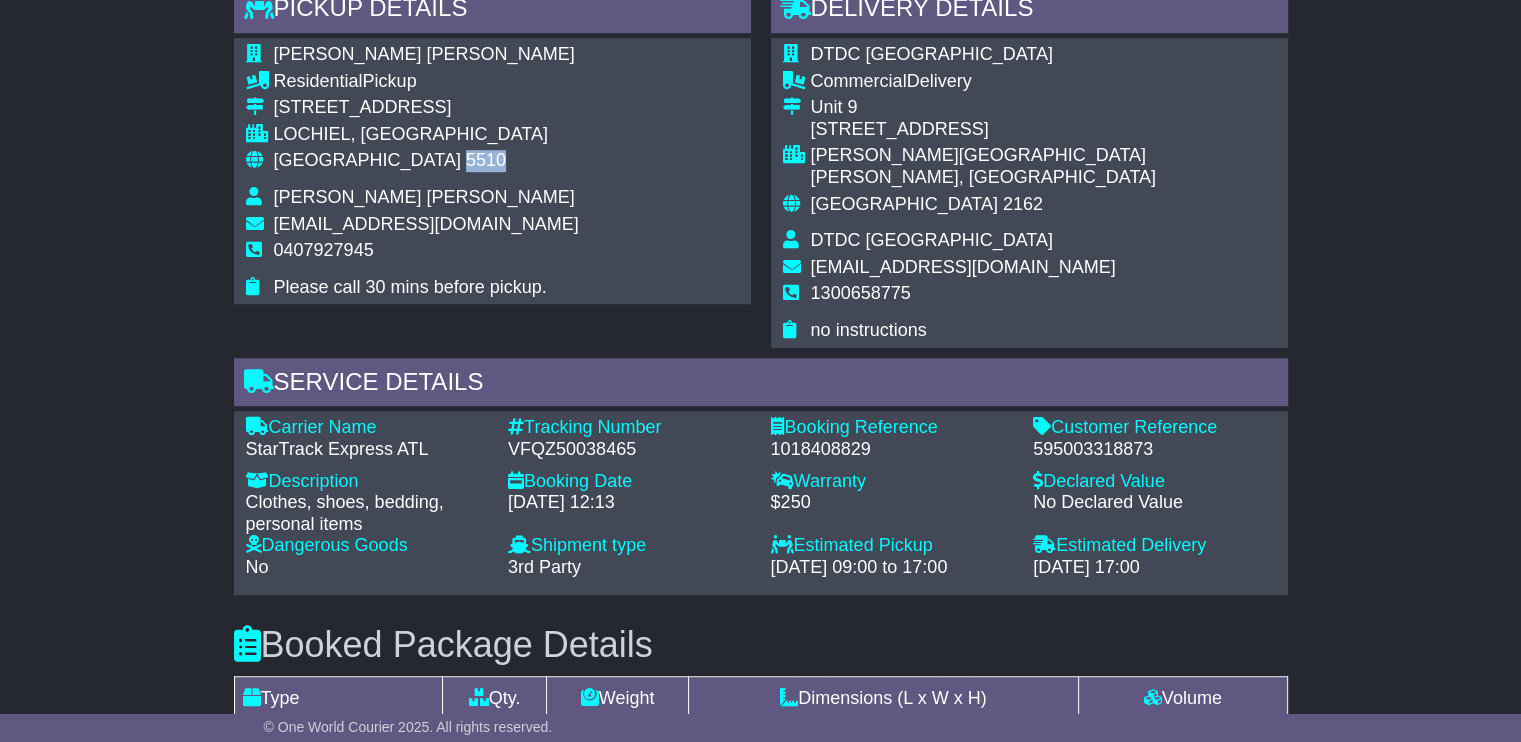 scroll, scrollTop: 1352, scrollLeft: 0, axis: vertical 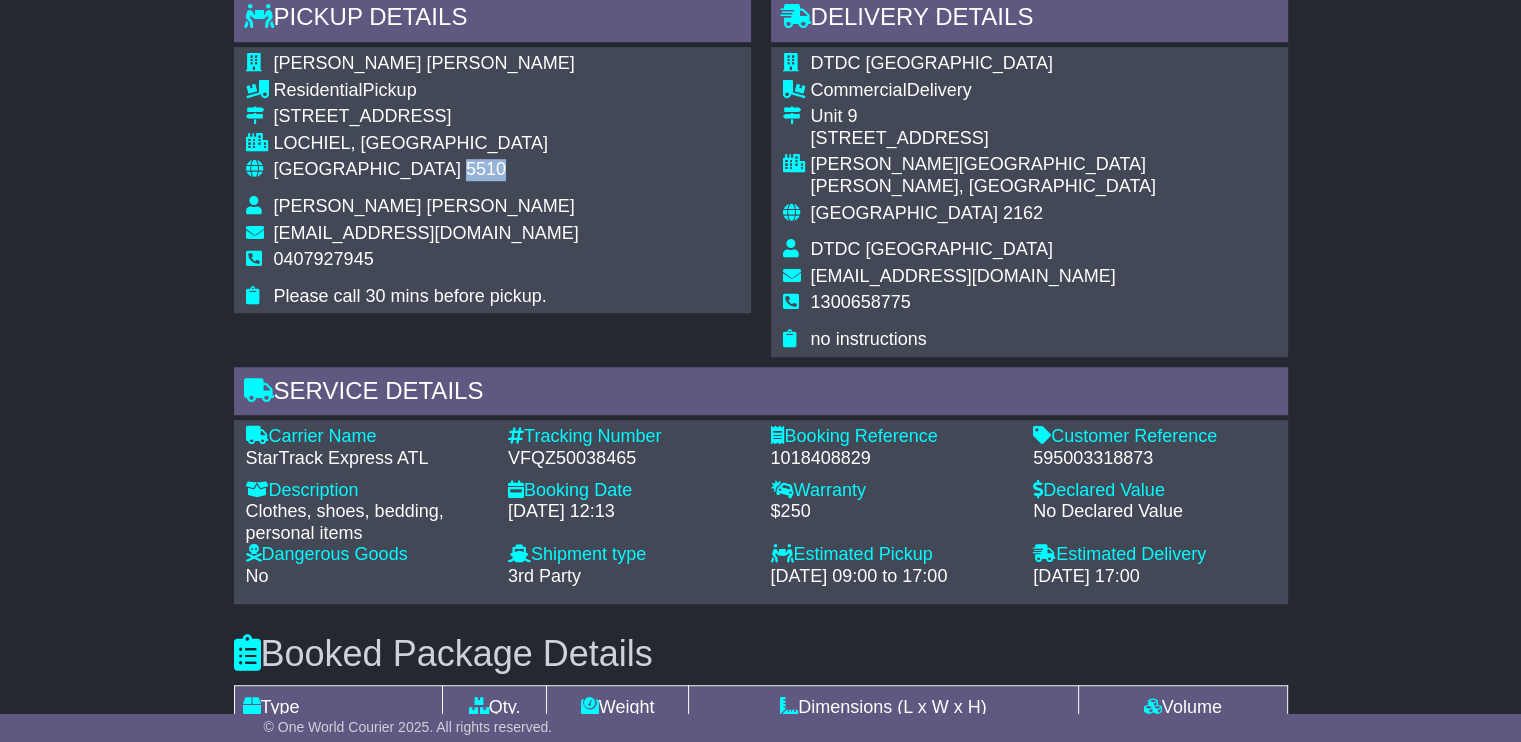 click on "5510" at bounding box center (486, 169) 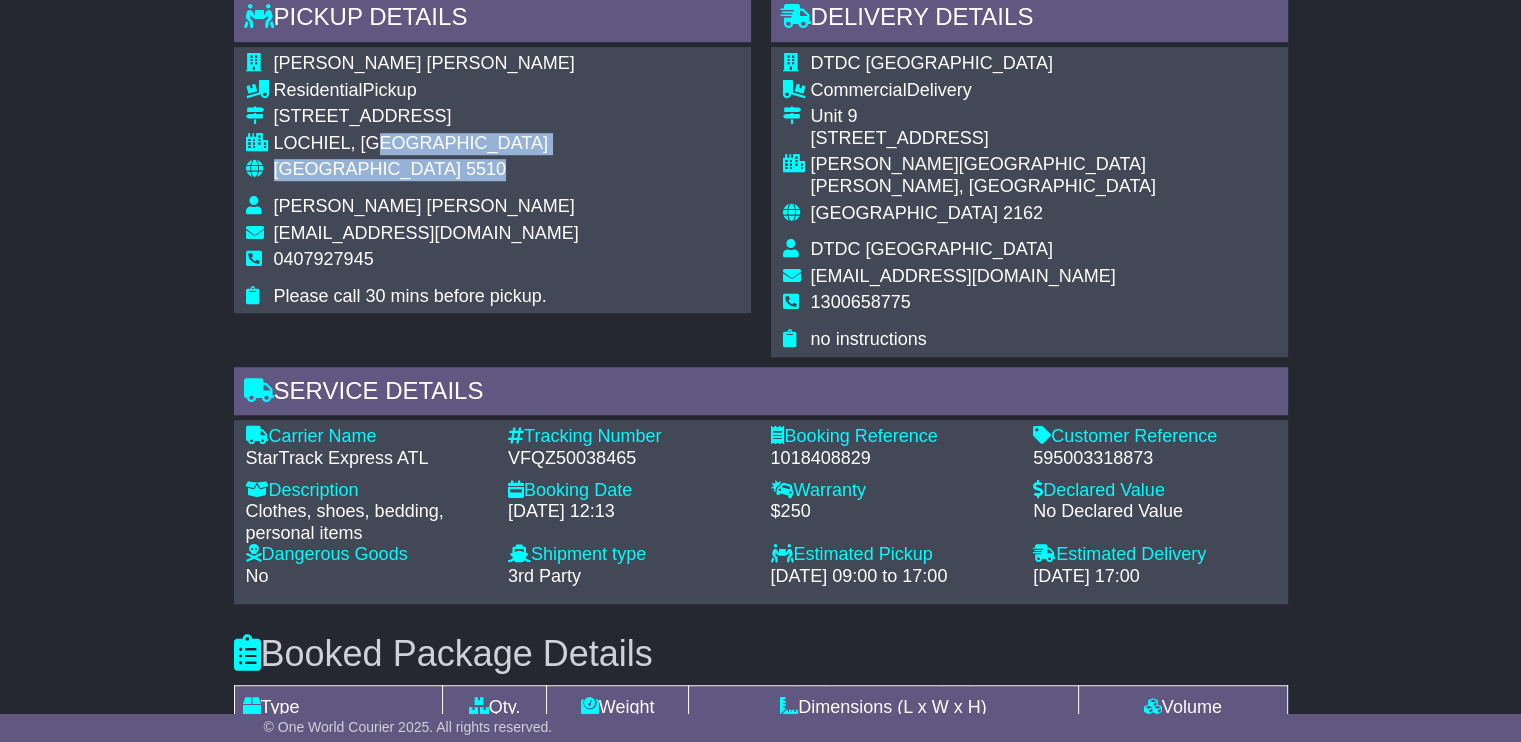 click on "Denise Angela Taylor
Residential  Pickup
3193 Augusta Highway
LOCHIEL, SA
Australia
5510
Denise Angela Taylor
support@dtdcaustralia.com.au
0407927945
Please call 30 mins before pickup." at bounding box center [412, 180] 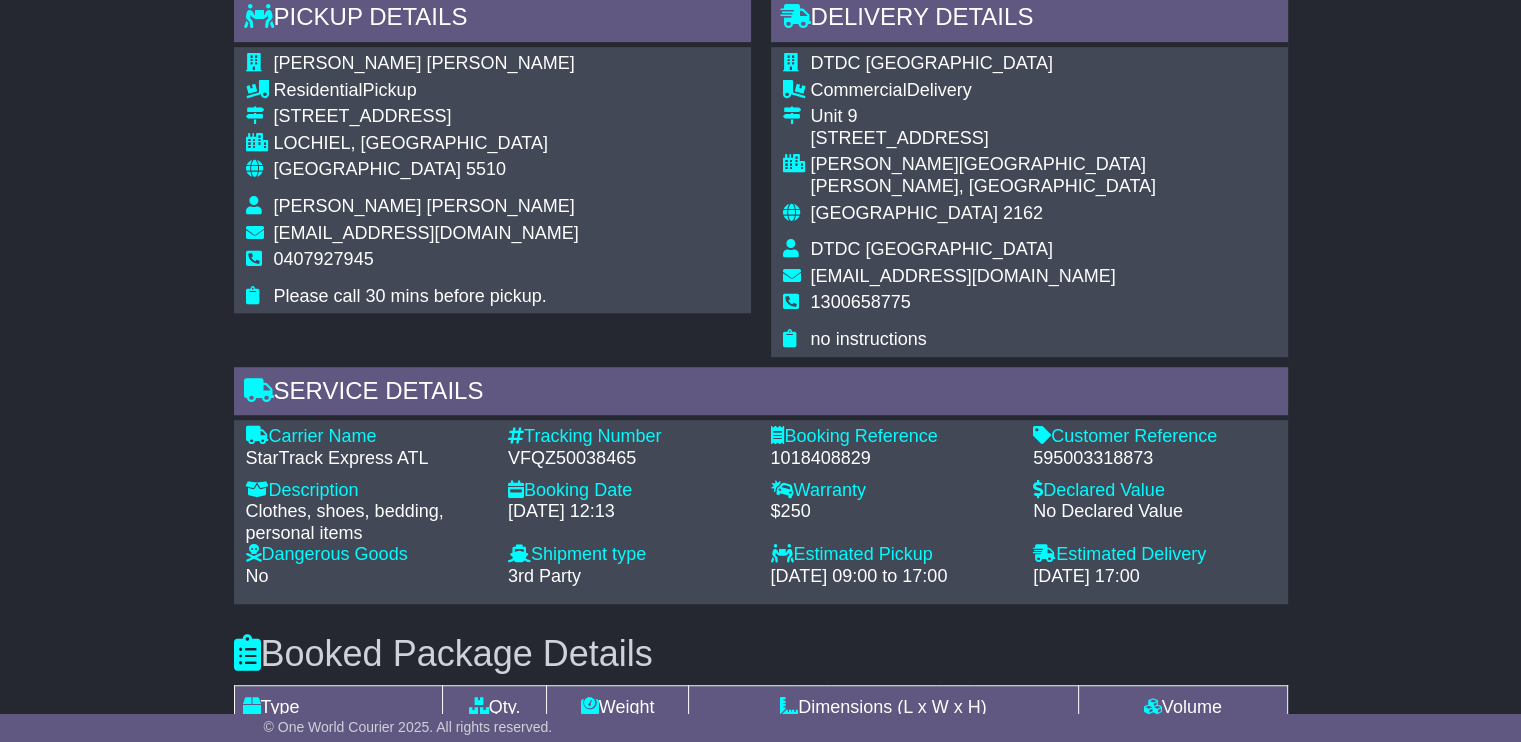 click on "5510" at bounding box center [486, 169] 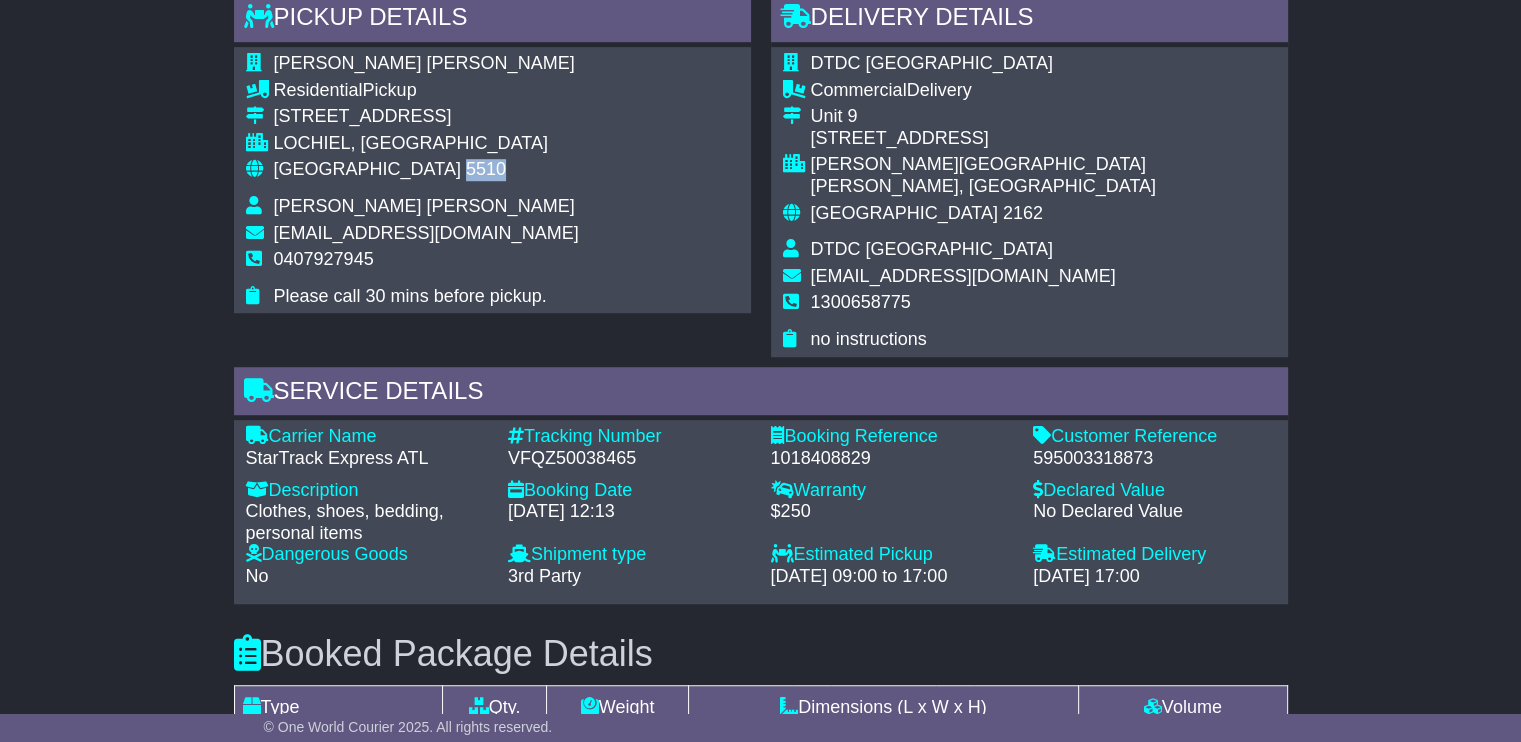 click on "5510" at bounding box center (486, 169) 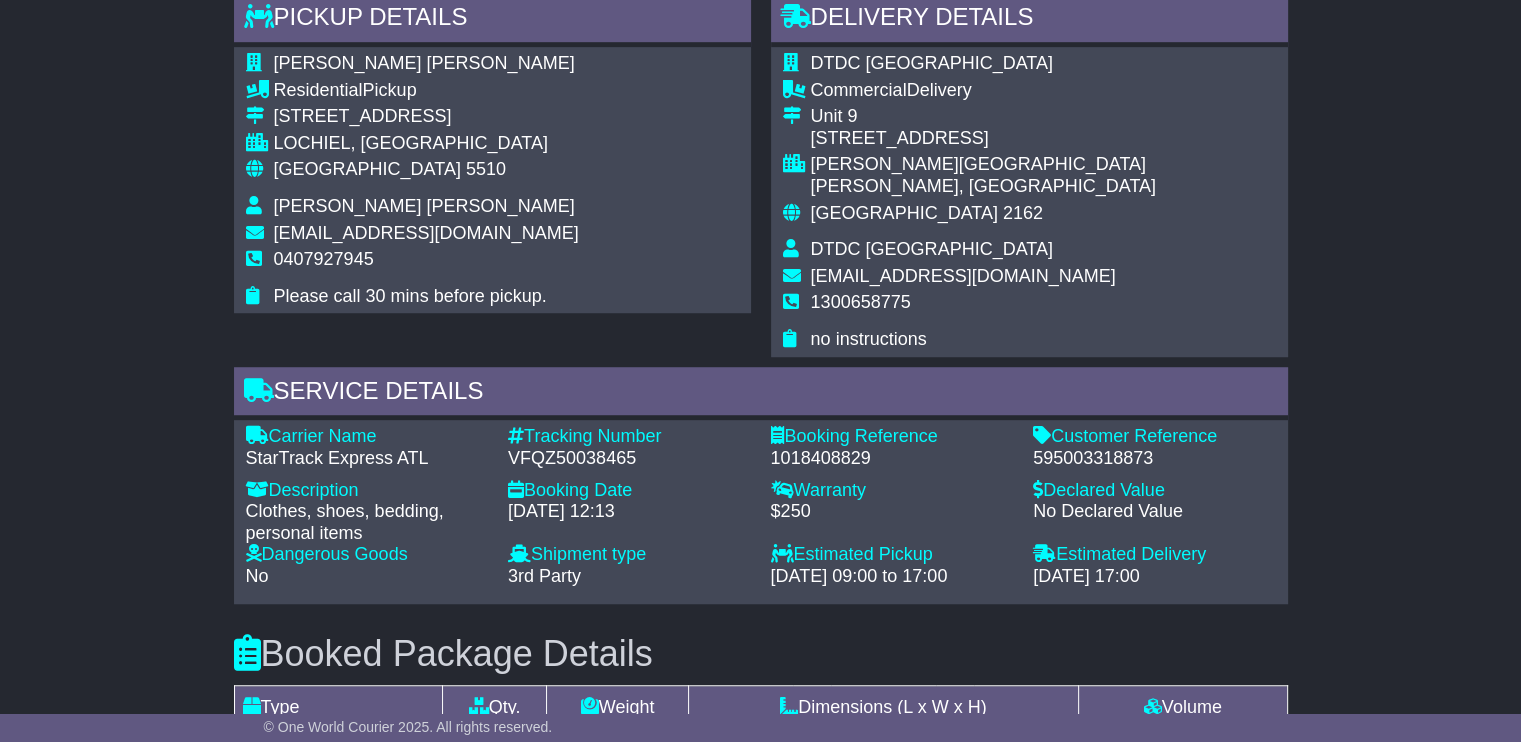 click on "0407927945" at bounding box center [324, 259] 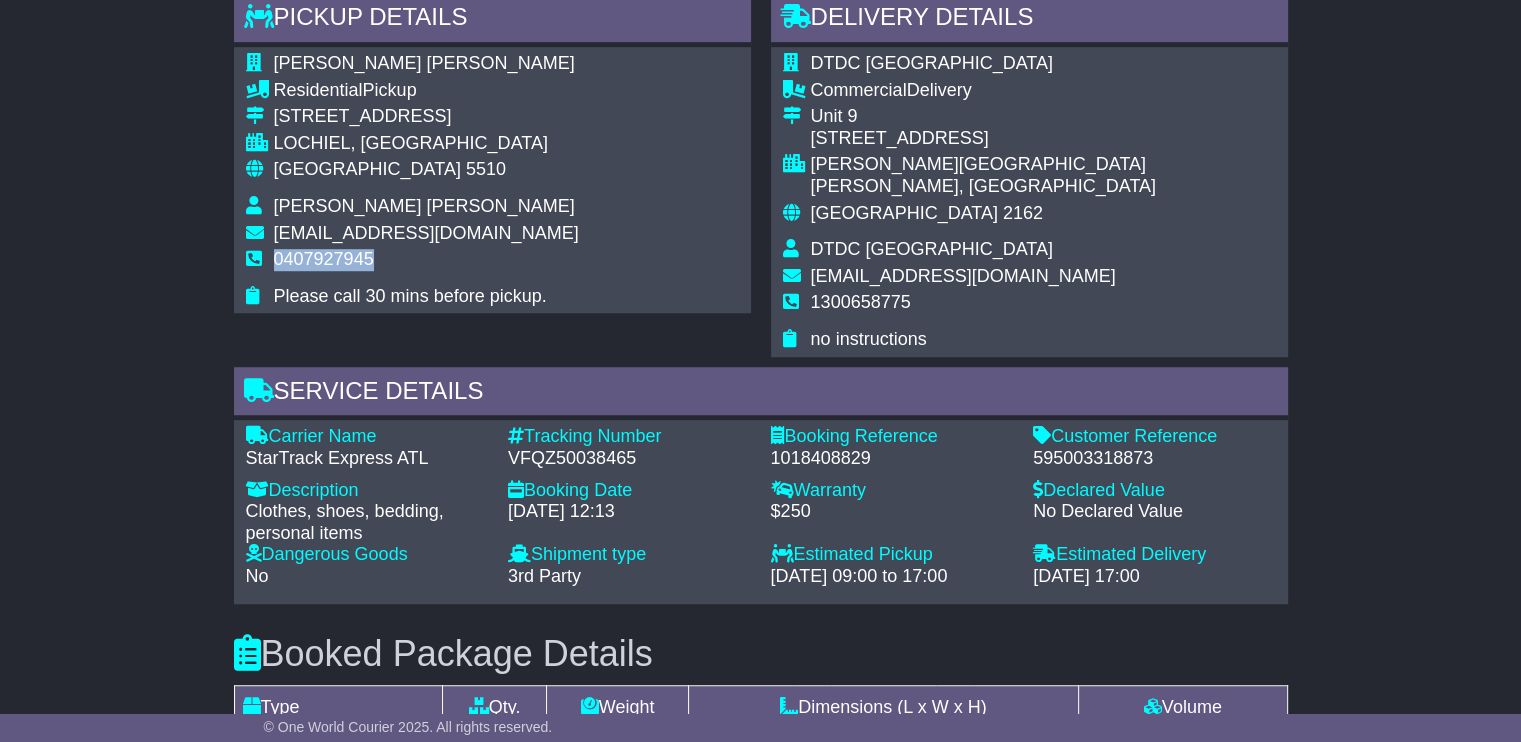 click on "0407927945" at bounding box center [324, 259] 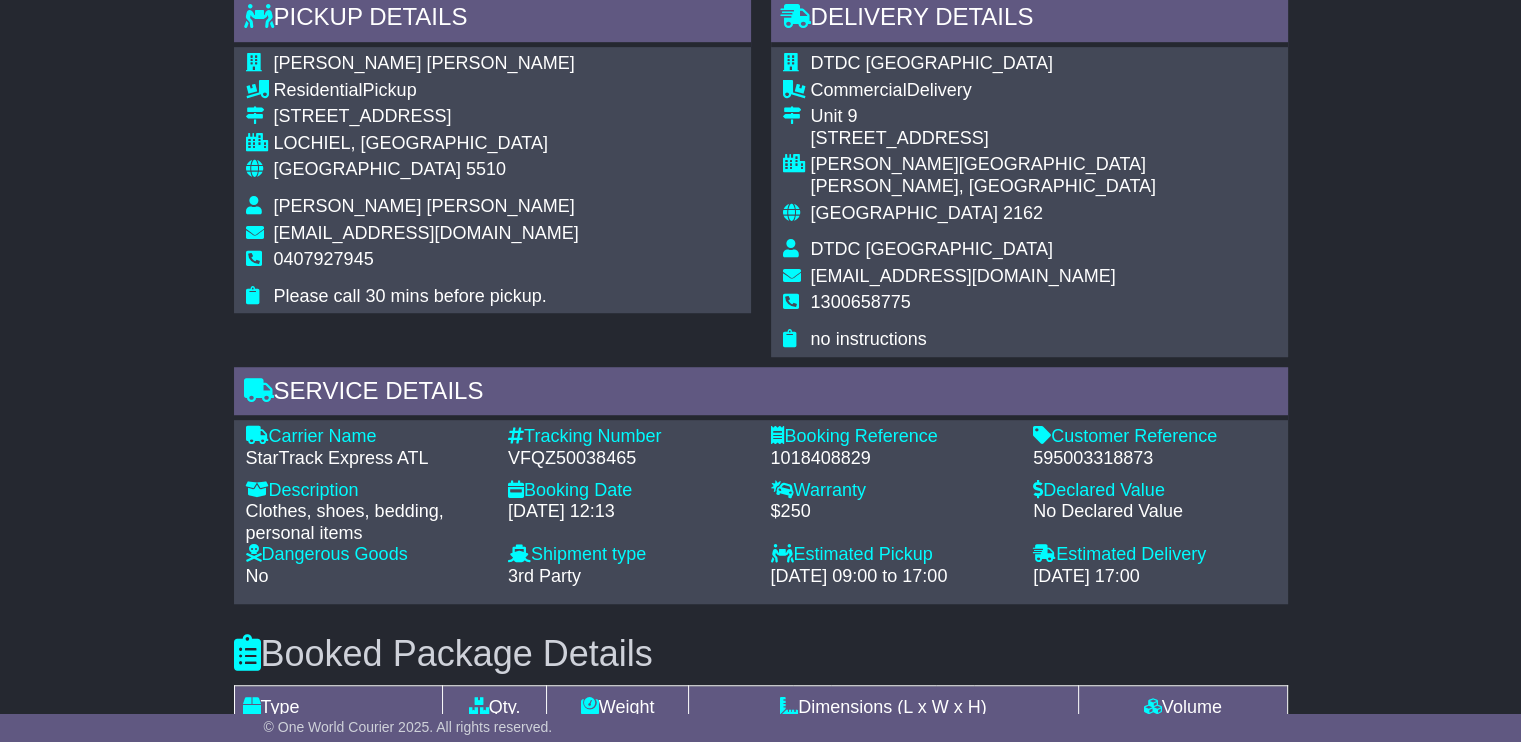 click on "Email
Download
Tracking
Pricing
Insurance
Manage collection
Driver is booked to arrive 11 Jul 2025
between 09:00 to 17:00
Cancel Booking" at bounding box center (760, 315) 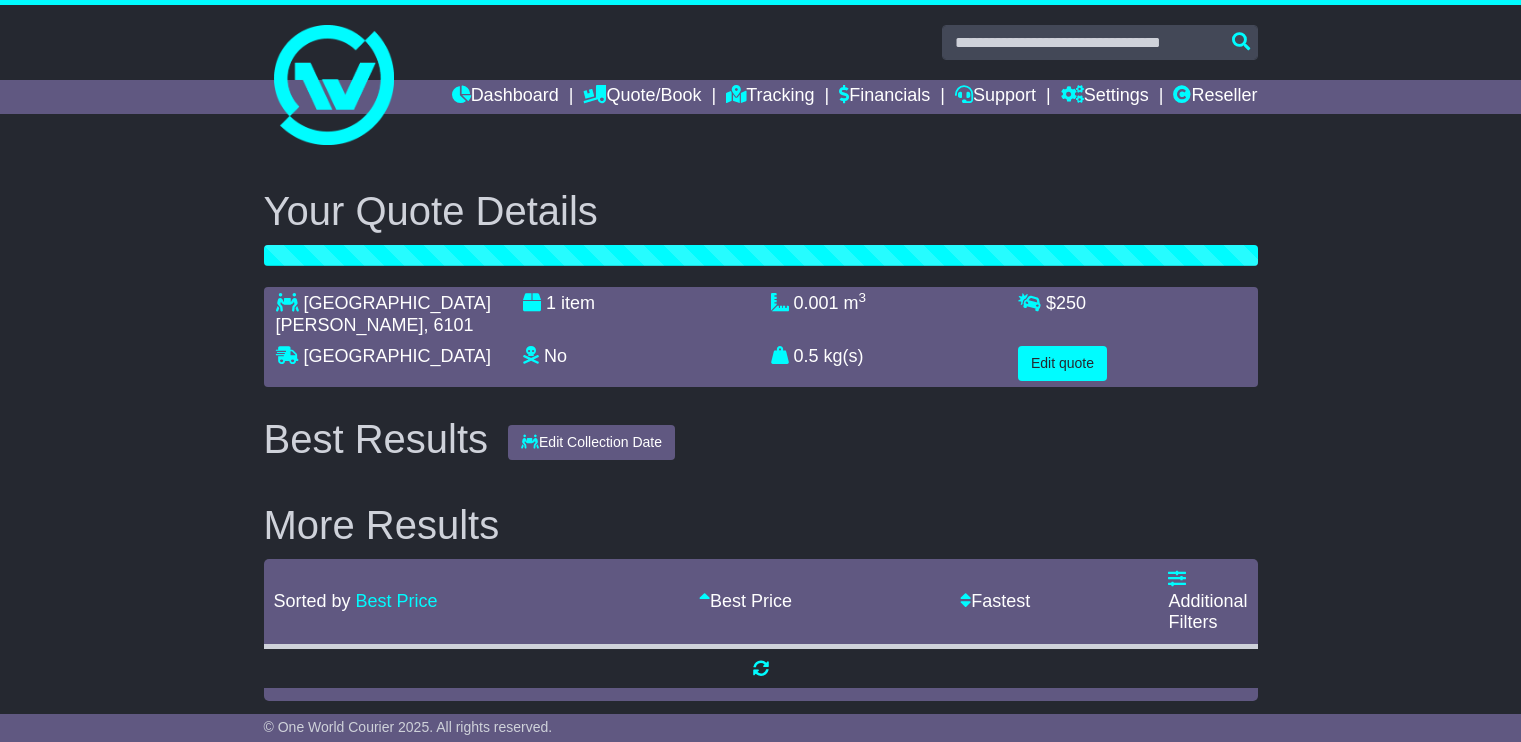 scroll, scrollTop: 0, scrollLeft: 0, axis: both 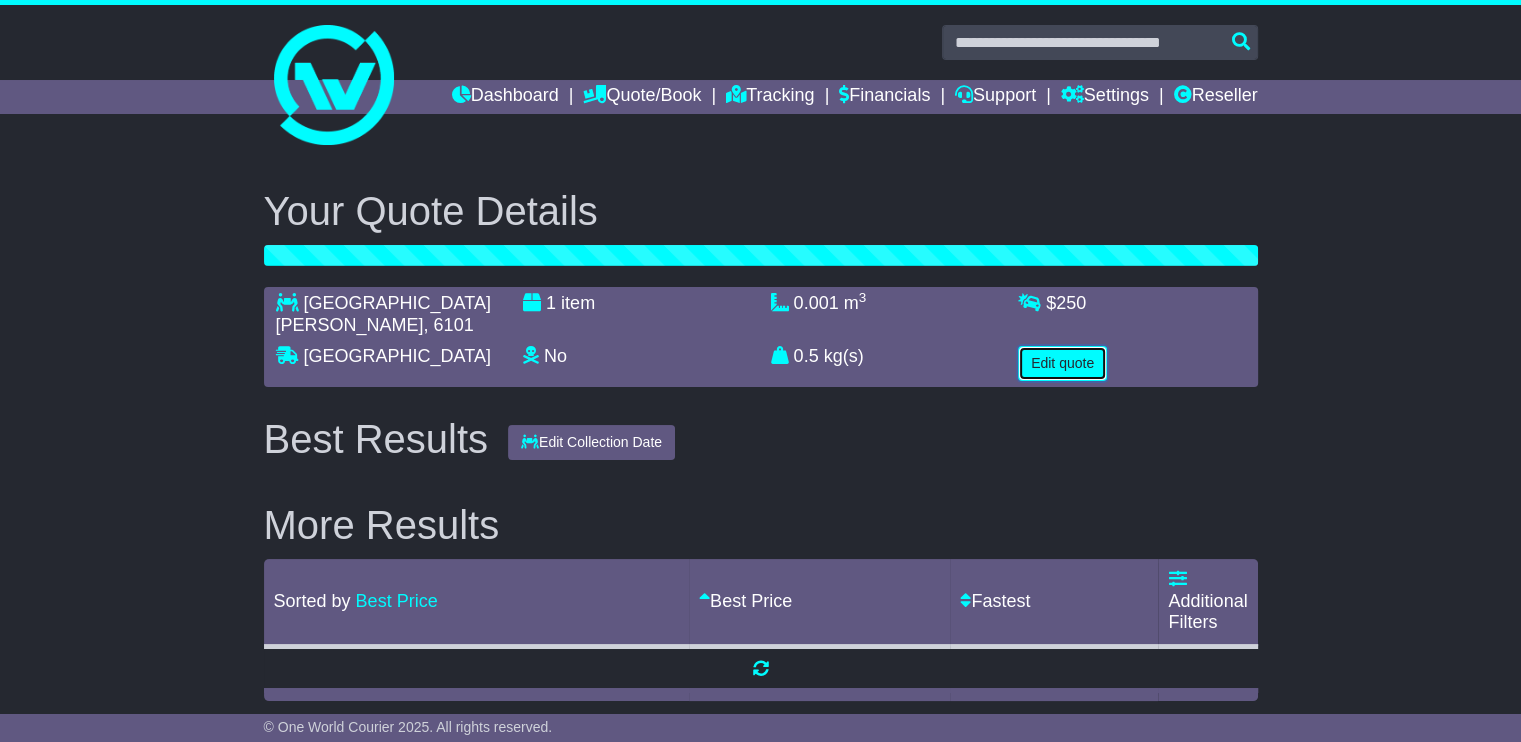click on "Edit quote" at bounding box center (1062, 363) 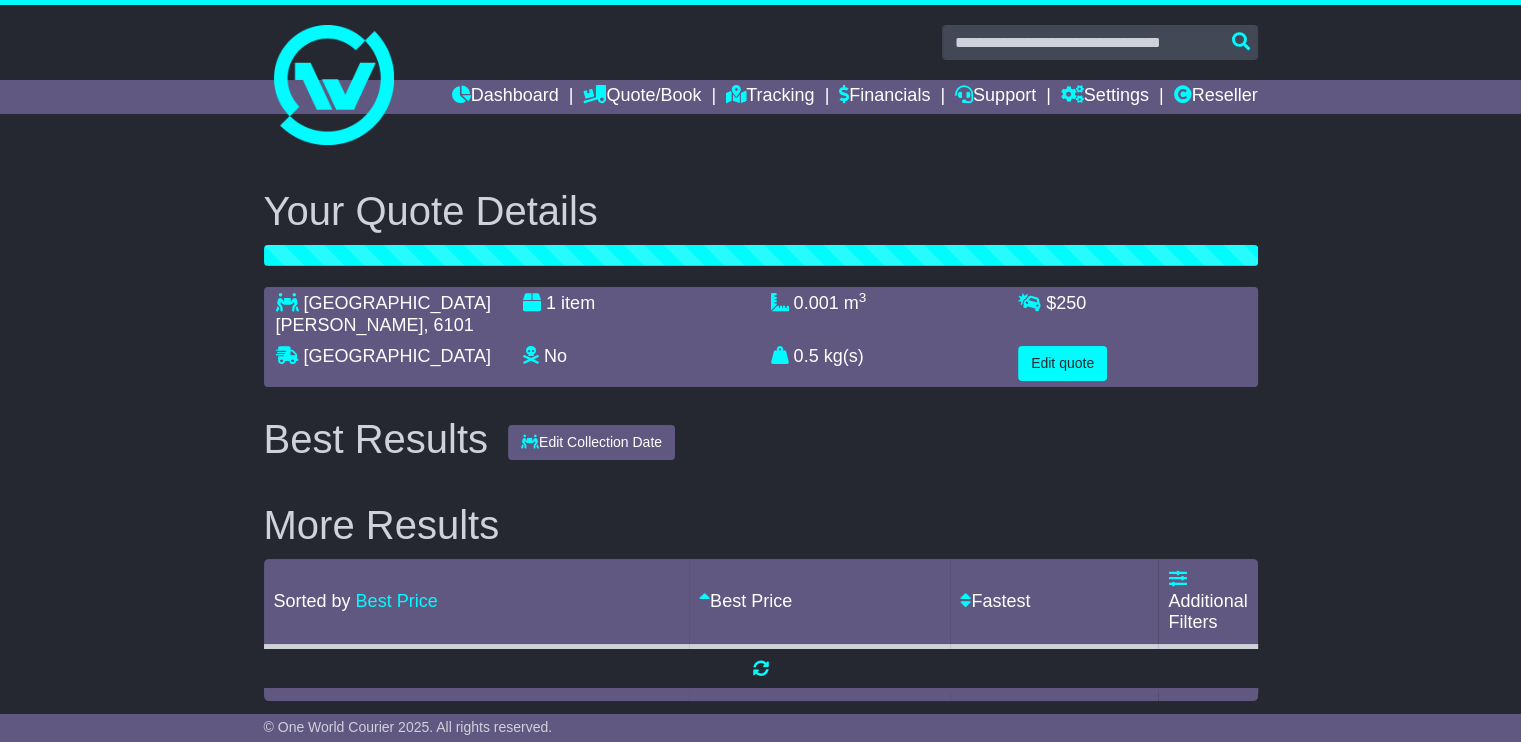 select on "**" 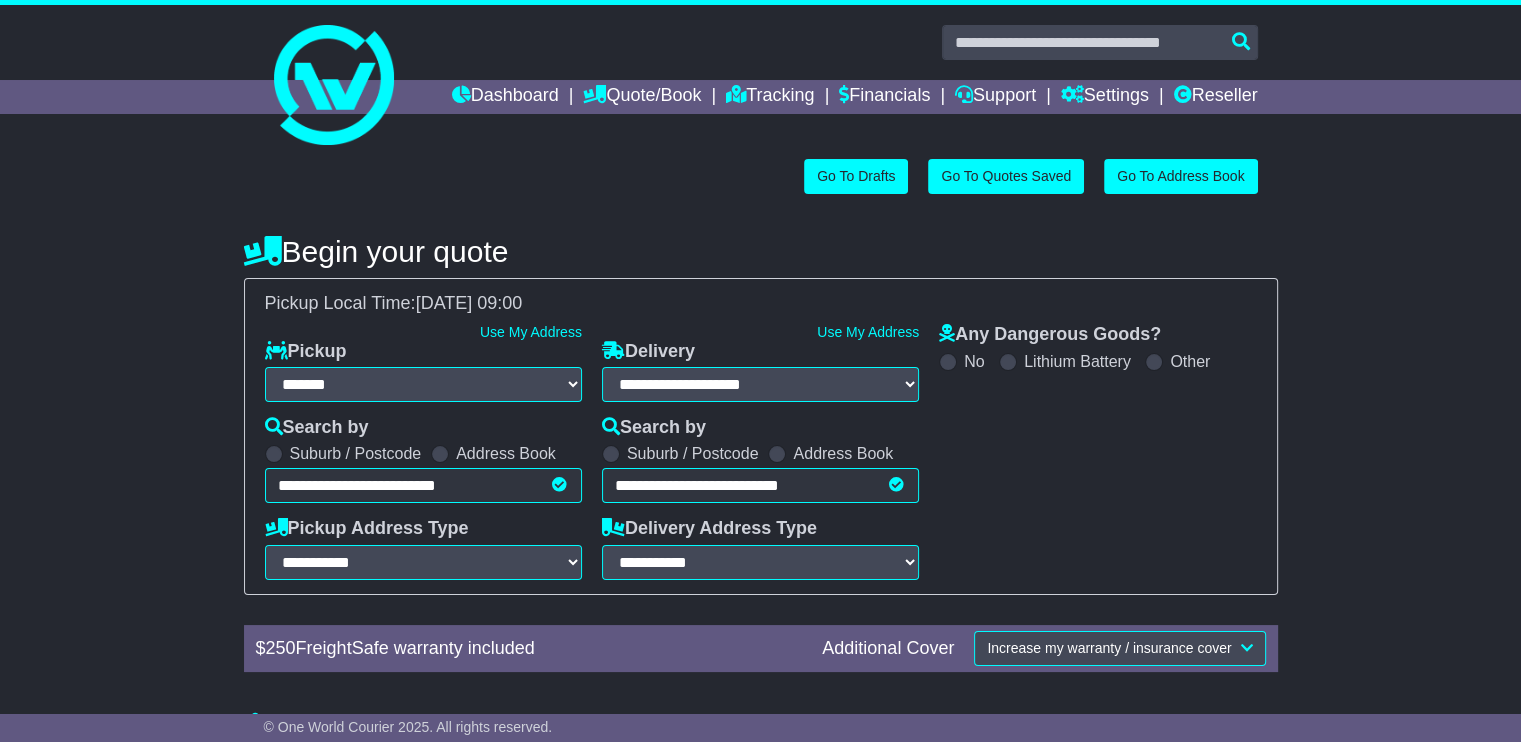 click on "**********" at bounding box center [423, 485] 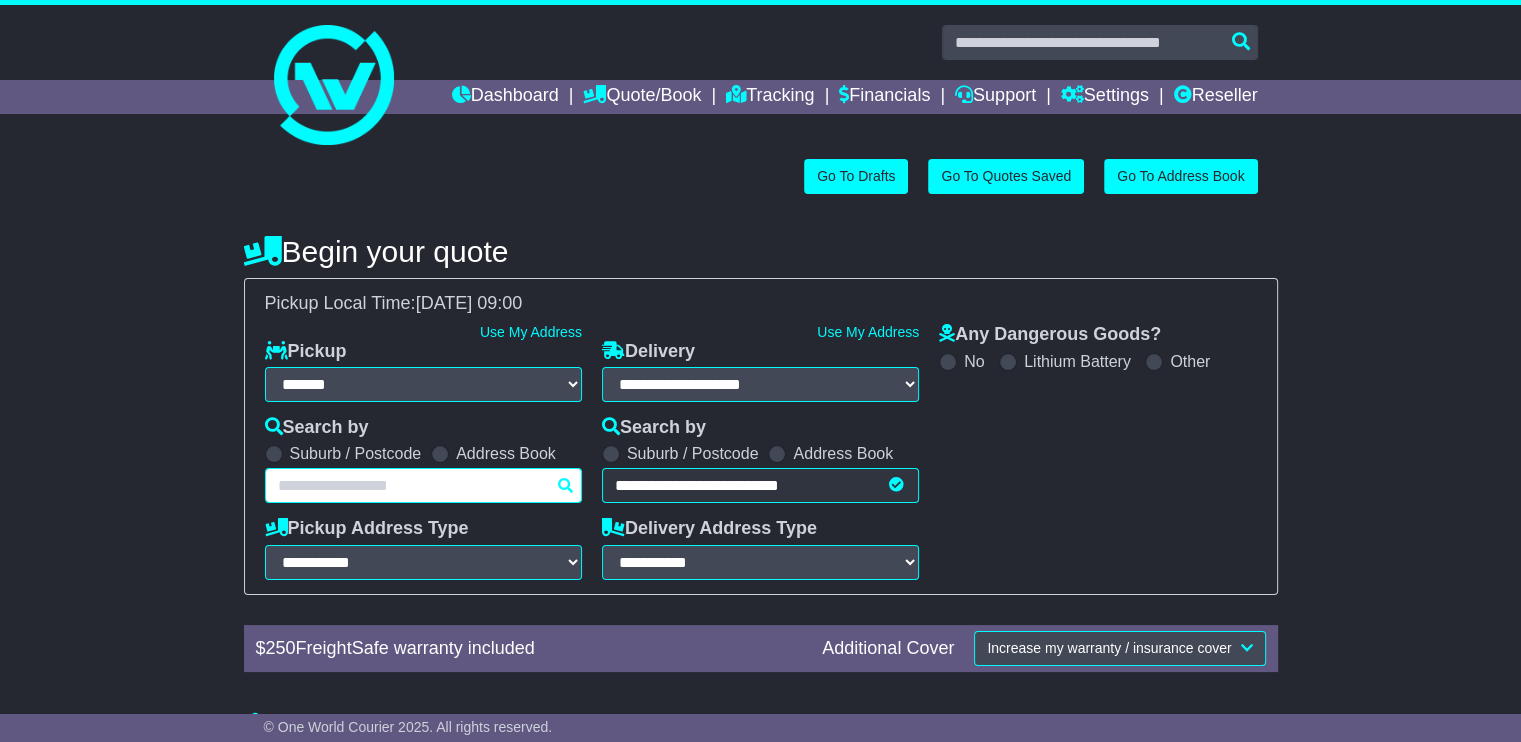 click at bounding box center (423, 485) 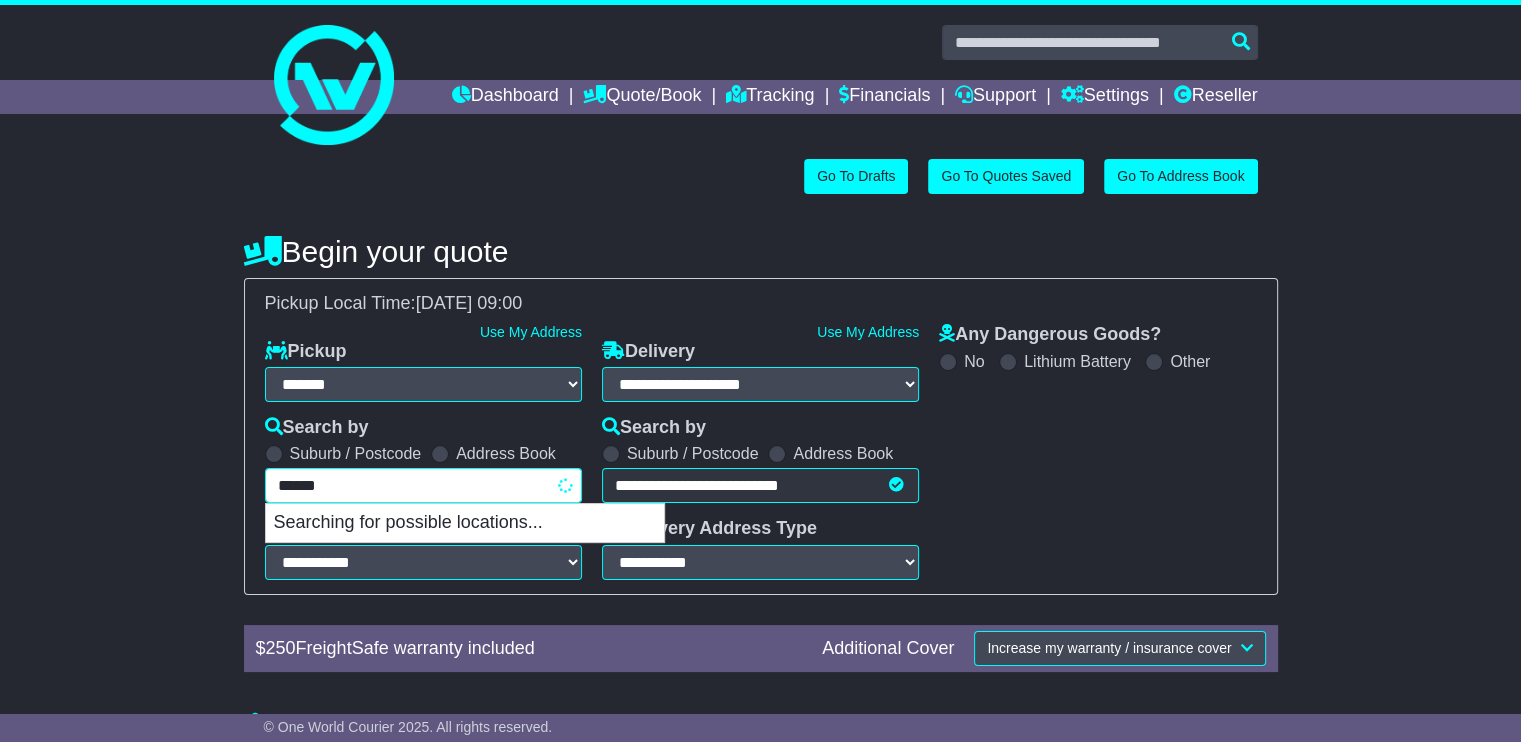 type on "*******" 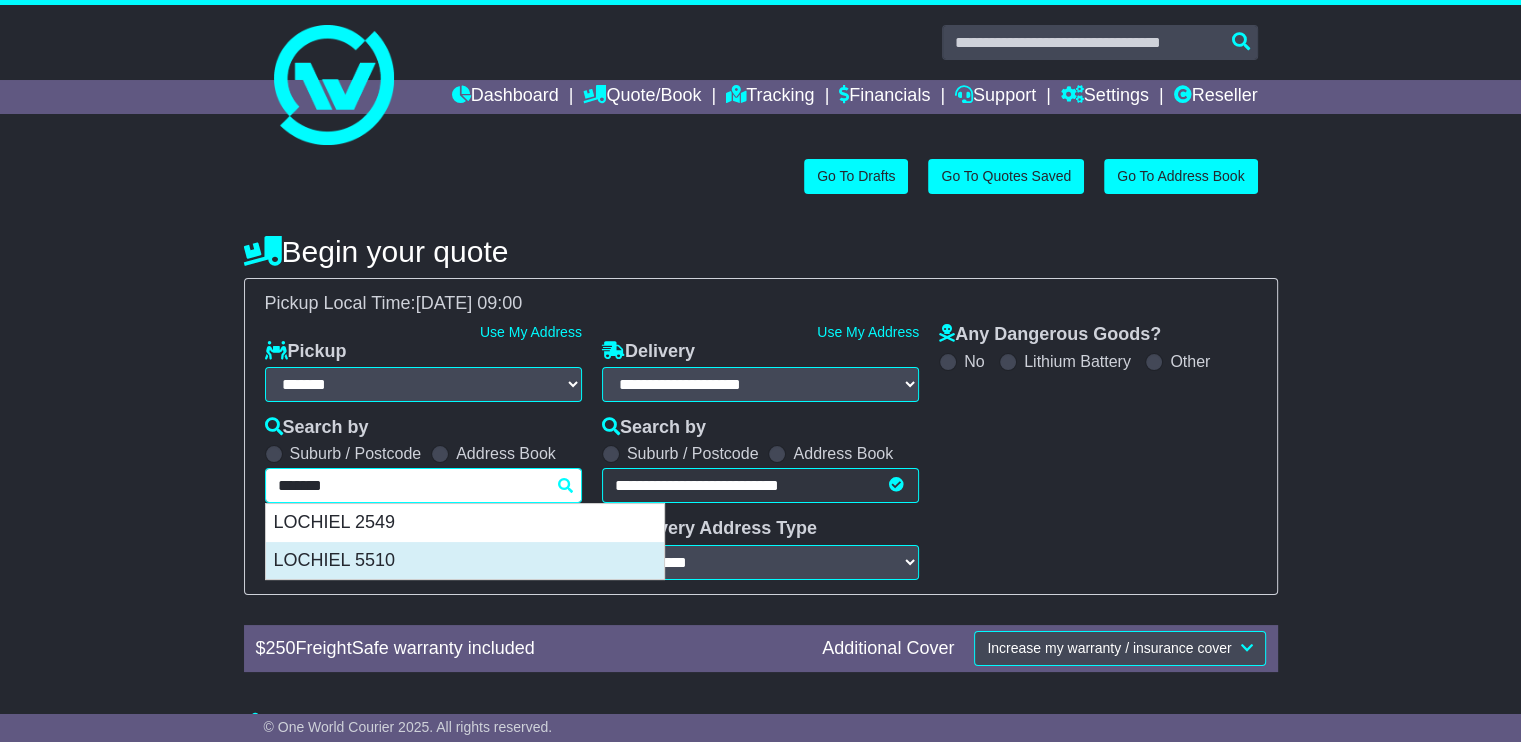 click on "LOCHIEL 5510" at bounding box center [465, 561] 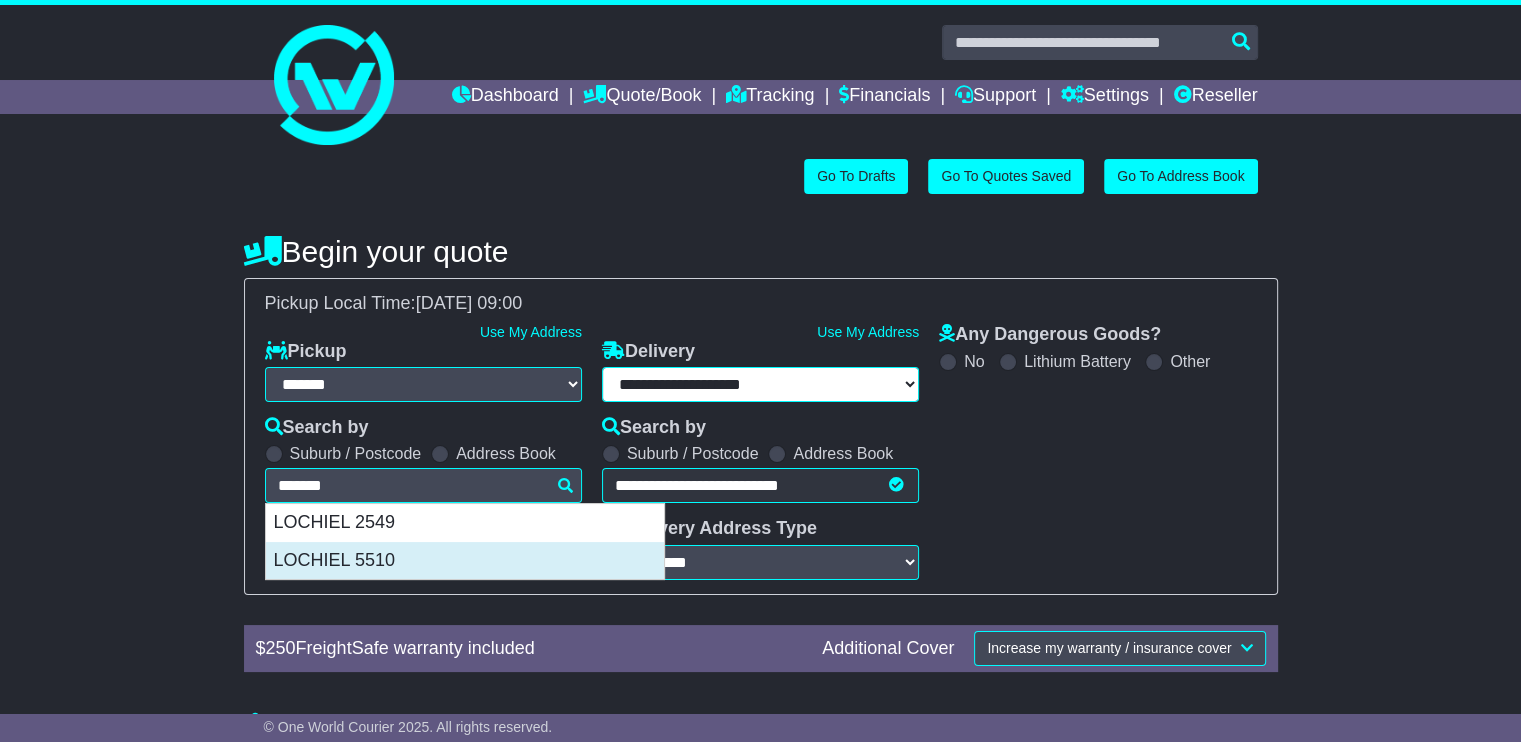type on "**********" 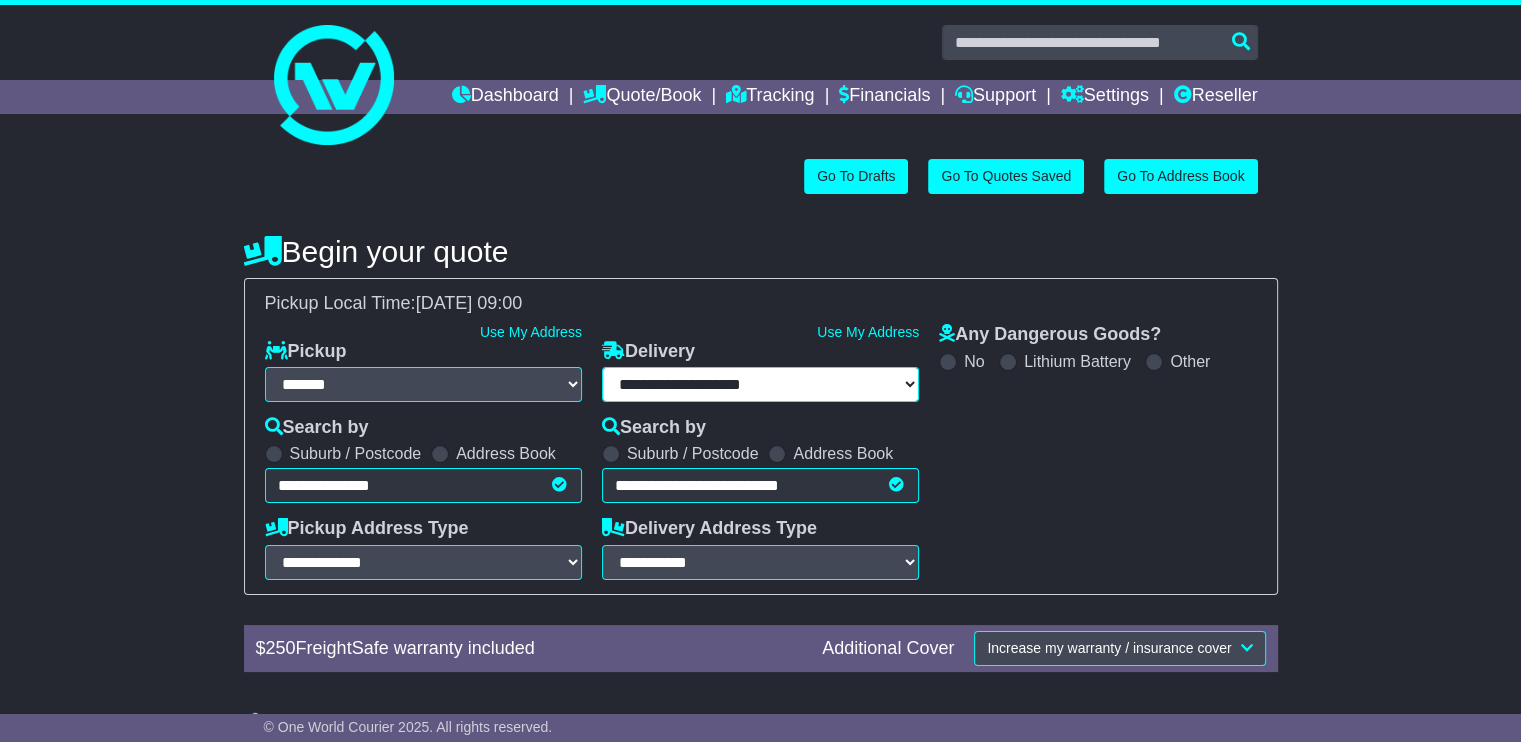 type on "**********" 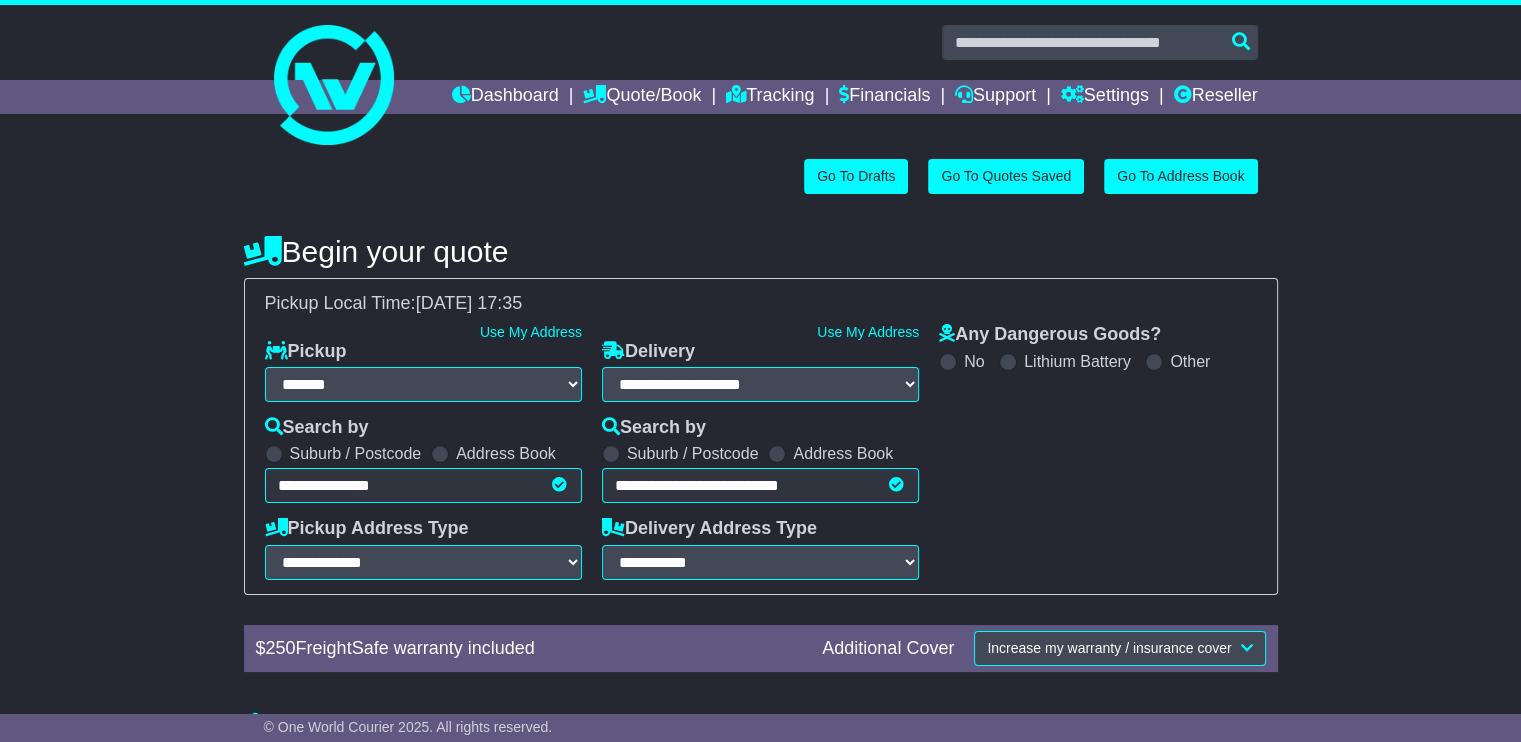 click on "**********" at bounding box center [423, 485] 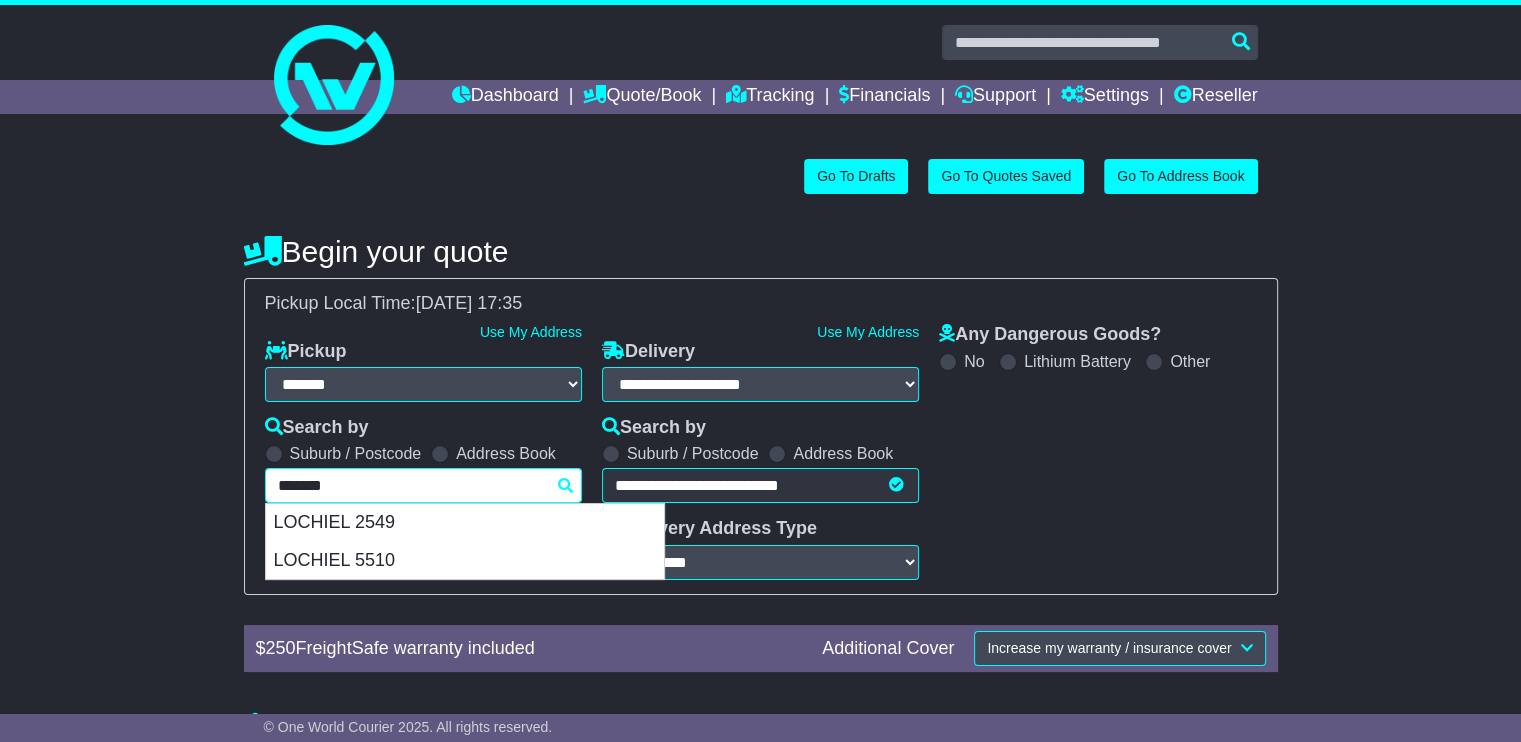click on "*******" at bounding box center [423, 485] 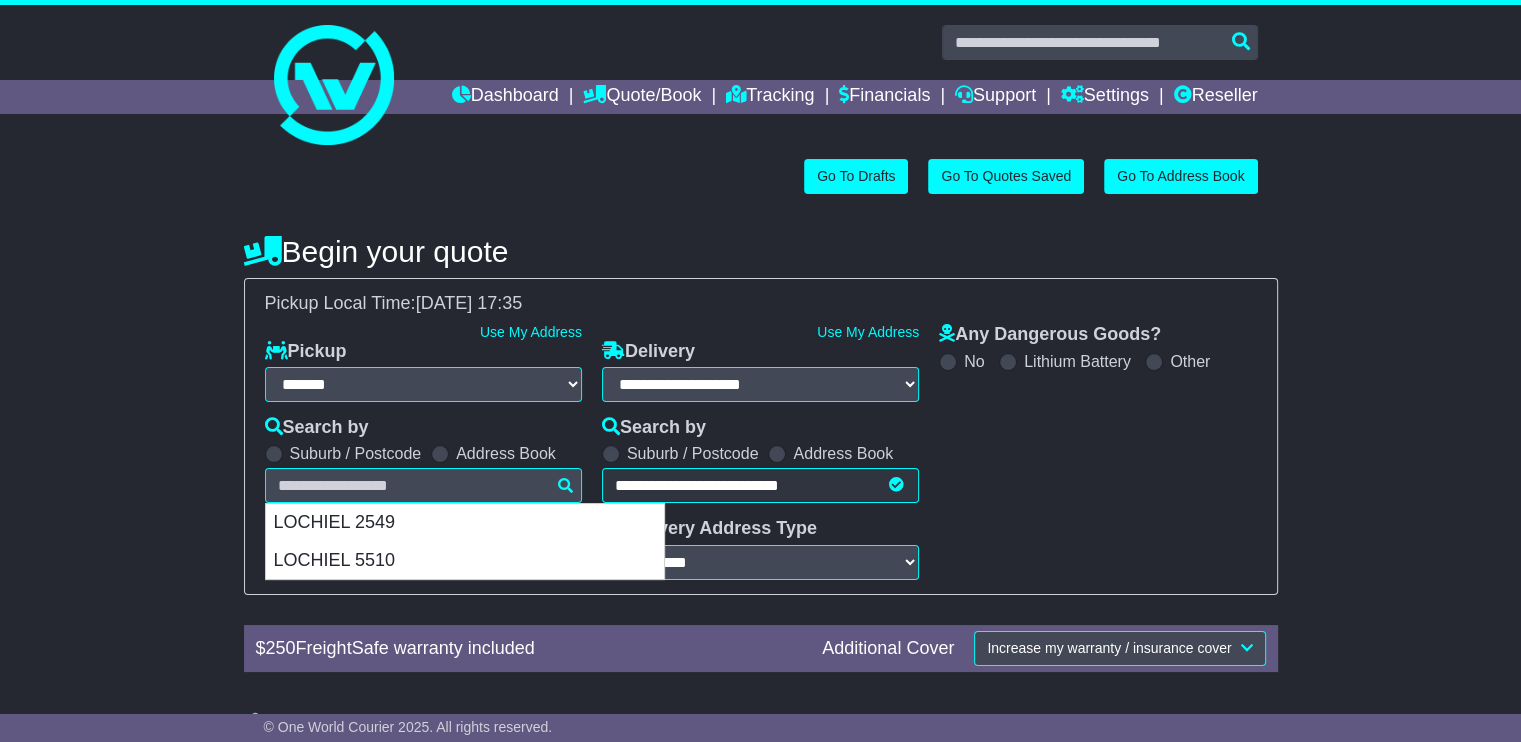 click on "Any Dangerous Goods?
No
Lithium Battery
Other" at bounding box center [1097, 452] 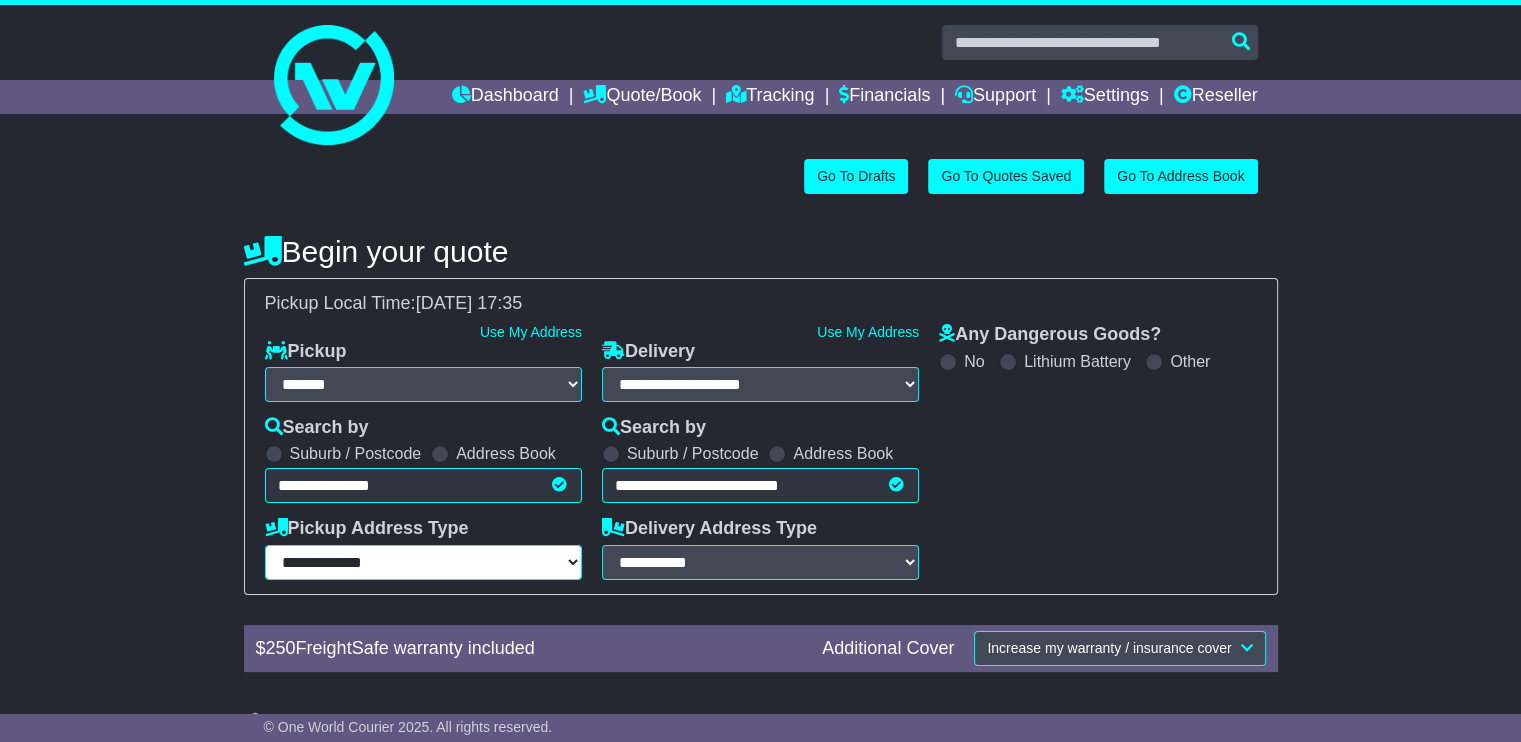click on "**********" at bounding box center [423, 562] 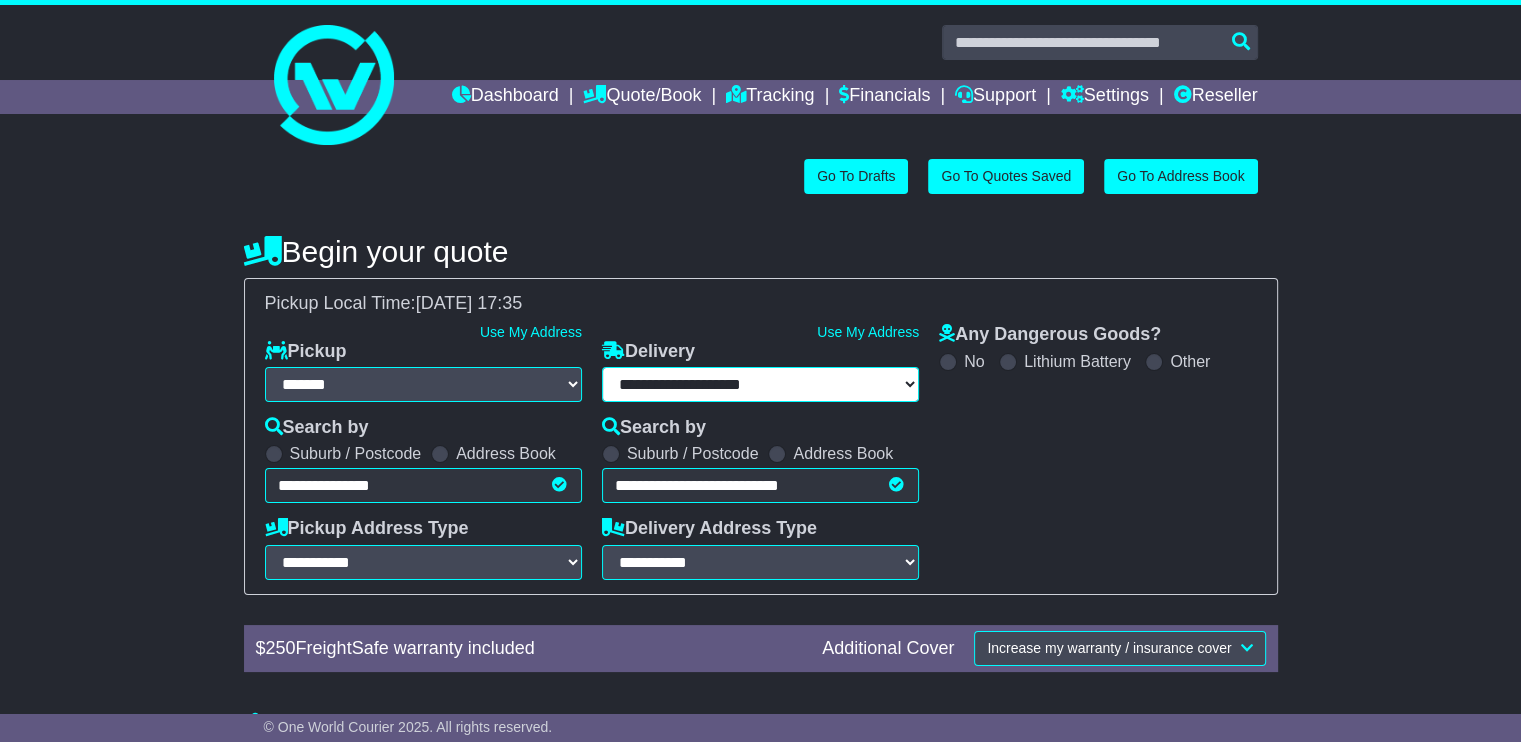 click on "**********" at bounding box center (760, 384) 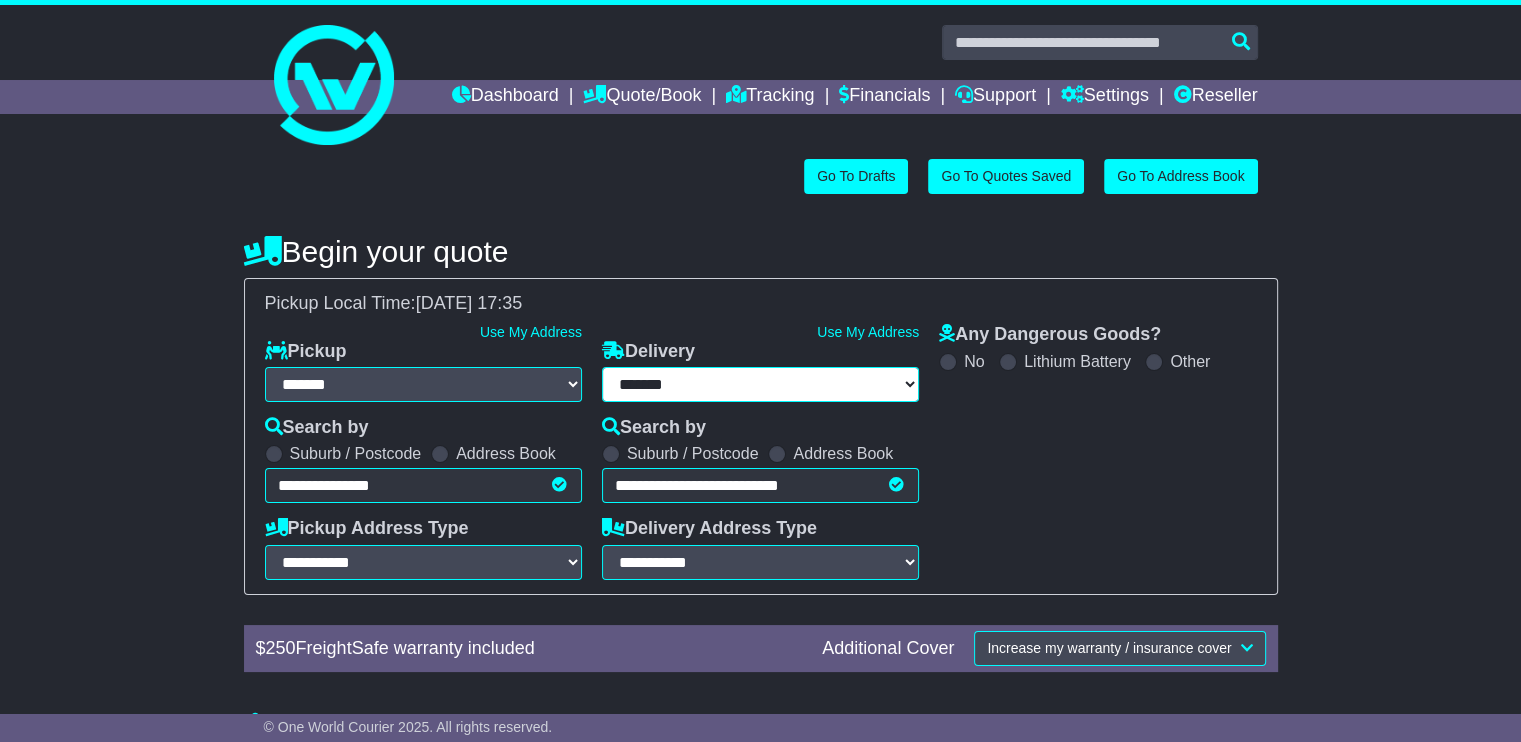 click on "**********" at bounding box center (760, 384) 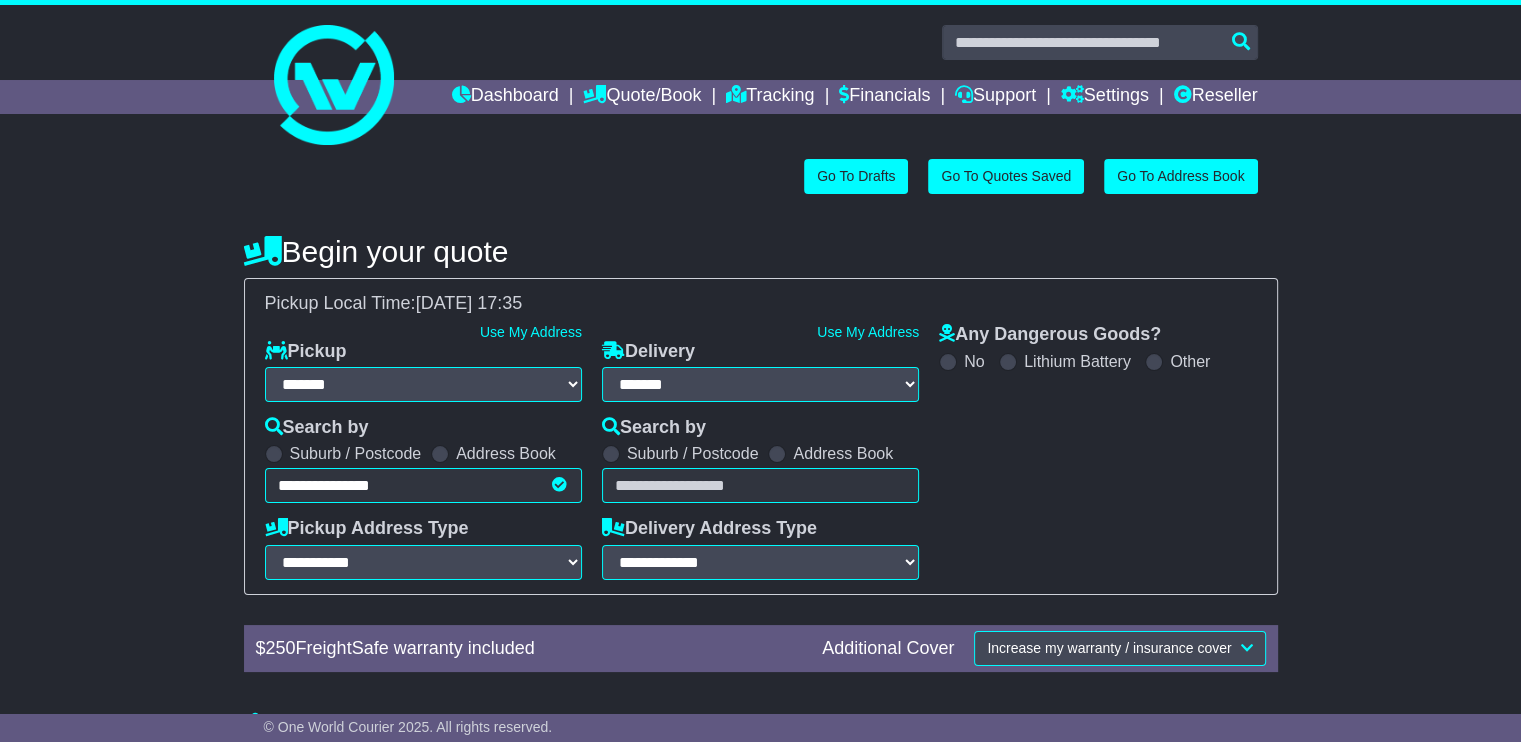 click on "Address Book" at bounding box center [843, 453] 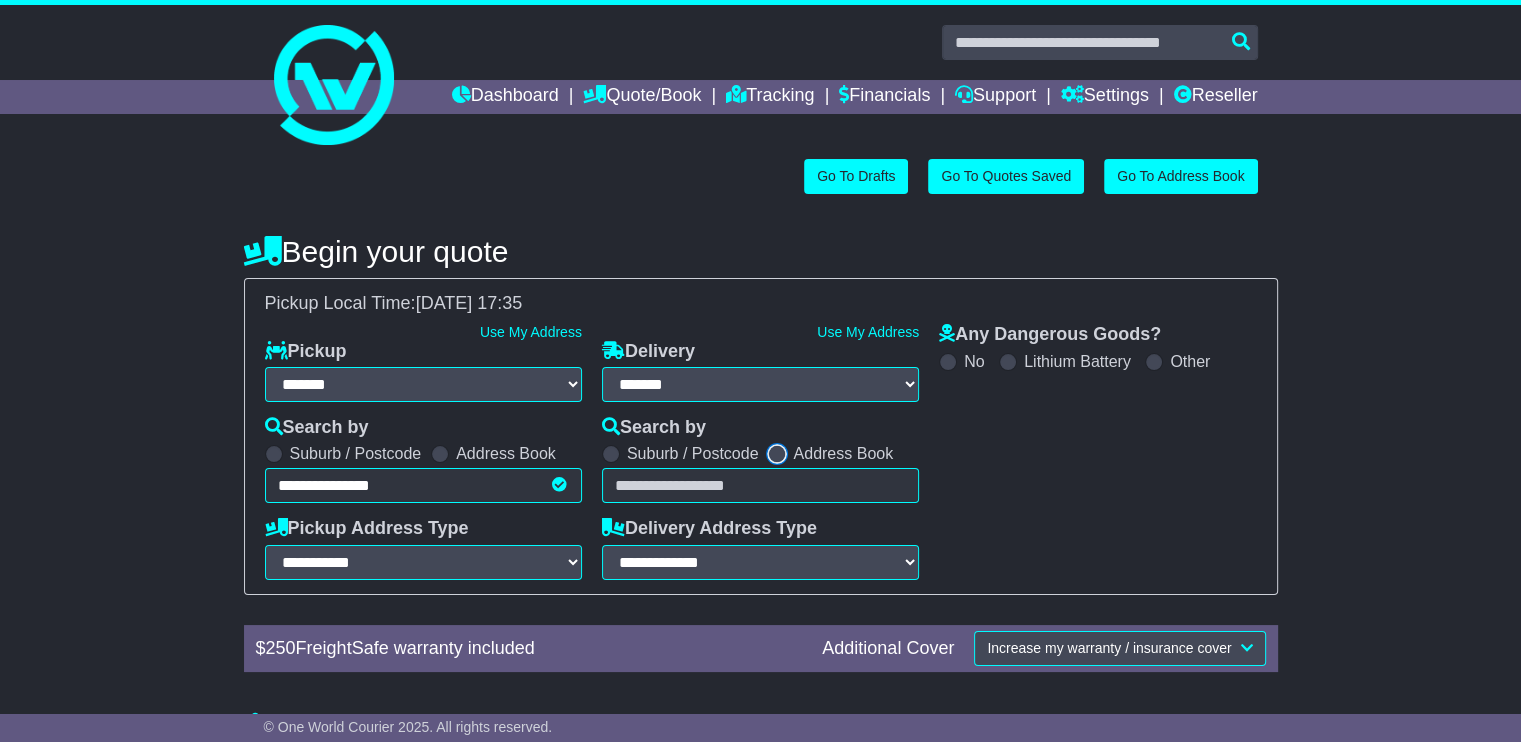 select 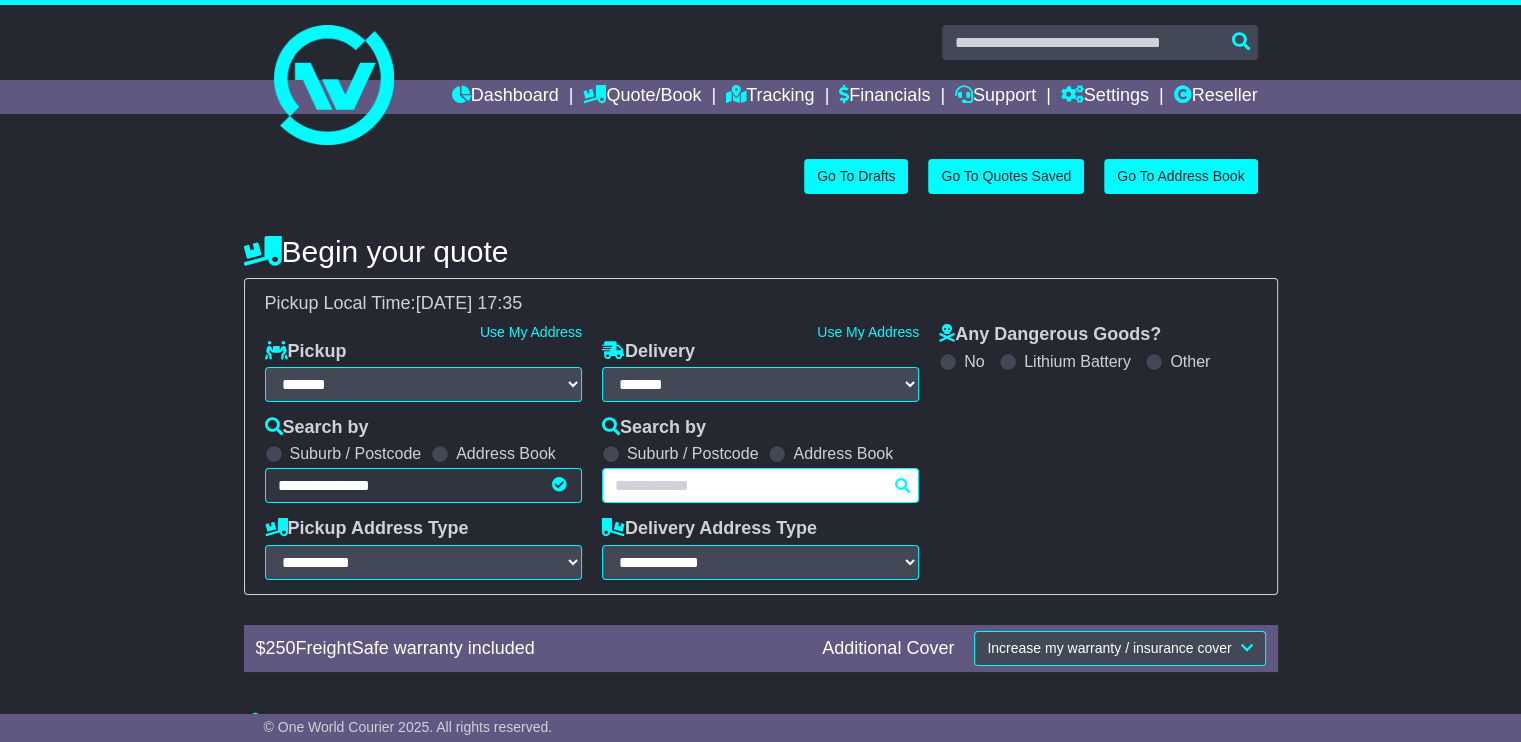 click at bounding box center [760, 485] 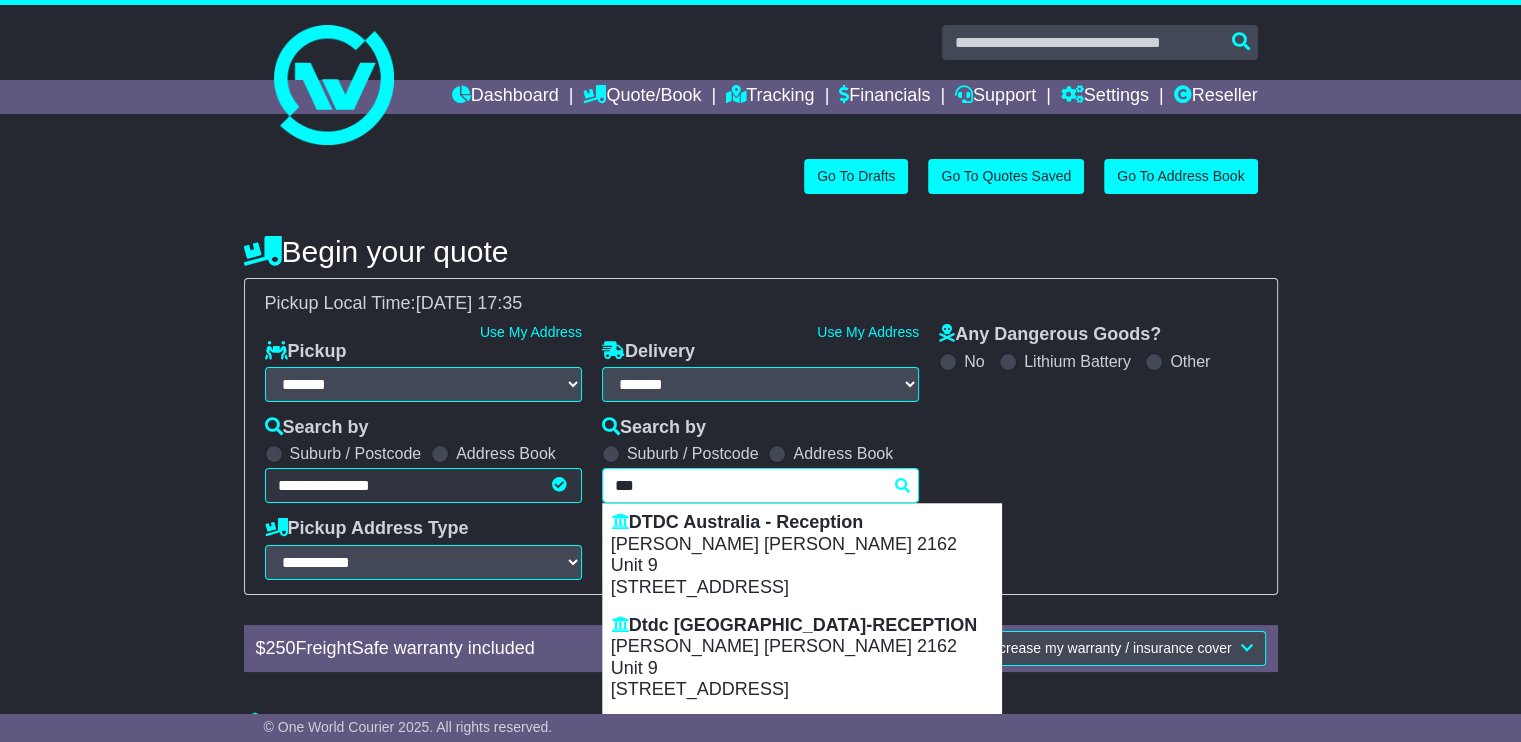 type on "****" 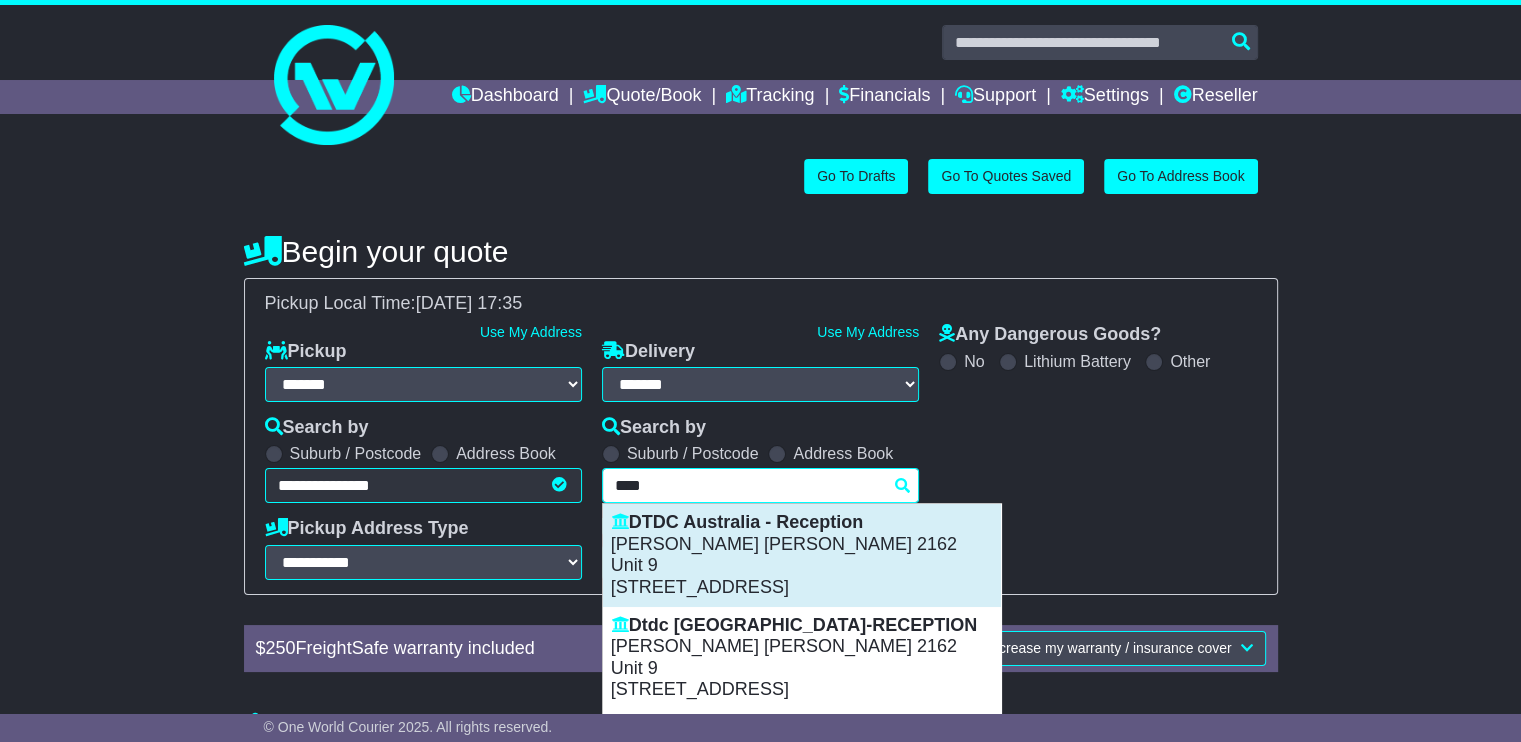 click on "Unit 9" at bounding box center (802, 566) 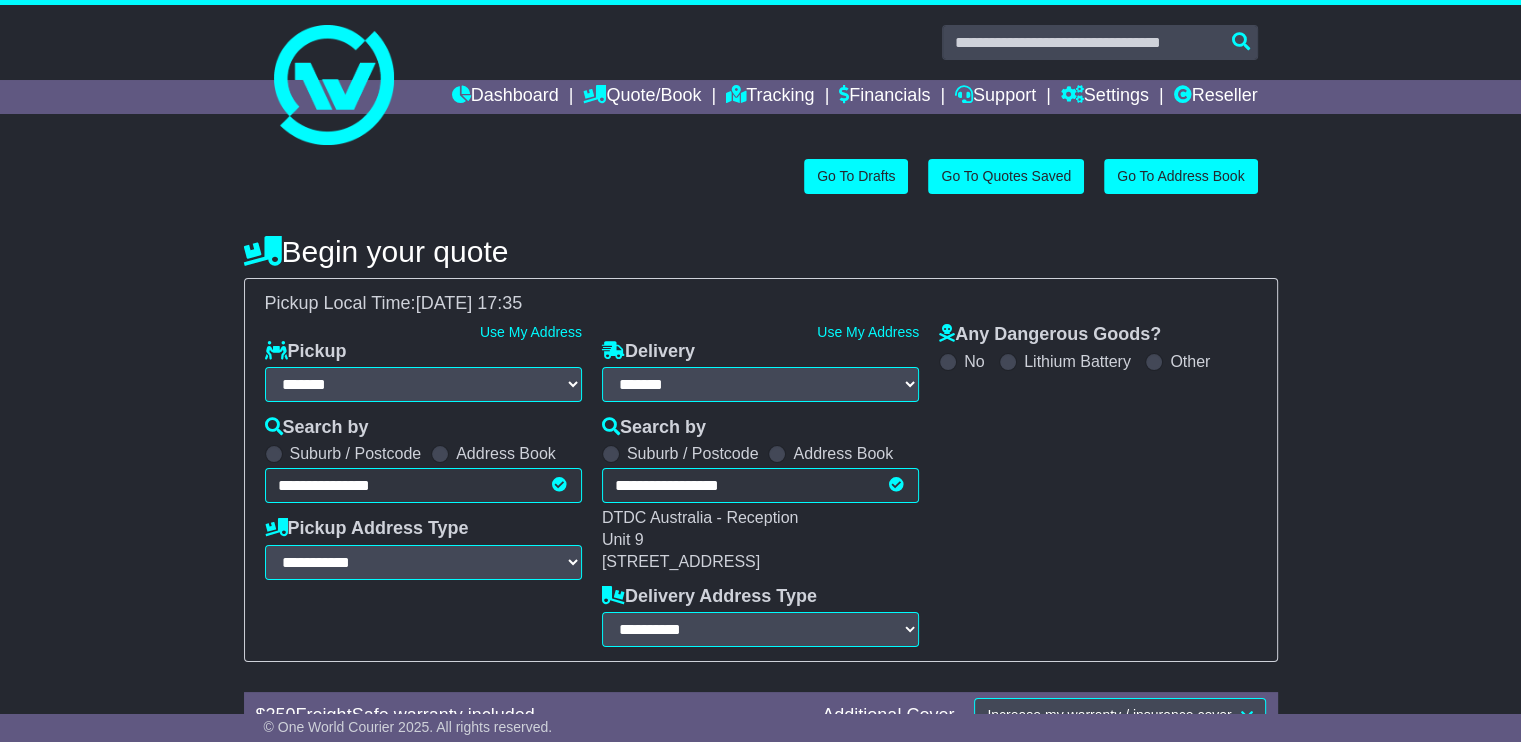 type on "**********" 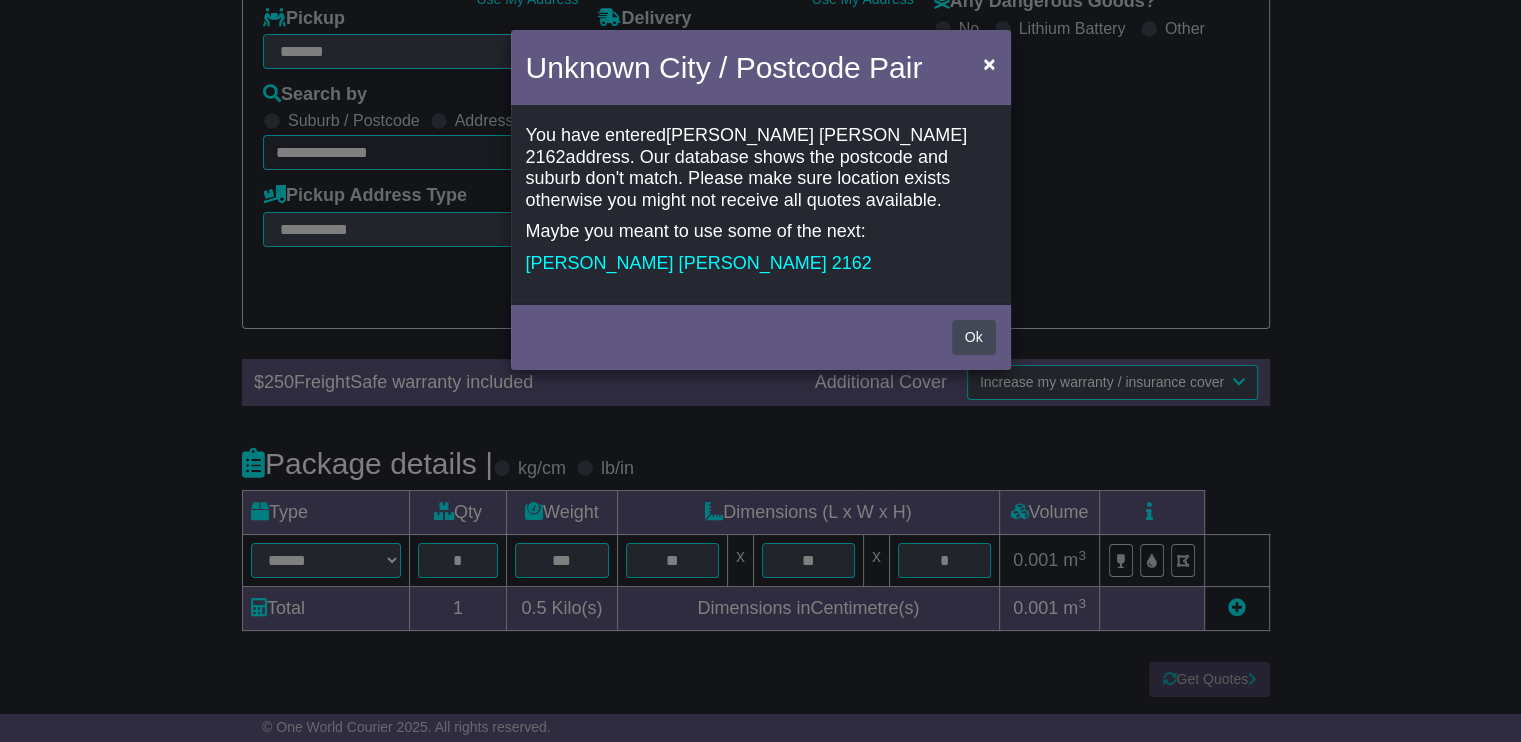 scroll, scrollTop: 336, scrollLeft: 0, axis: vertical 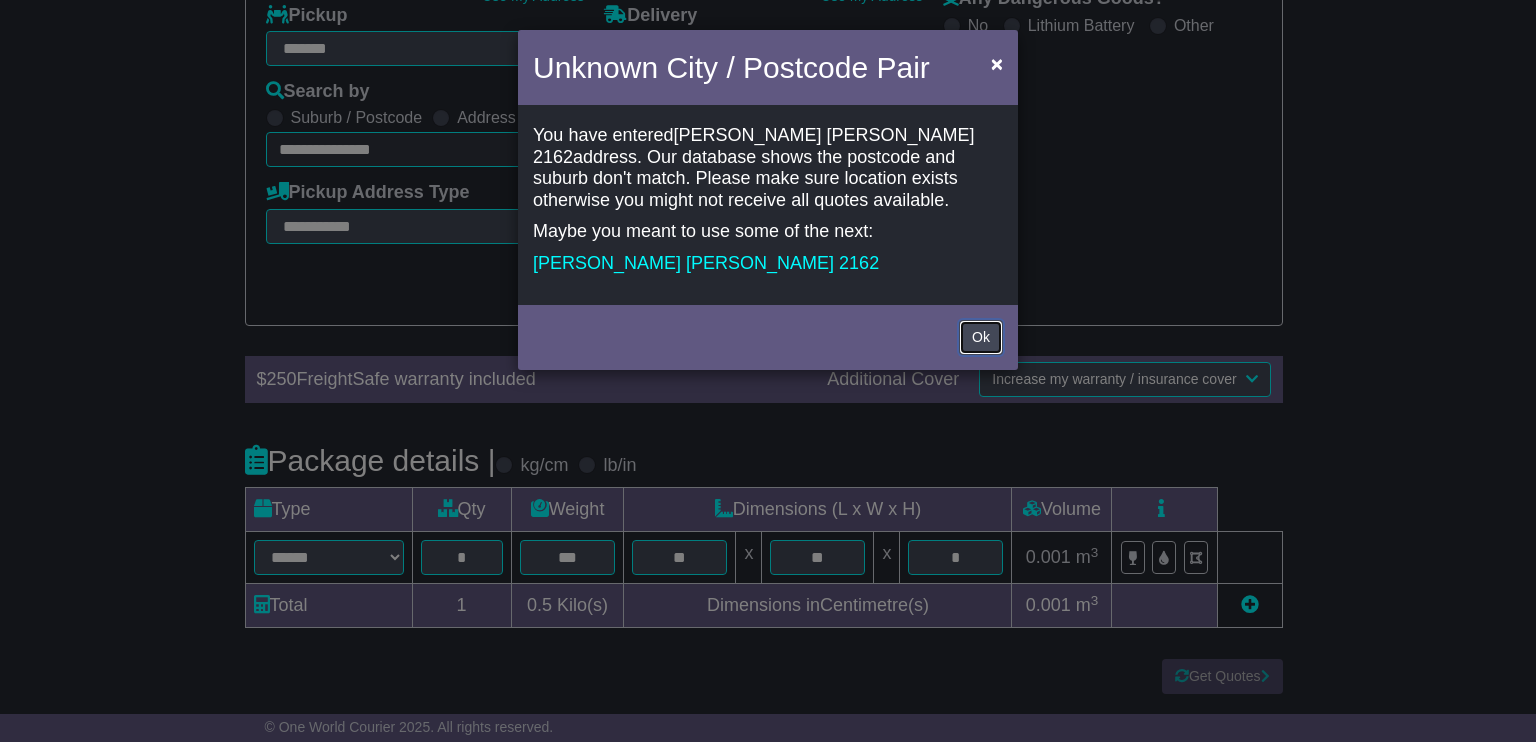 click on "Ok" at bounding box center (981, 337) 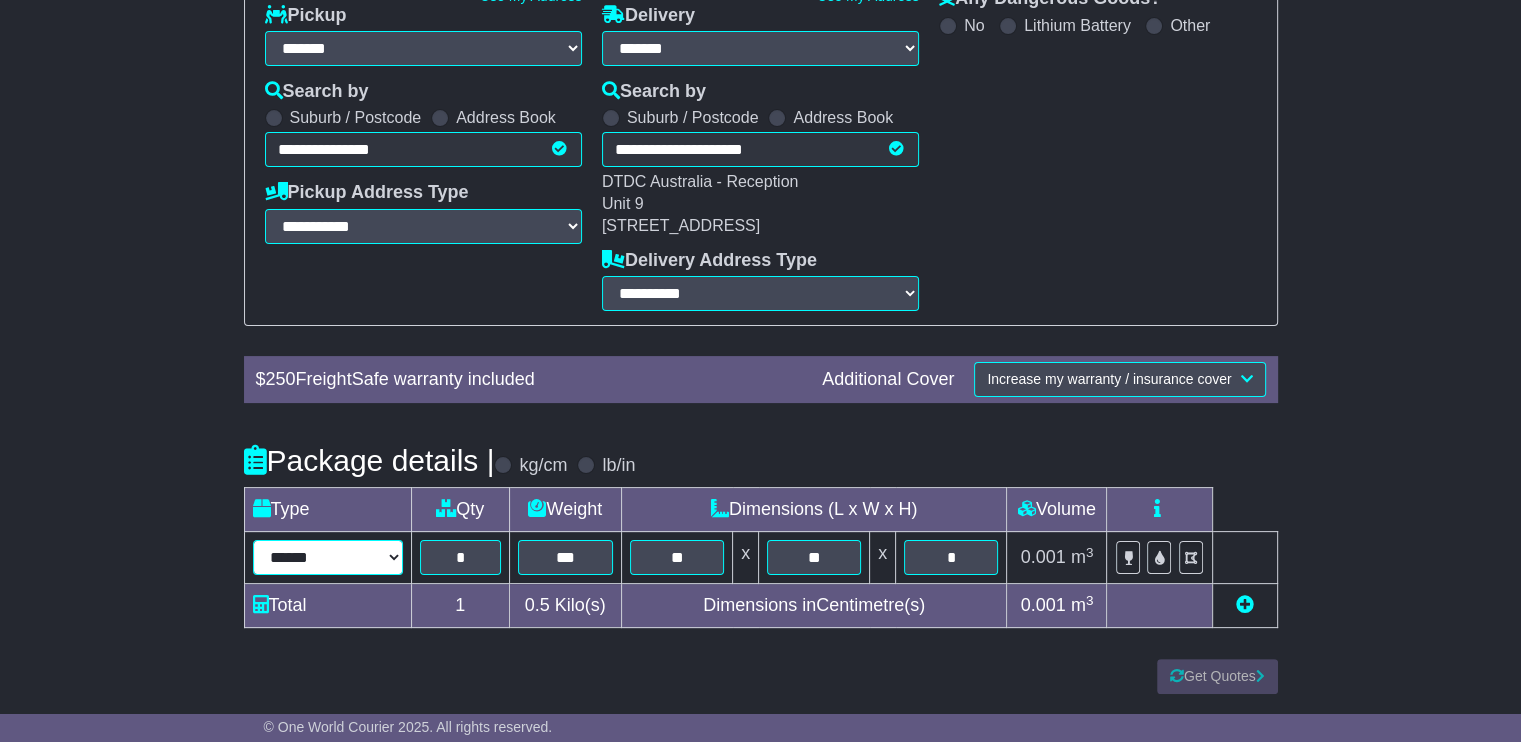 click on "****** ****** *** ******** ***** **** **** ****** *** *******" at bounding box center (328, 557) 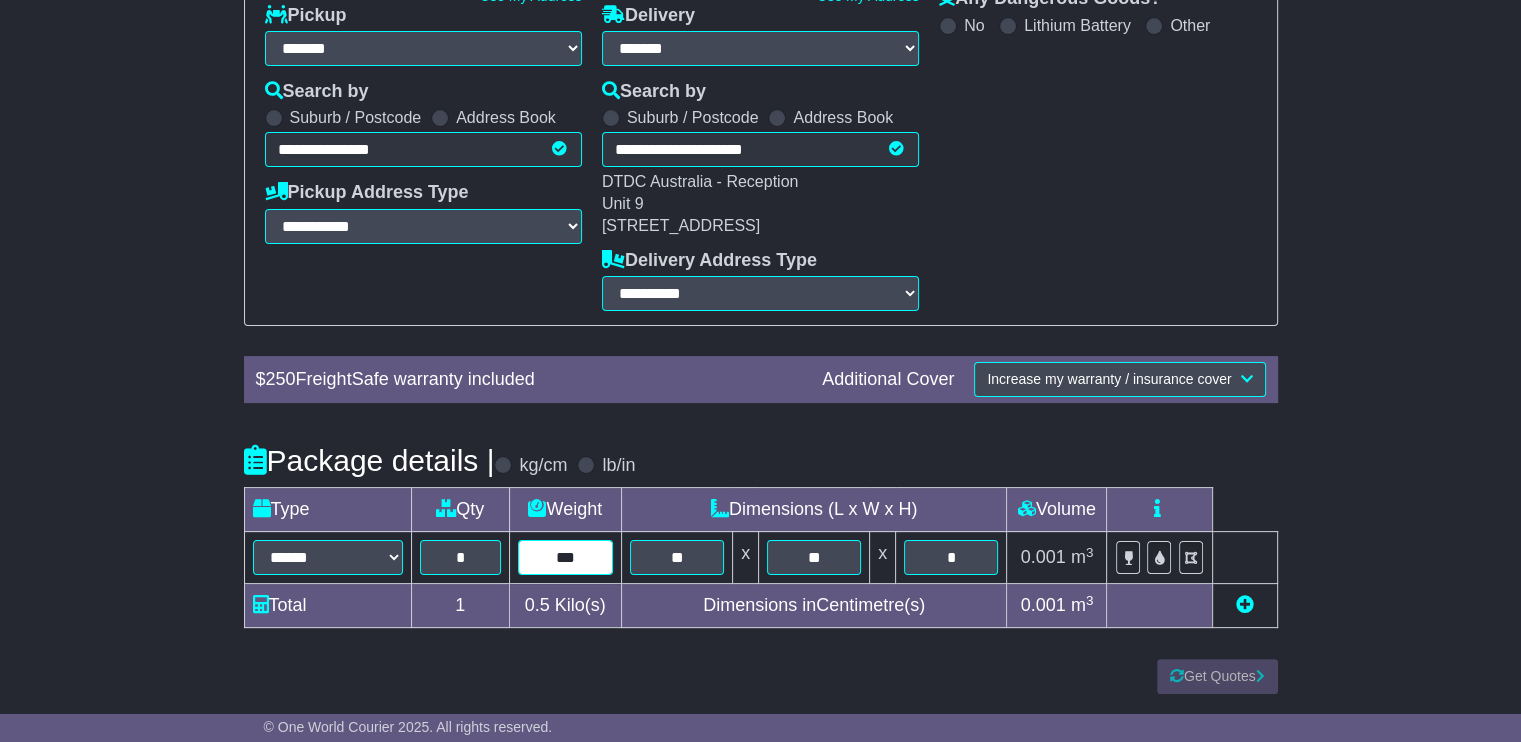 drag, startPoint x: 588, startPoint y: 557, endPoint x: 505, endPoint y: 574, distance: 84.723076 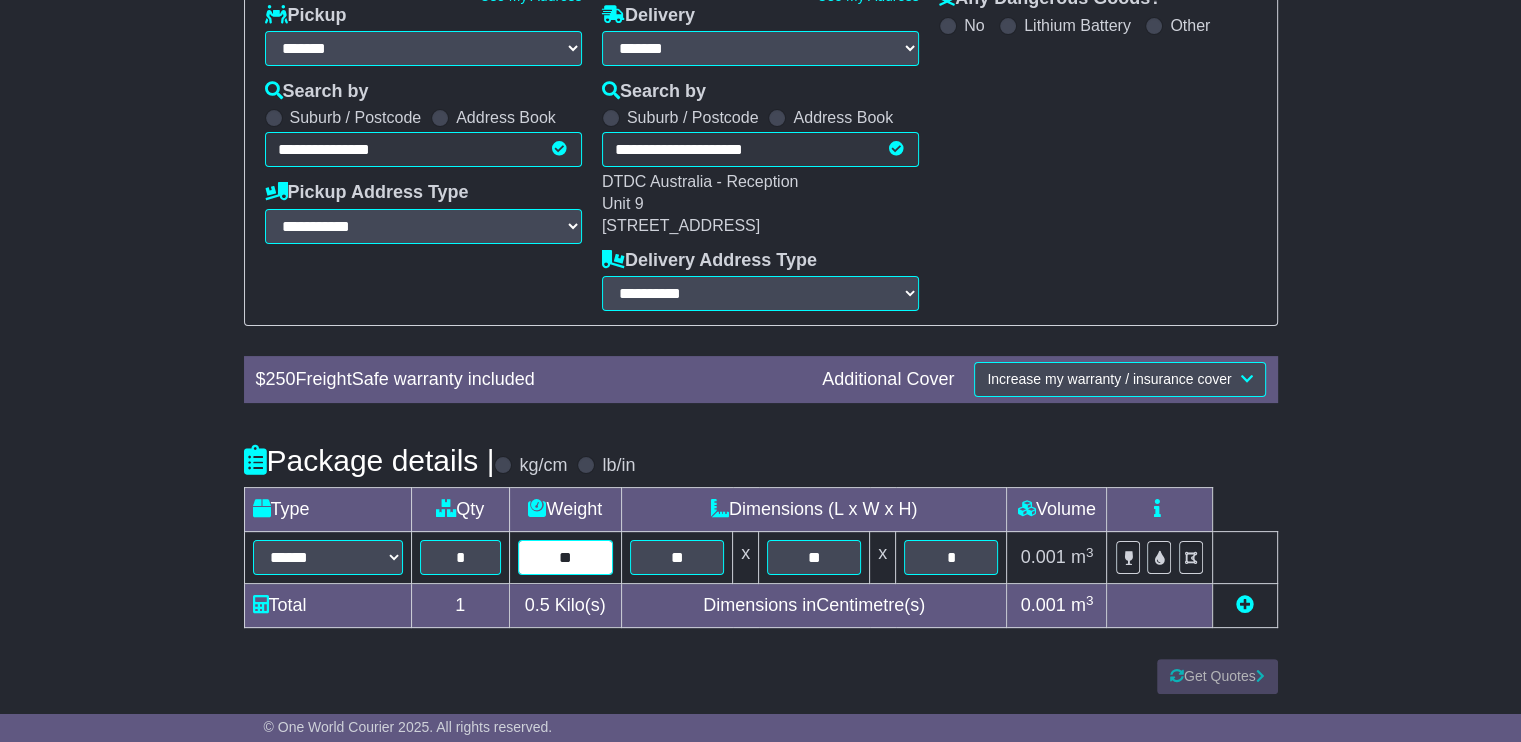 type on "**" 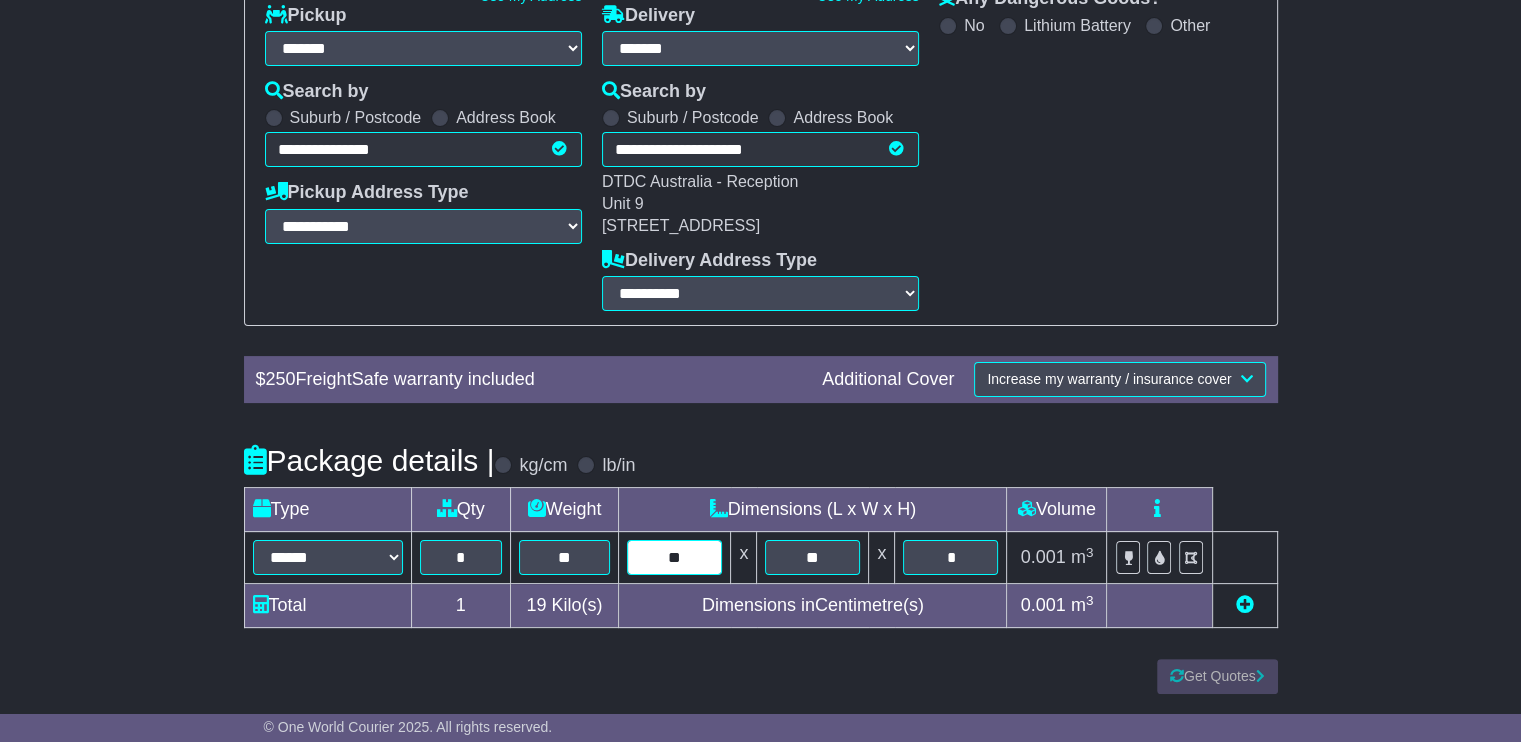 type on "**" 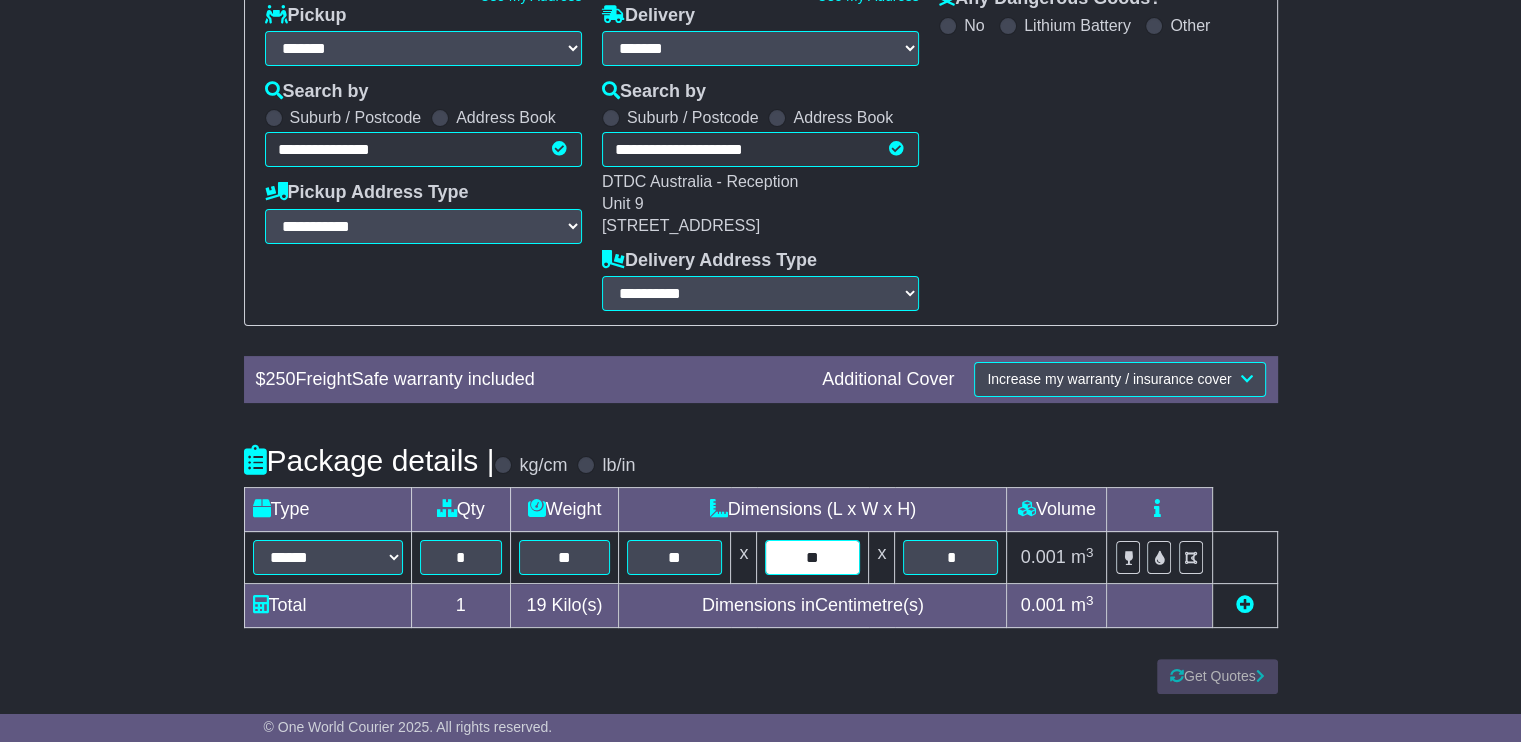 type on "**" 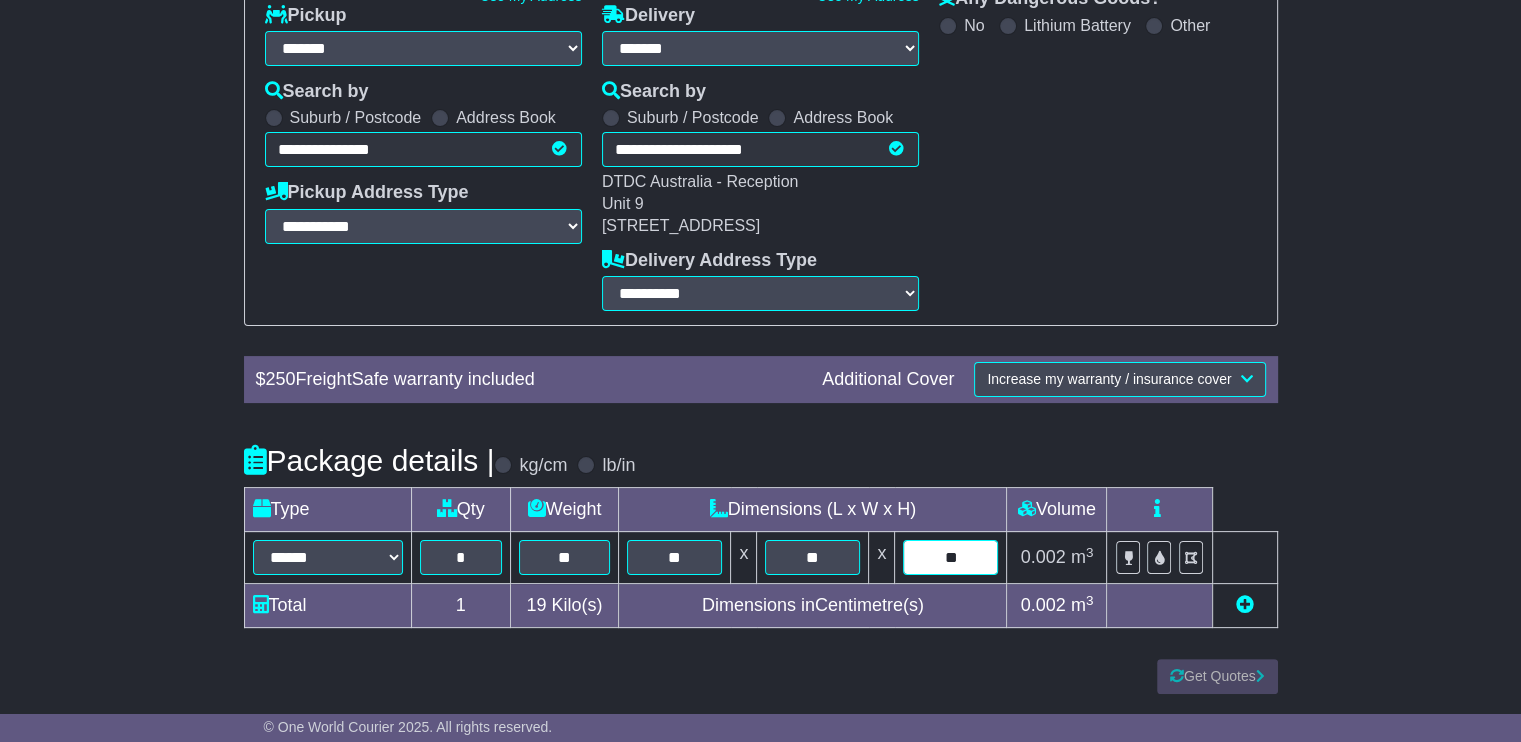 type on "**" 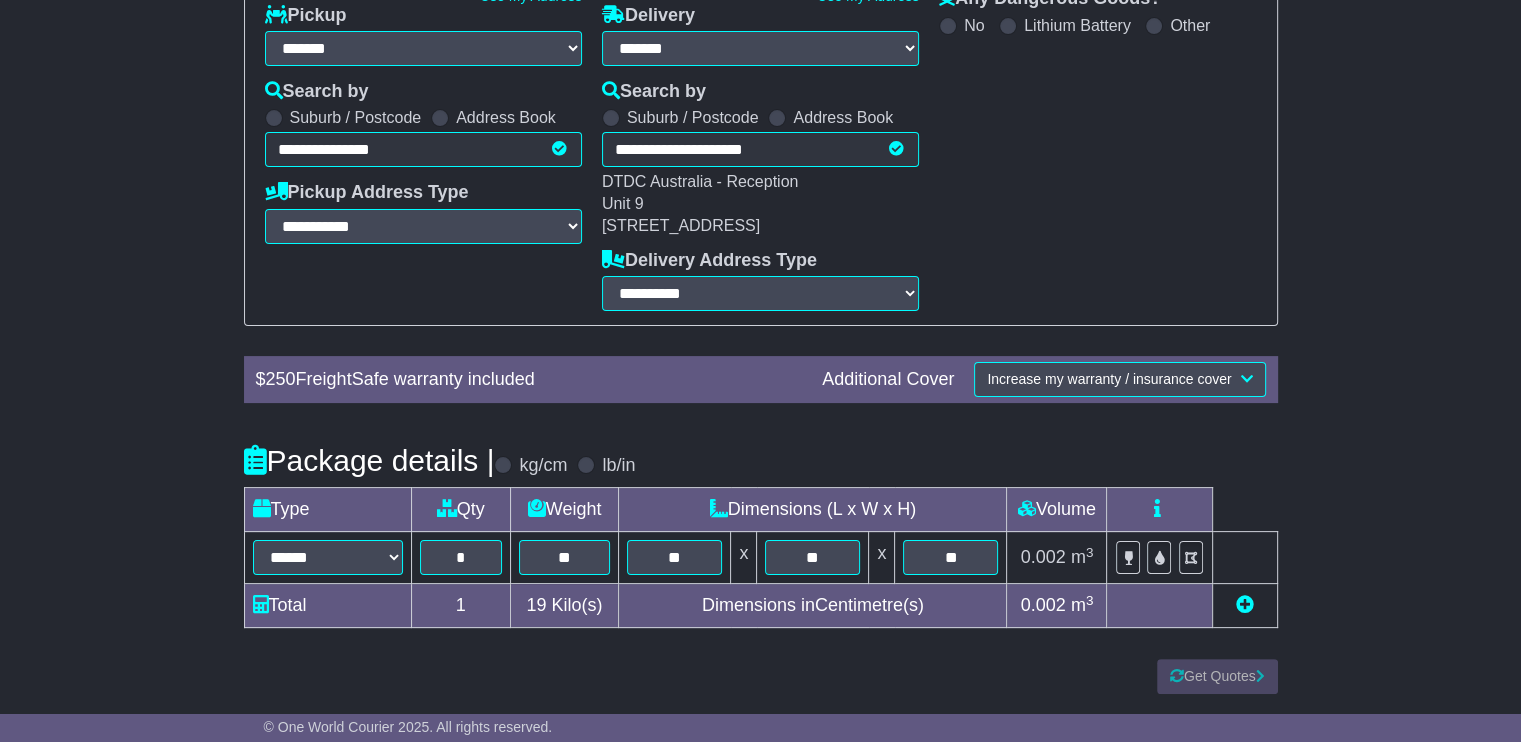 click at bounding box center (1245, 604) 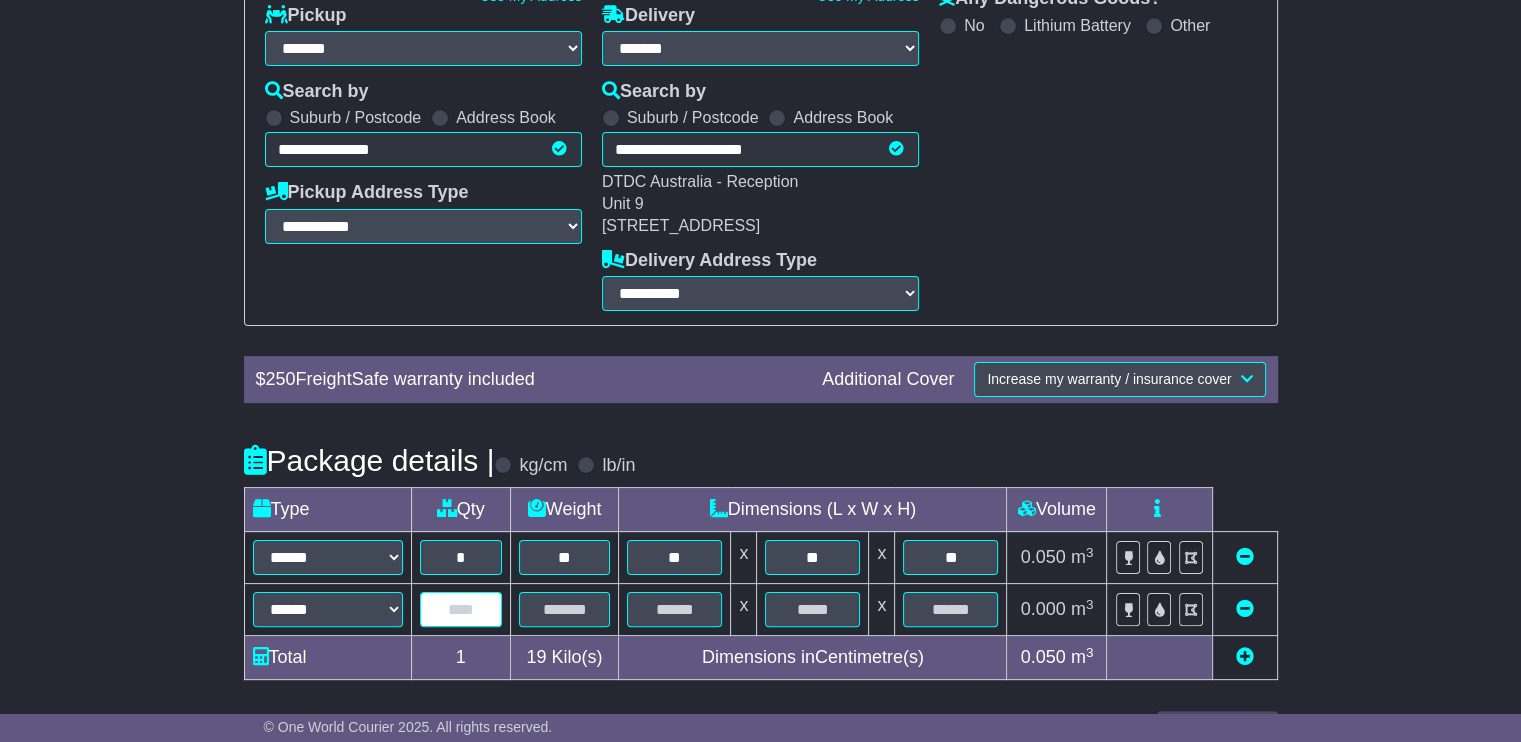 click at bounding box center (461, 609) 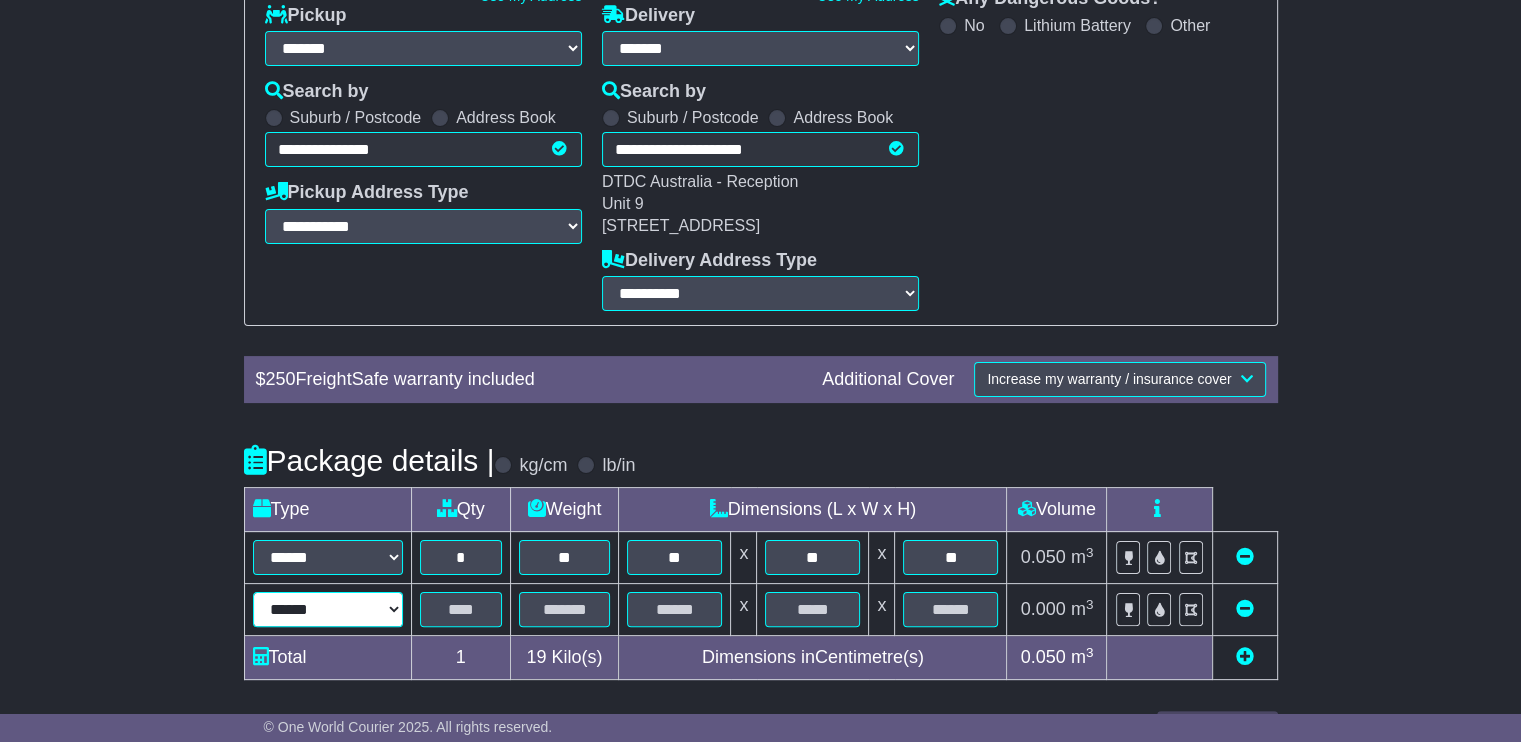 click on "****** ****** *** ******** ***** **** **** ****** *** *******" at bounding box center (328, 609) 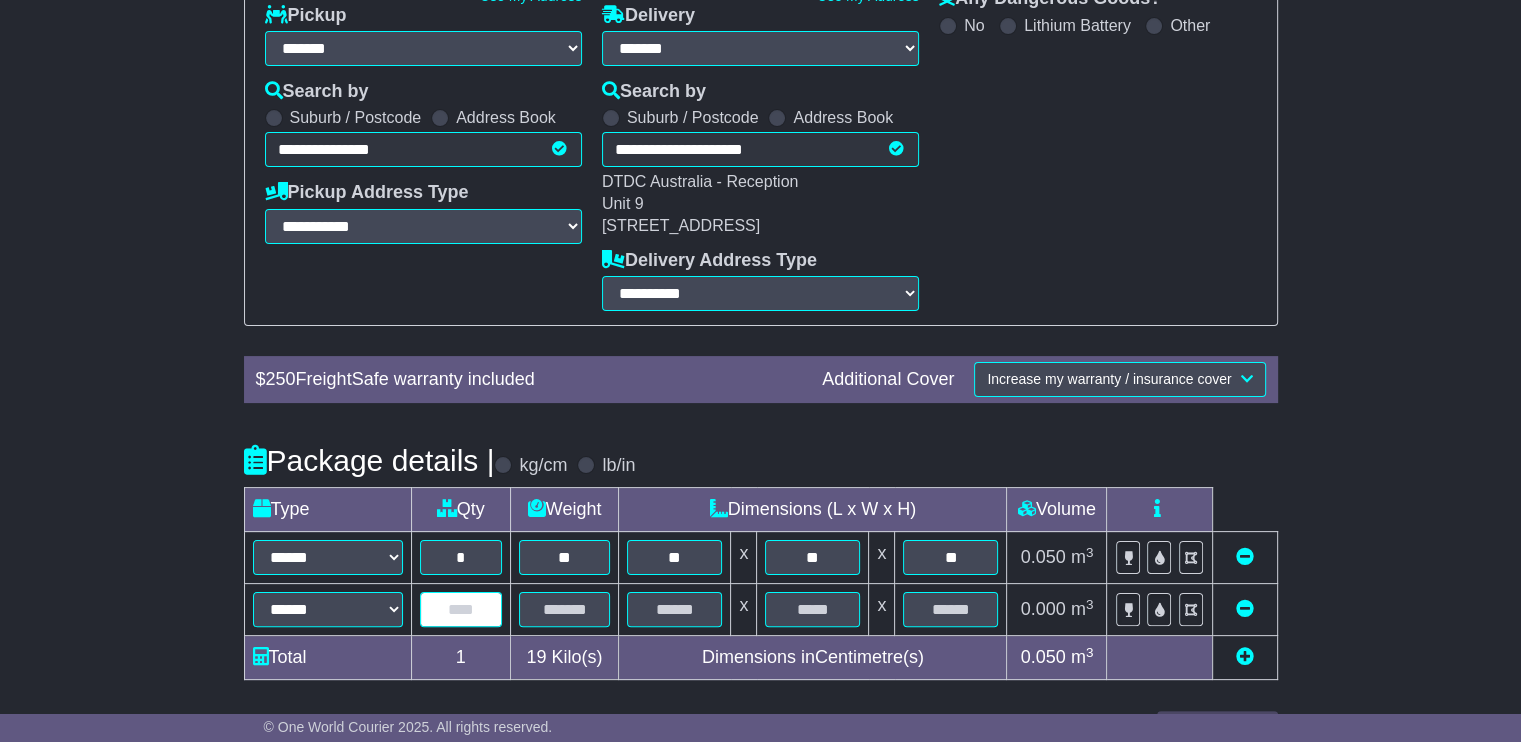 click at bounding box center (461, 609) 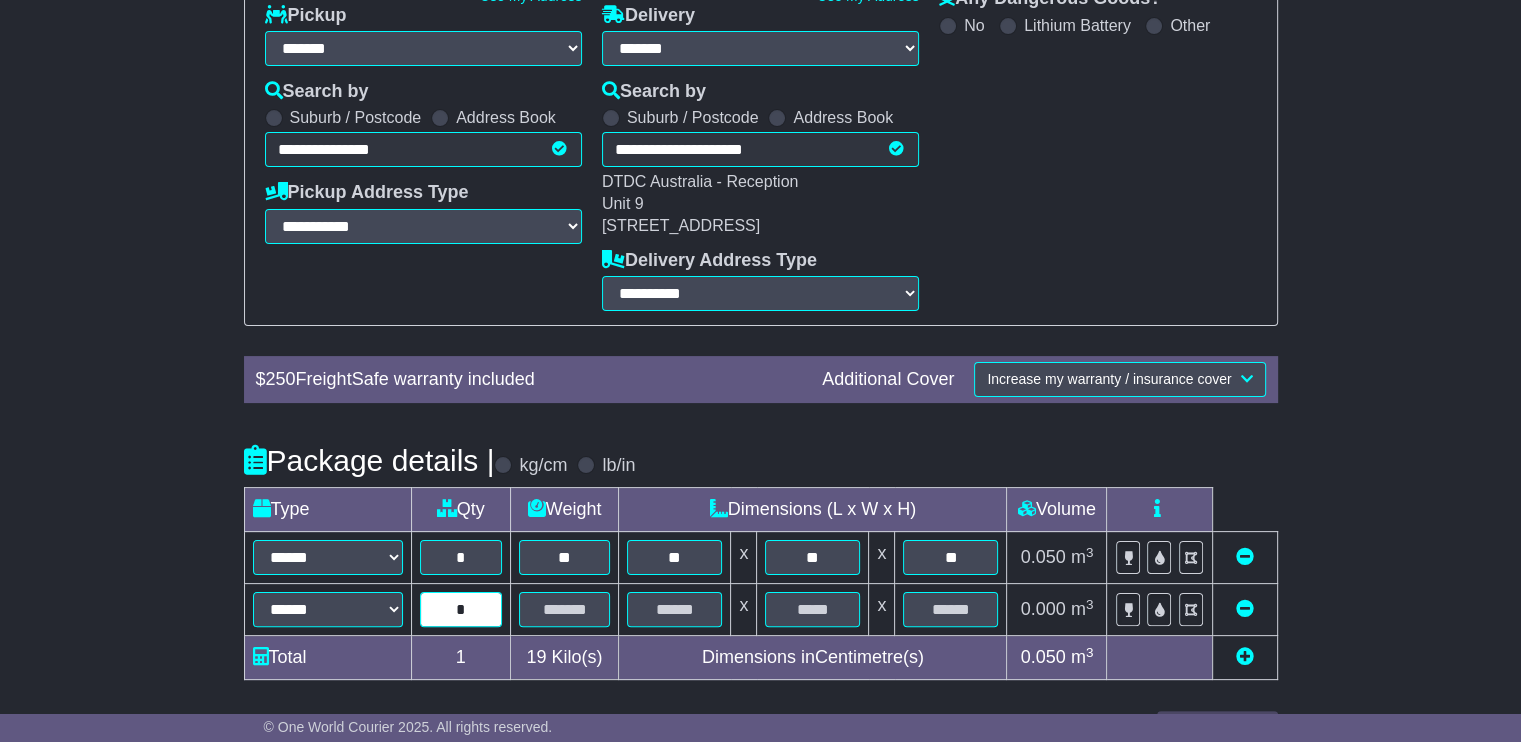 type on "*" 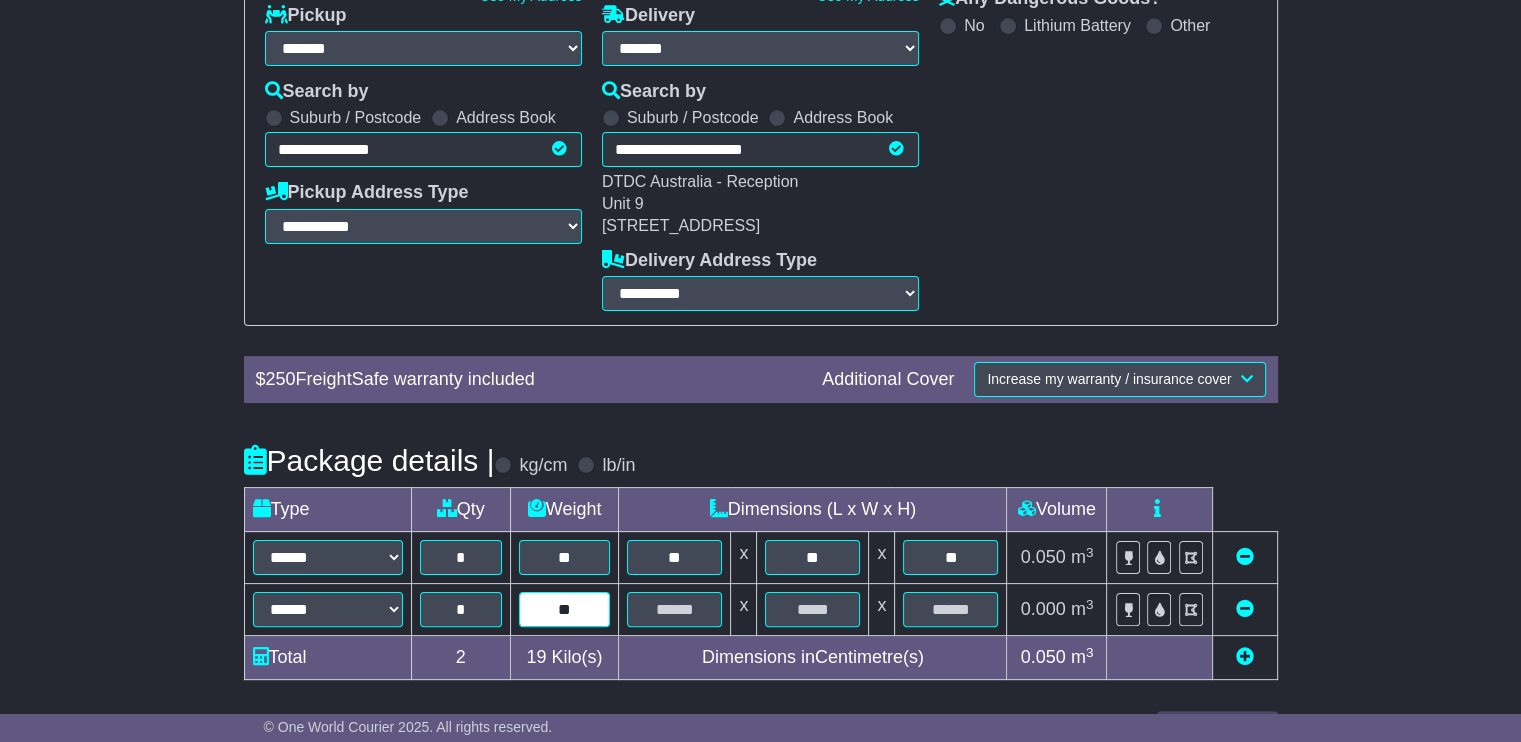 type on "**" 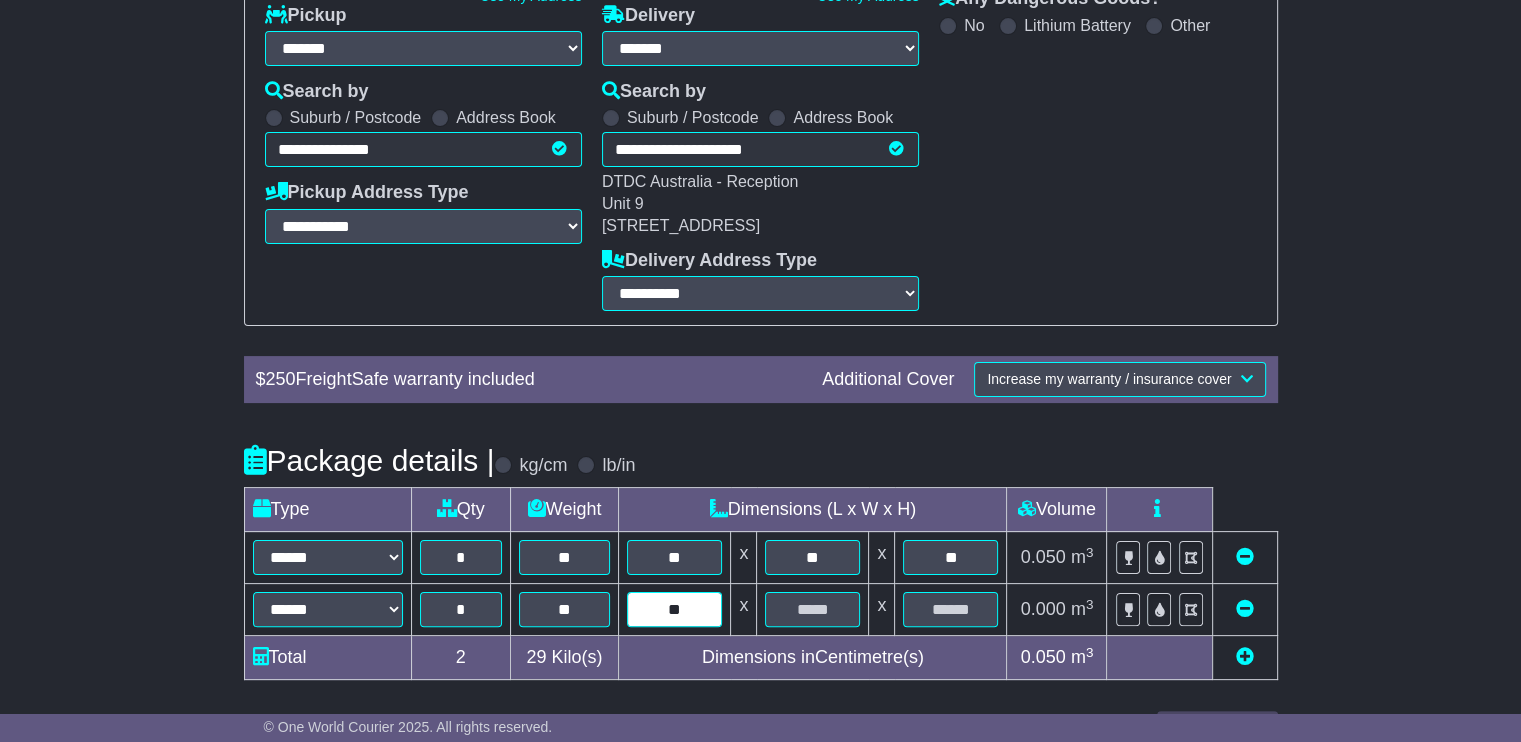 type on "**" 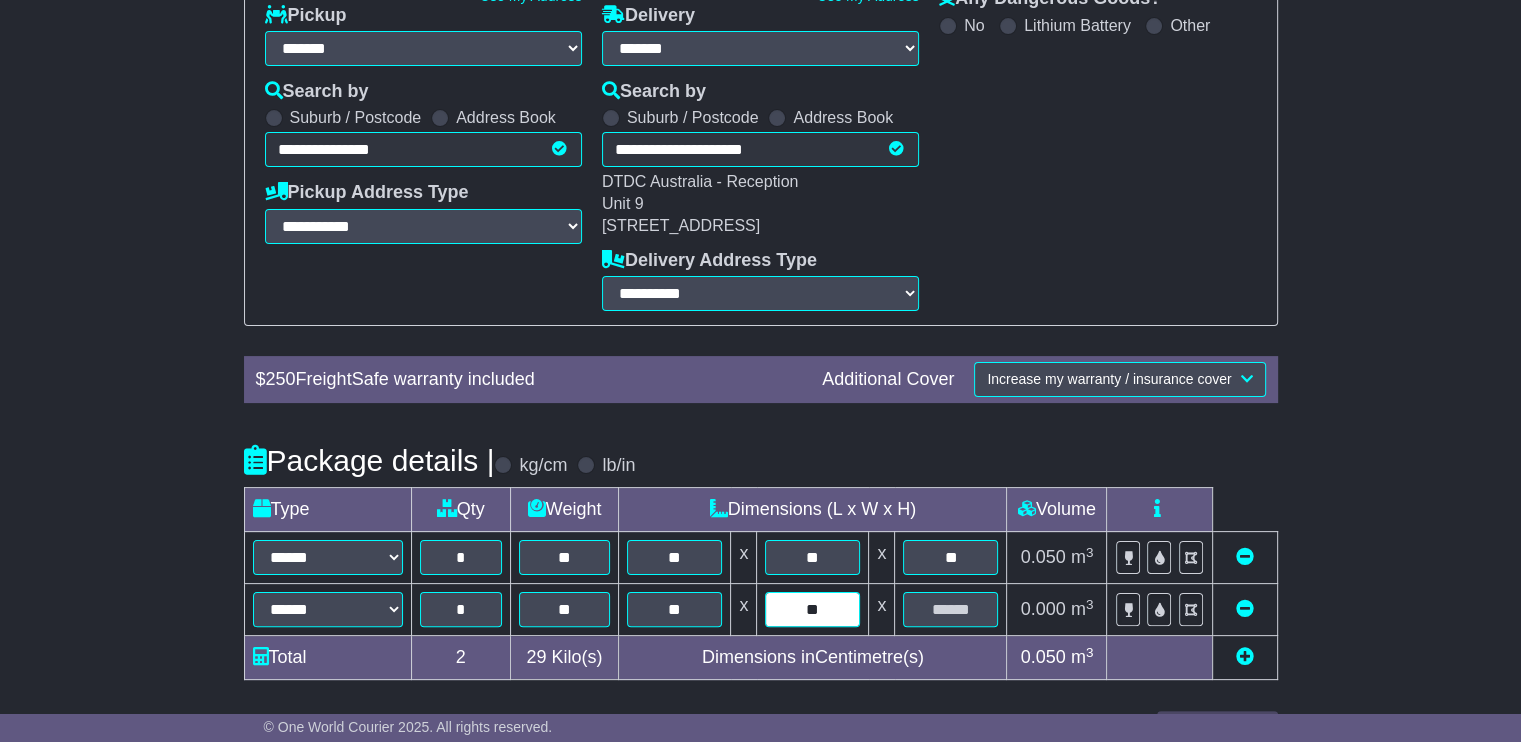 type on "**" 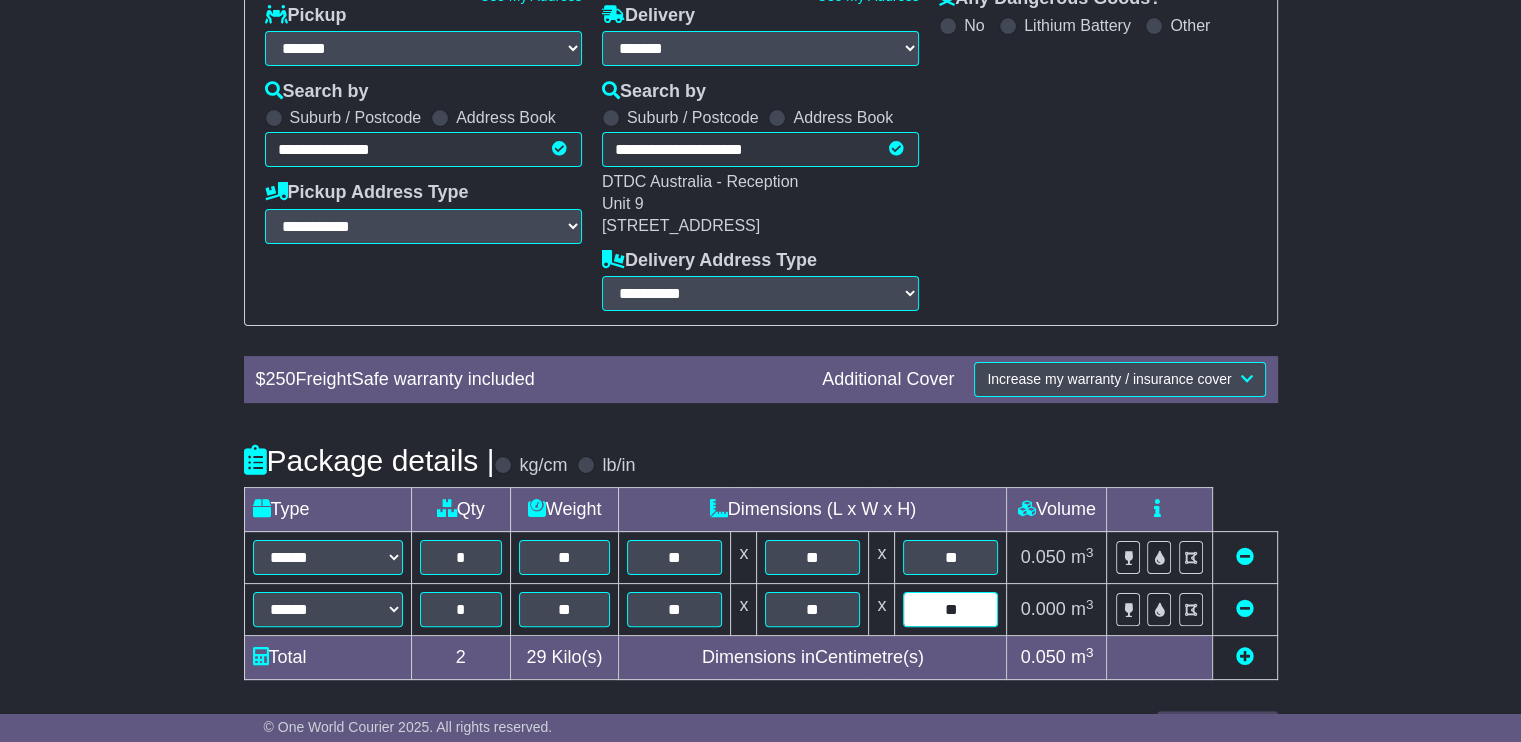type on "*" 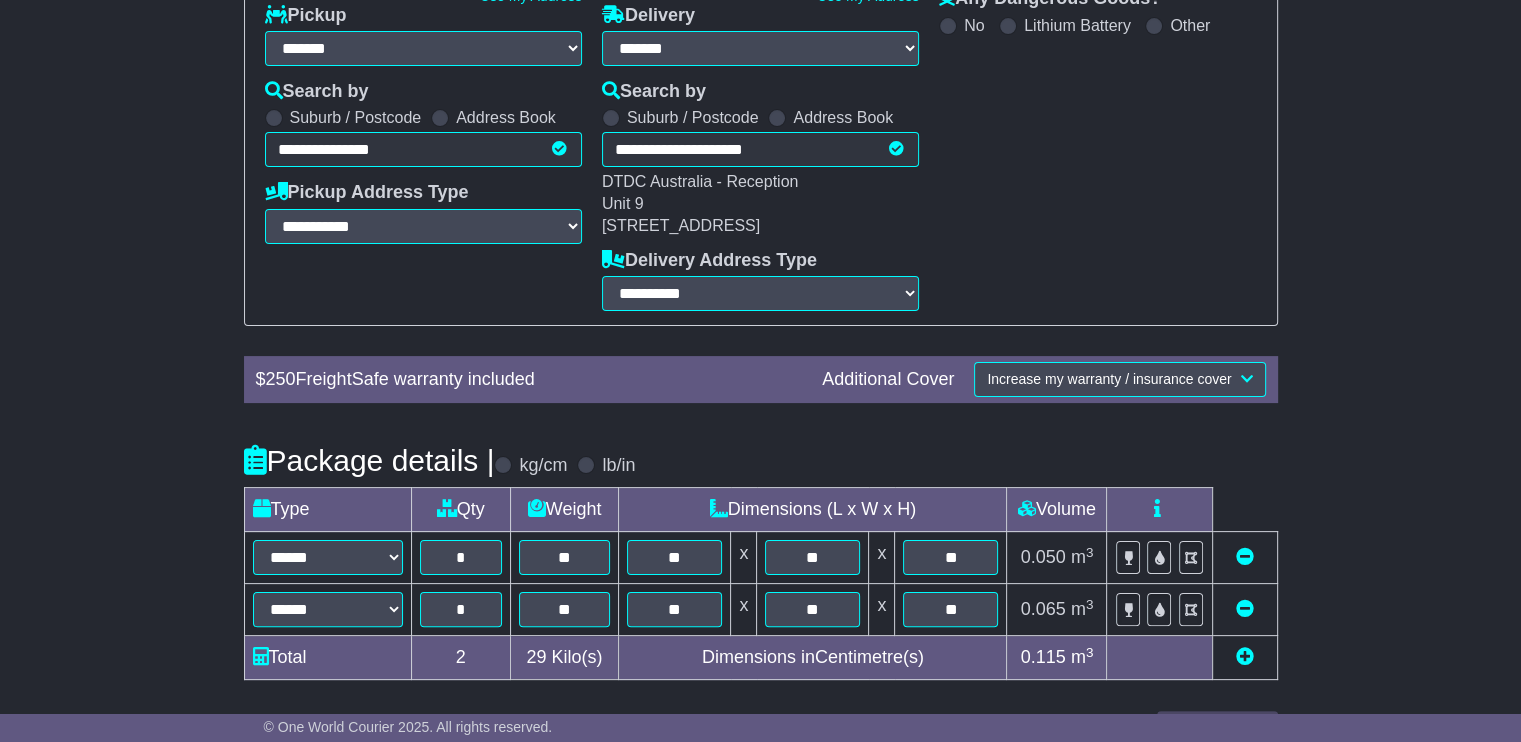 click at bounding box center (1245, 656) 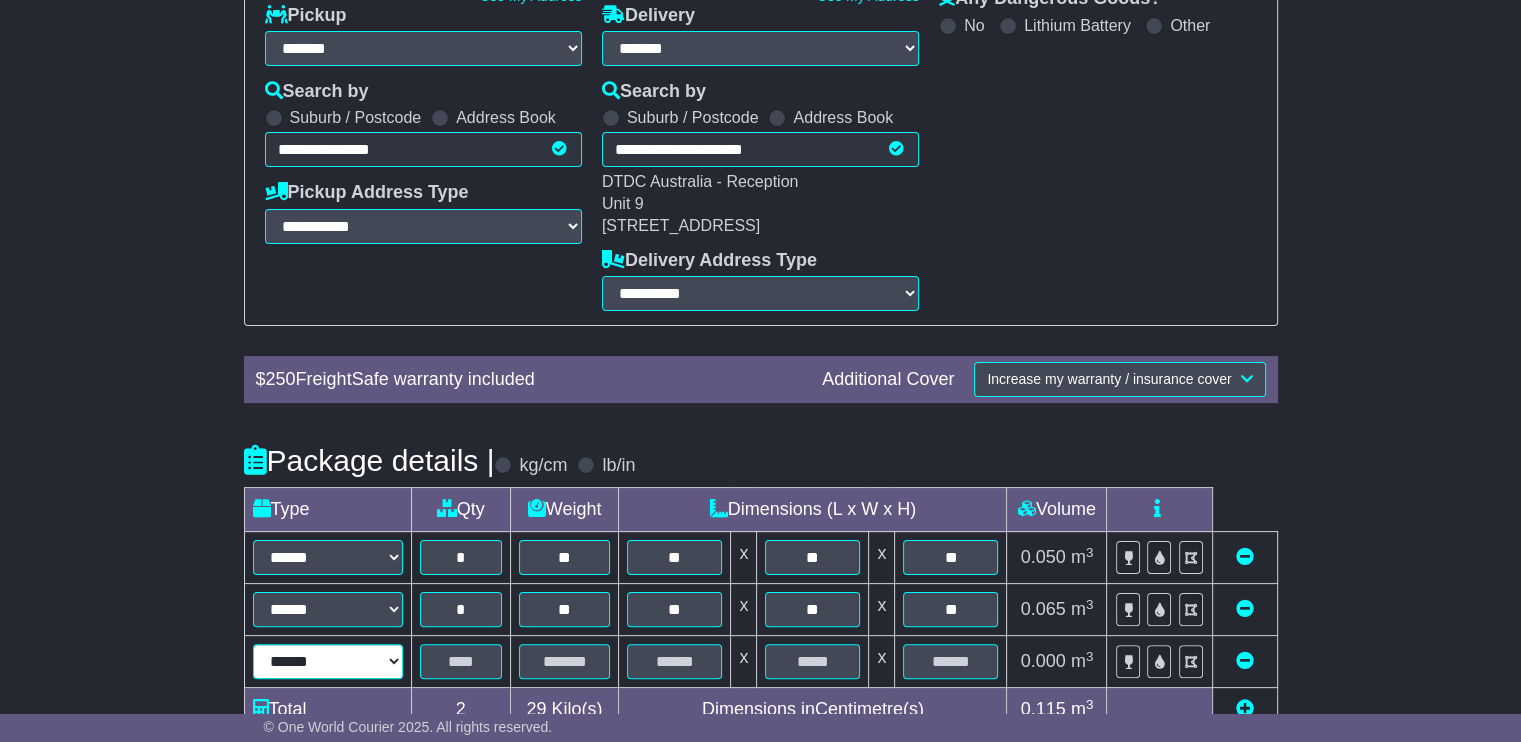 click on "****** ****** *** ******** ***** **** **** ****** *** *******" at bounding box center (328, 661) 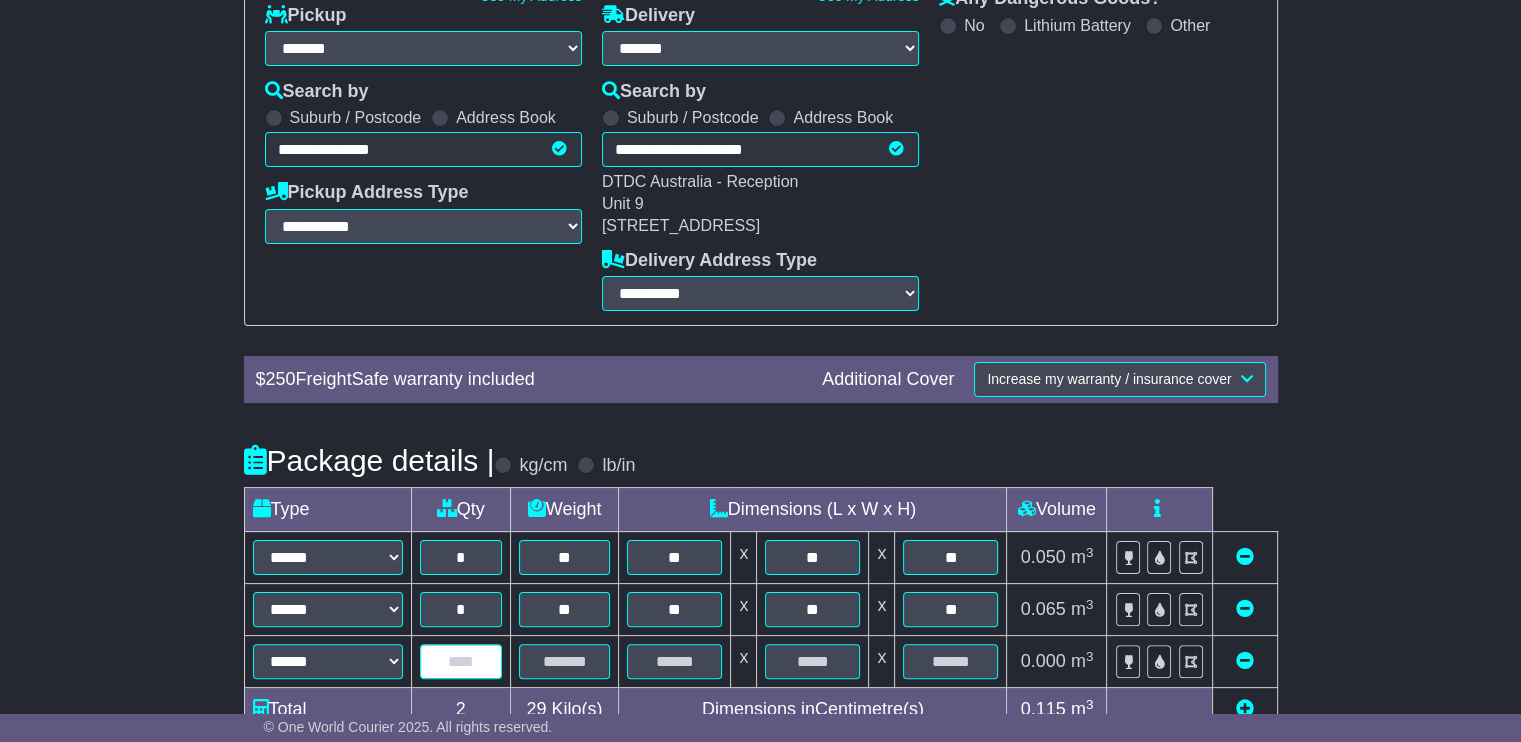 click at bounding box center (461, 661) 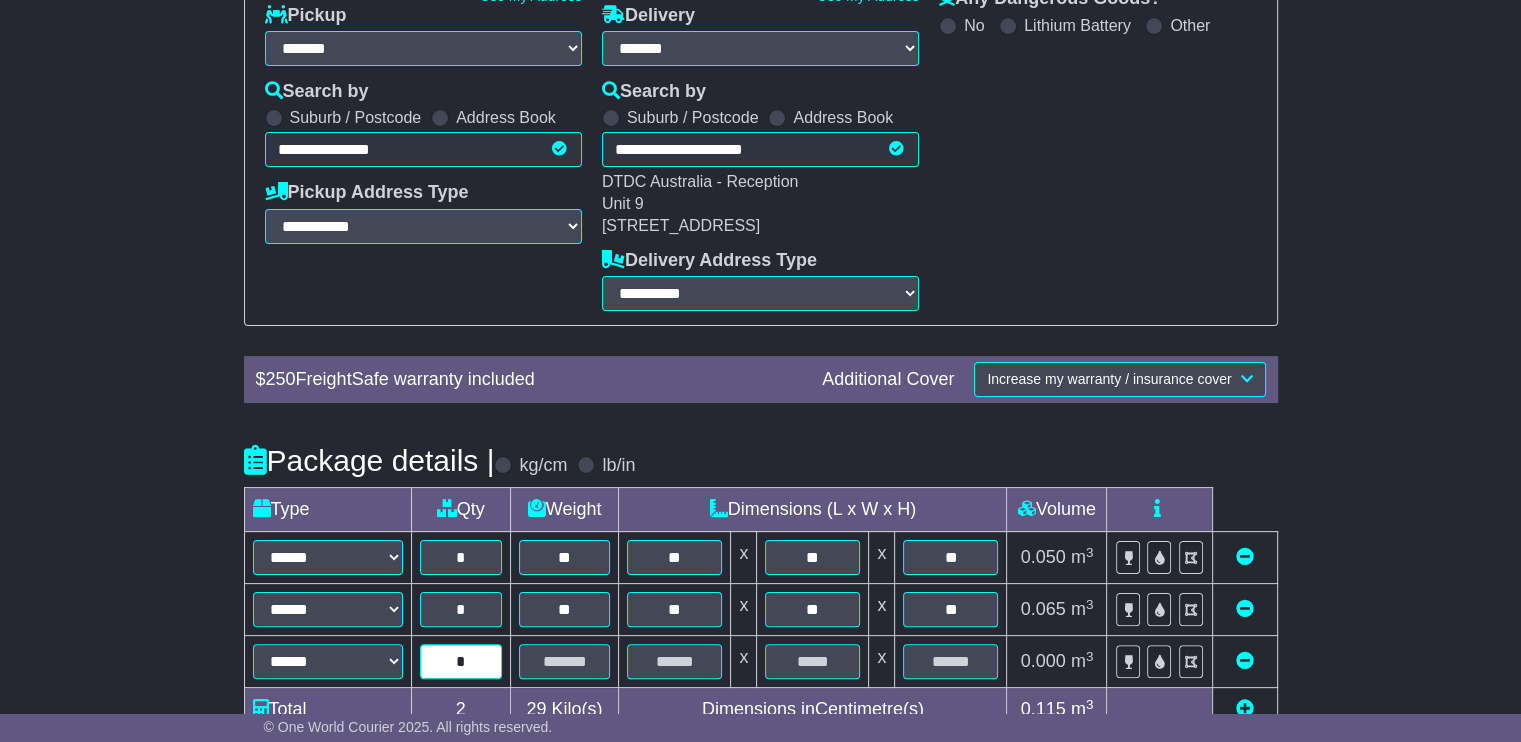 type on "*" 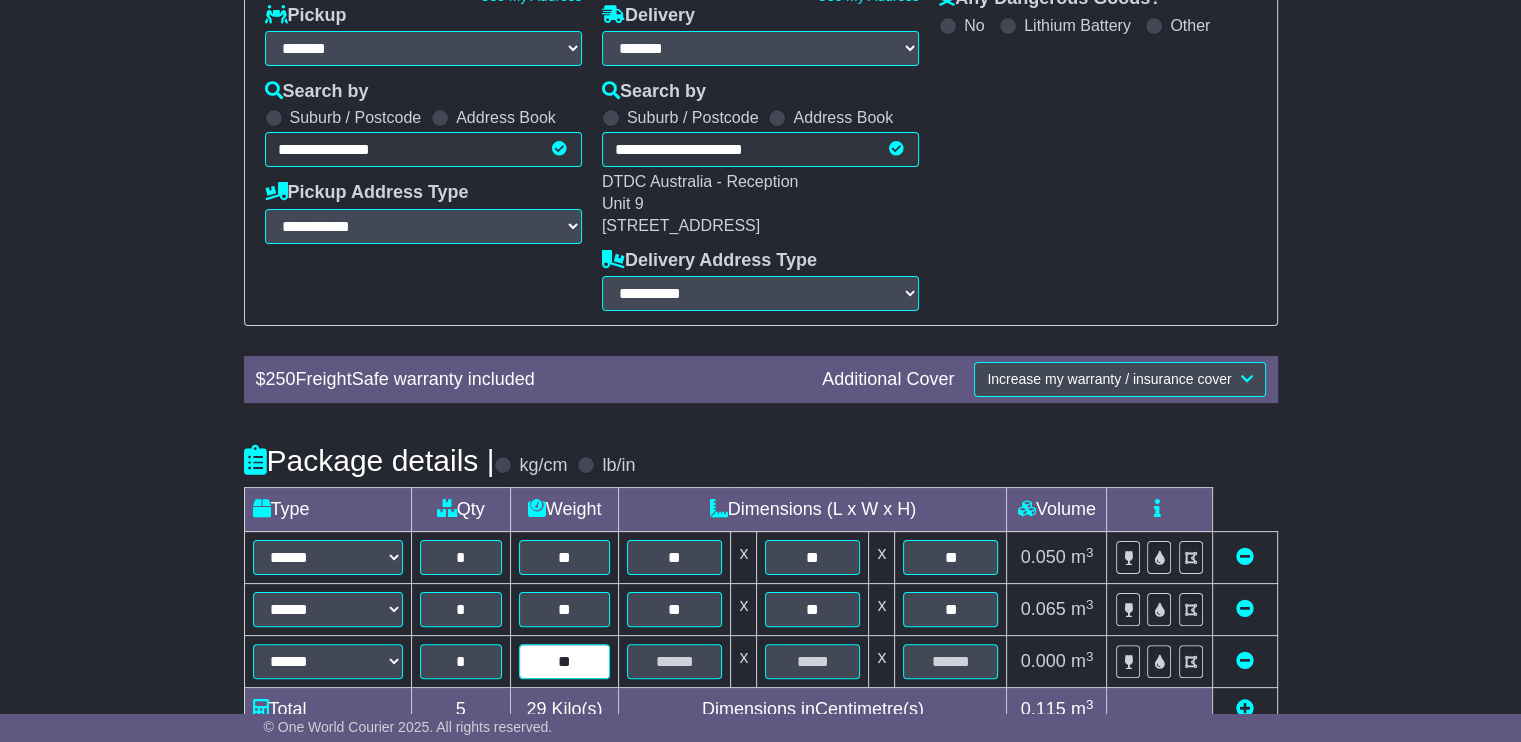 type on "**" 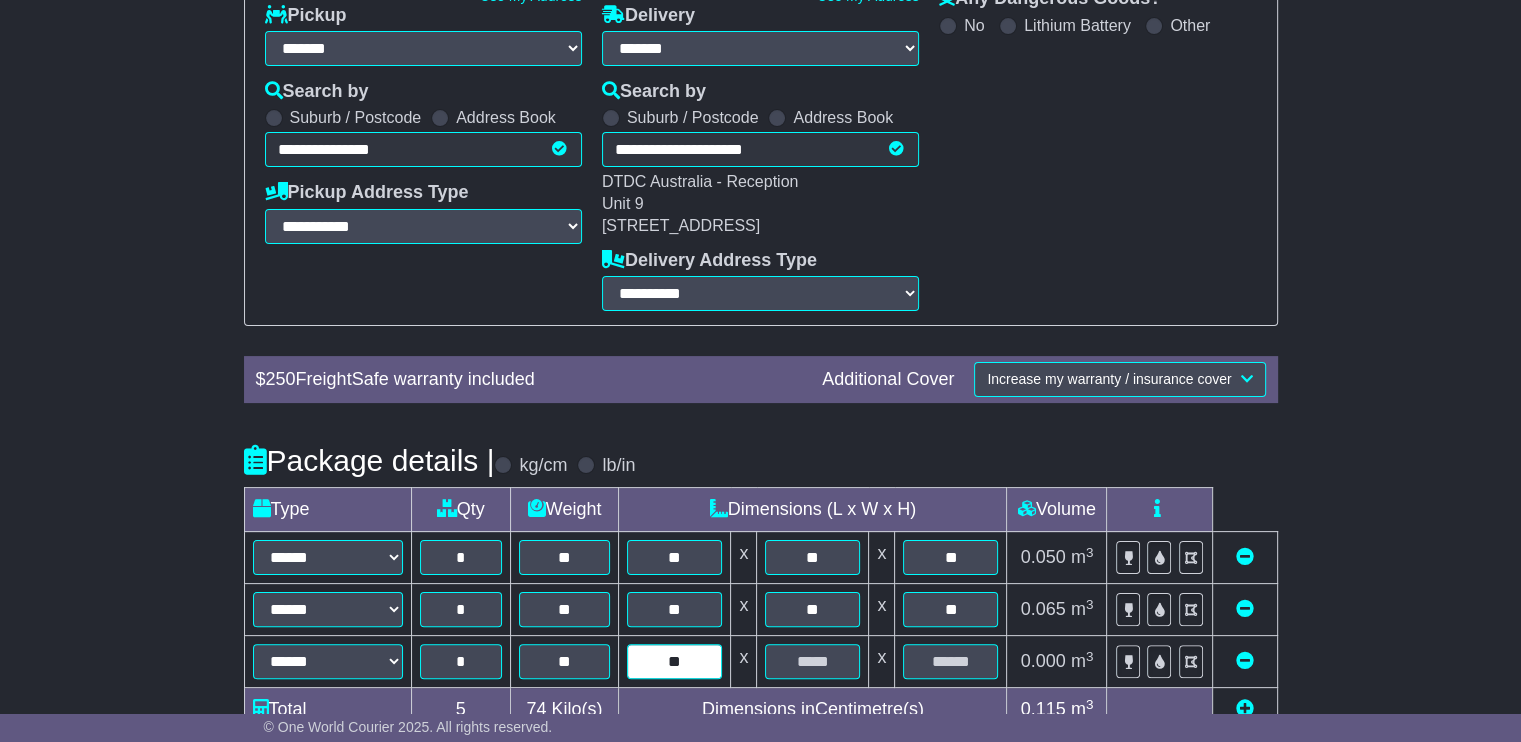 type on "**" 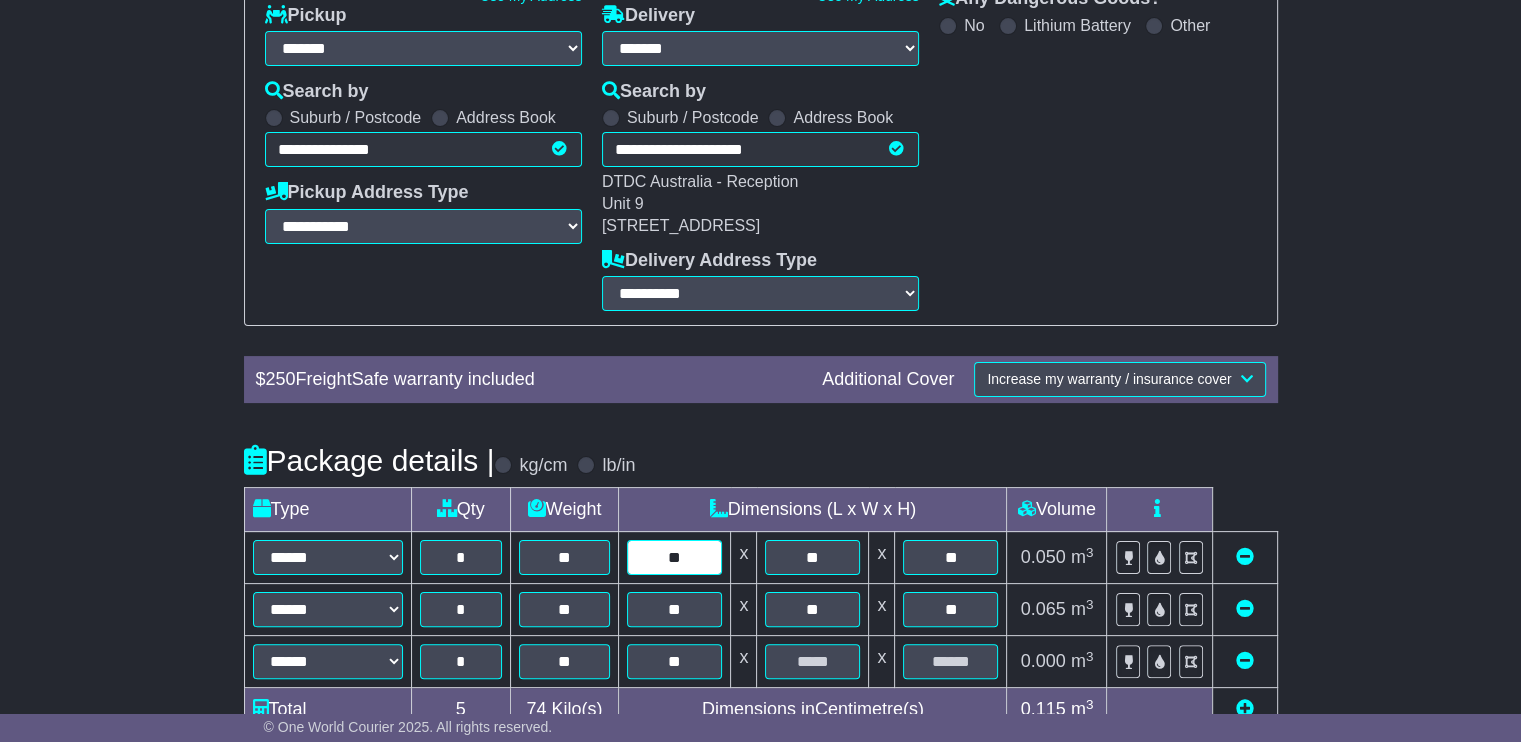 drag, startPoint x: 686, startPoint y: 554, endPoint x: 588, endPoint y: 553, distance: 98.005104 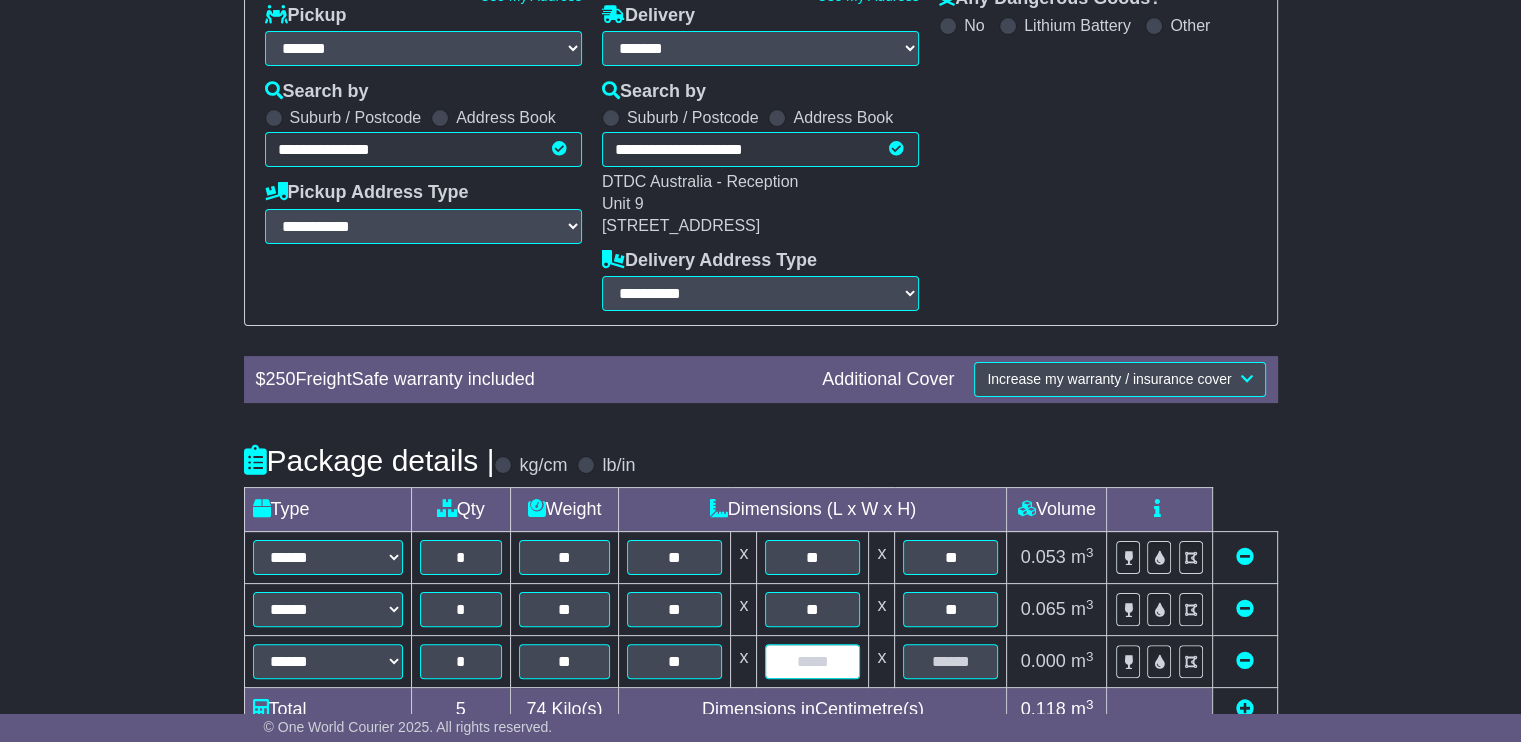 click at bounding box center (812, 661) 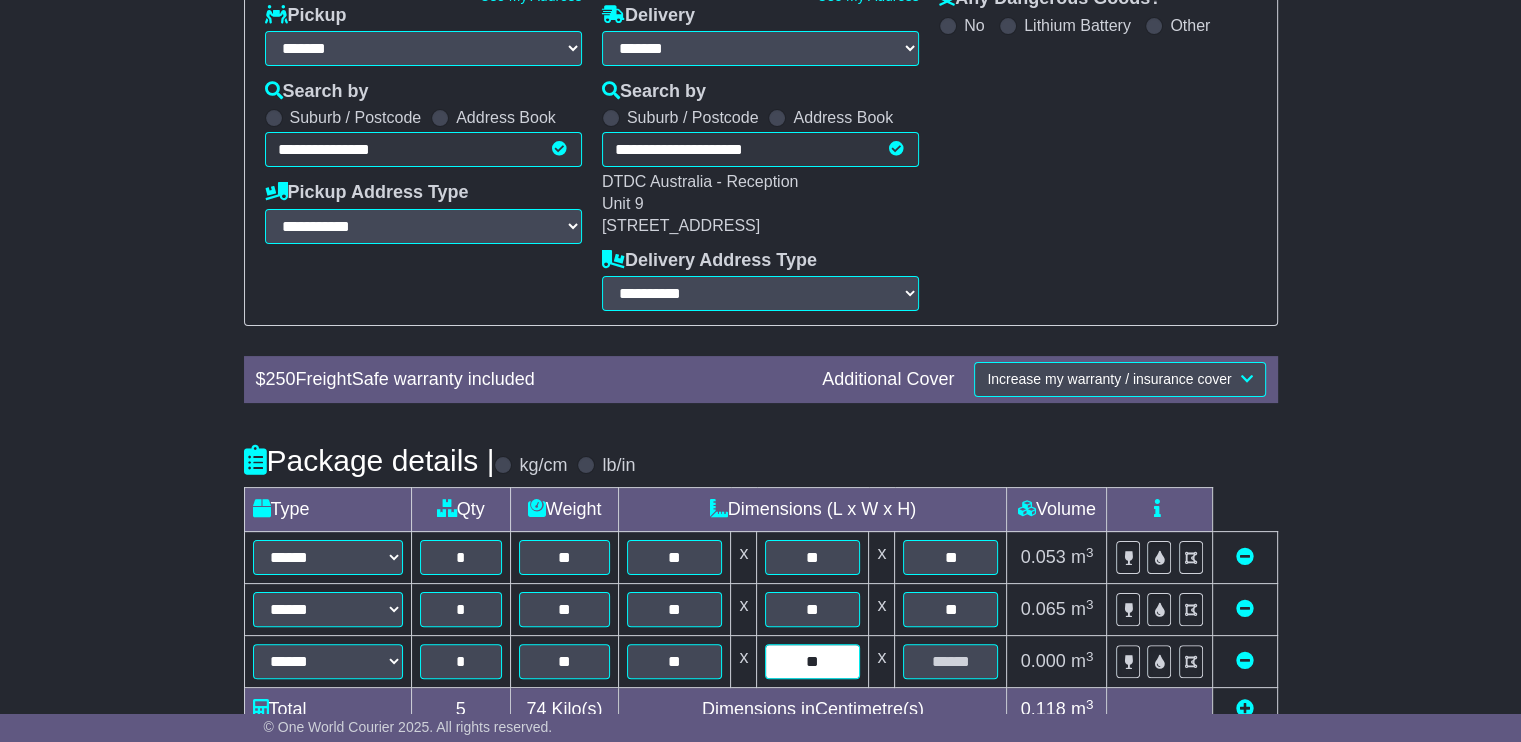 type on "**" 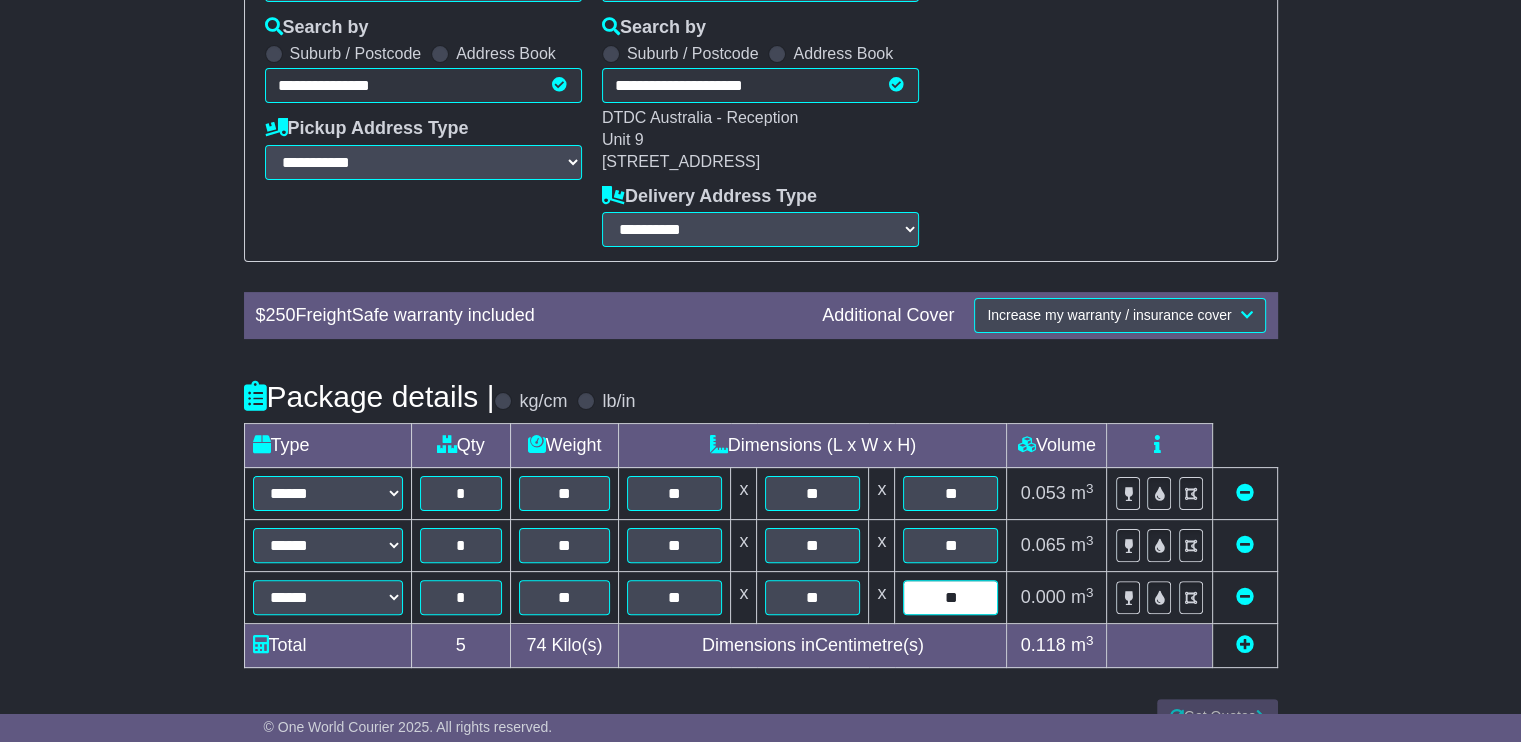 scroll, scrollTop: 436, scrollLeft: 0, axis: vertical 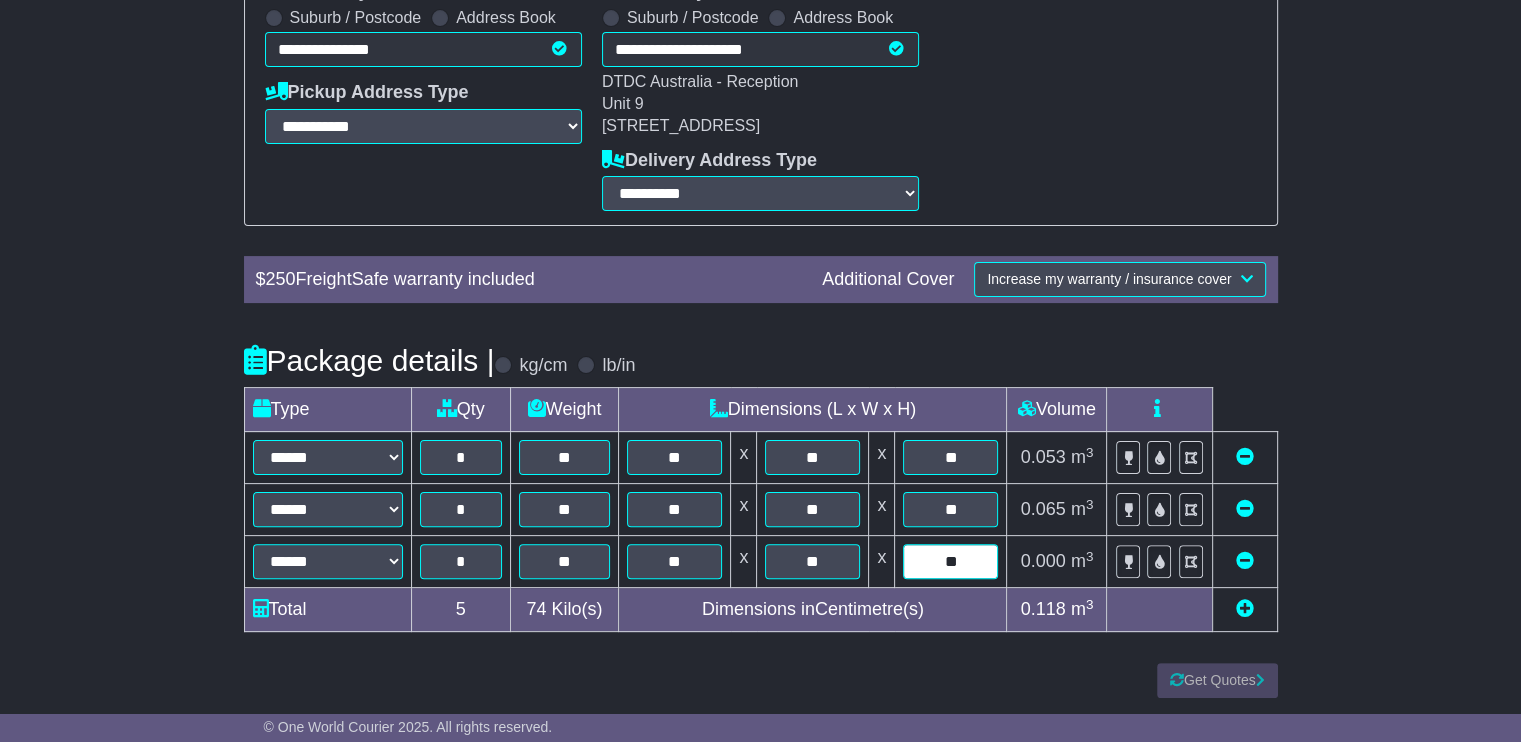 type on "**" 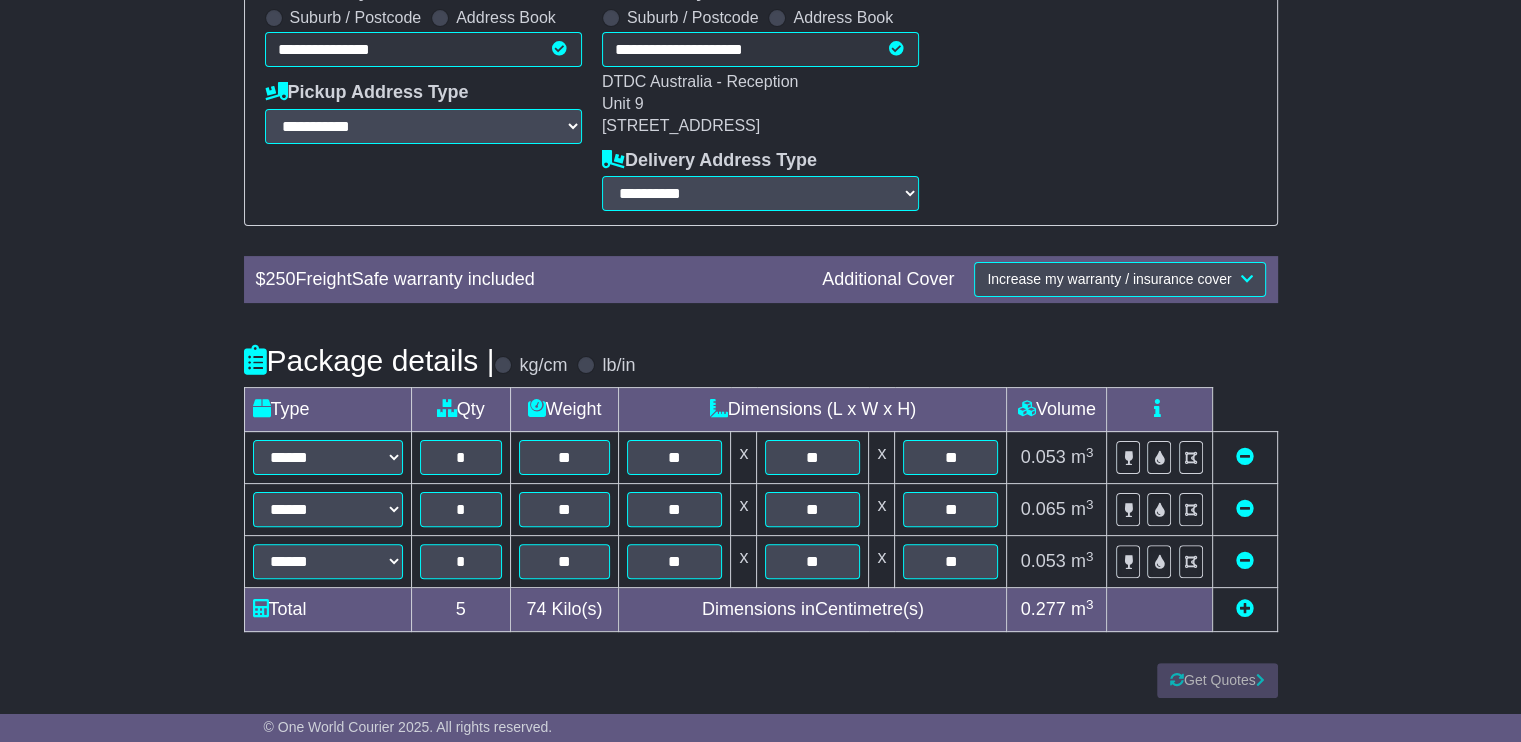click at bounding box center (1245, 608) 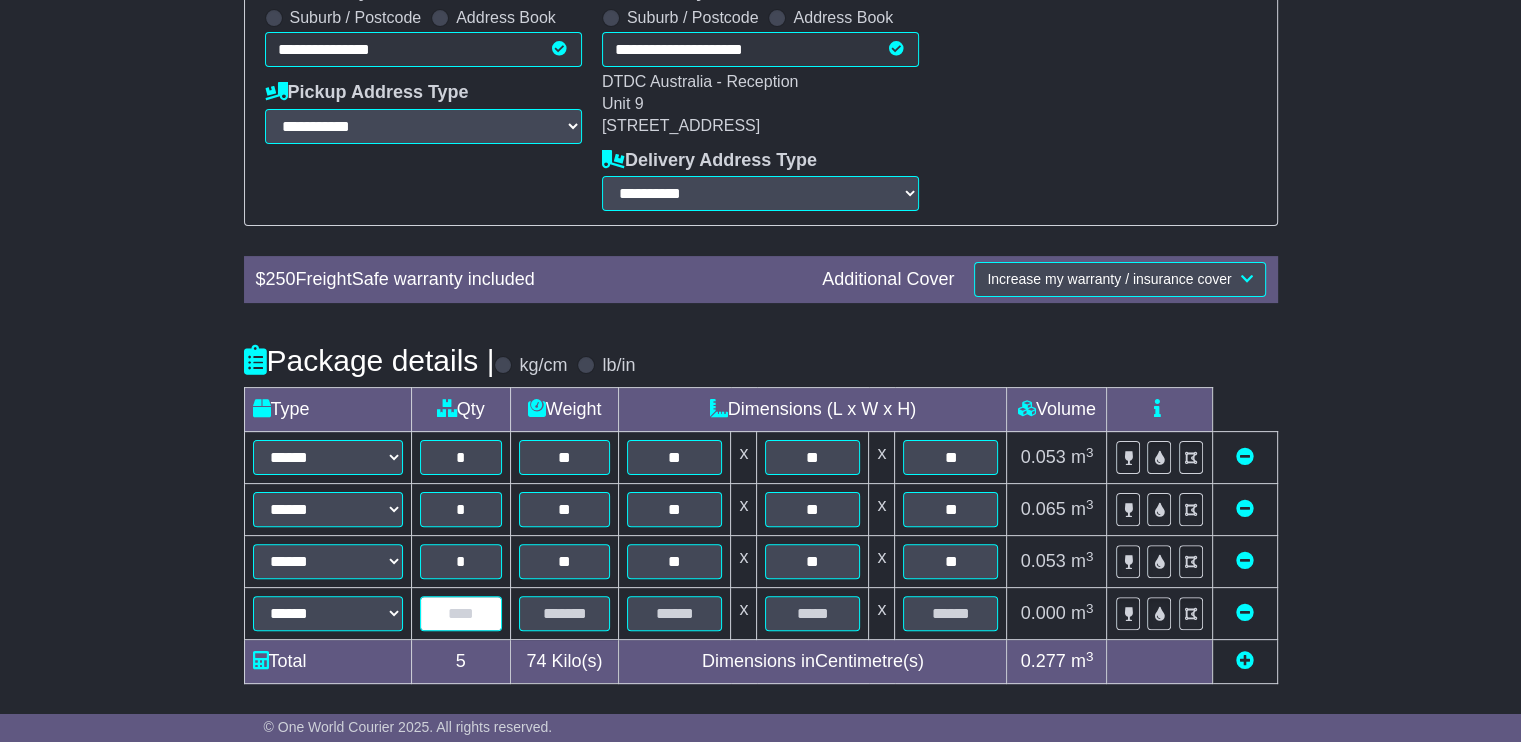 click at bounding box center (461, 613) 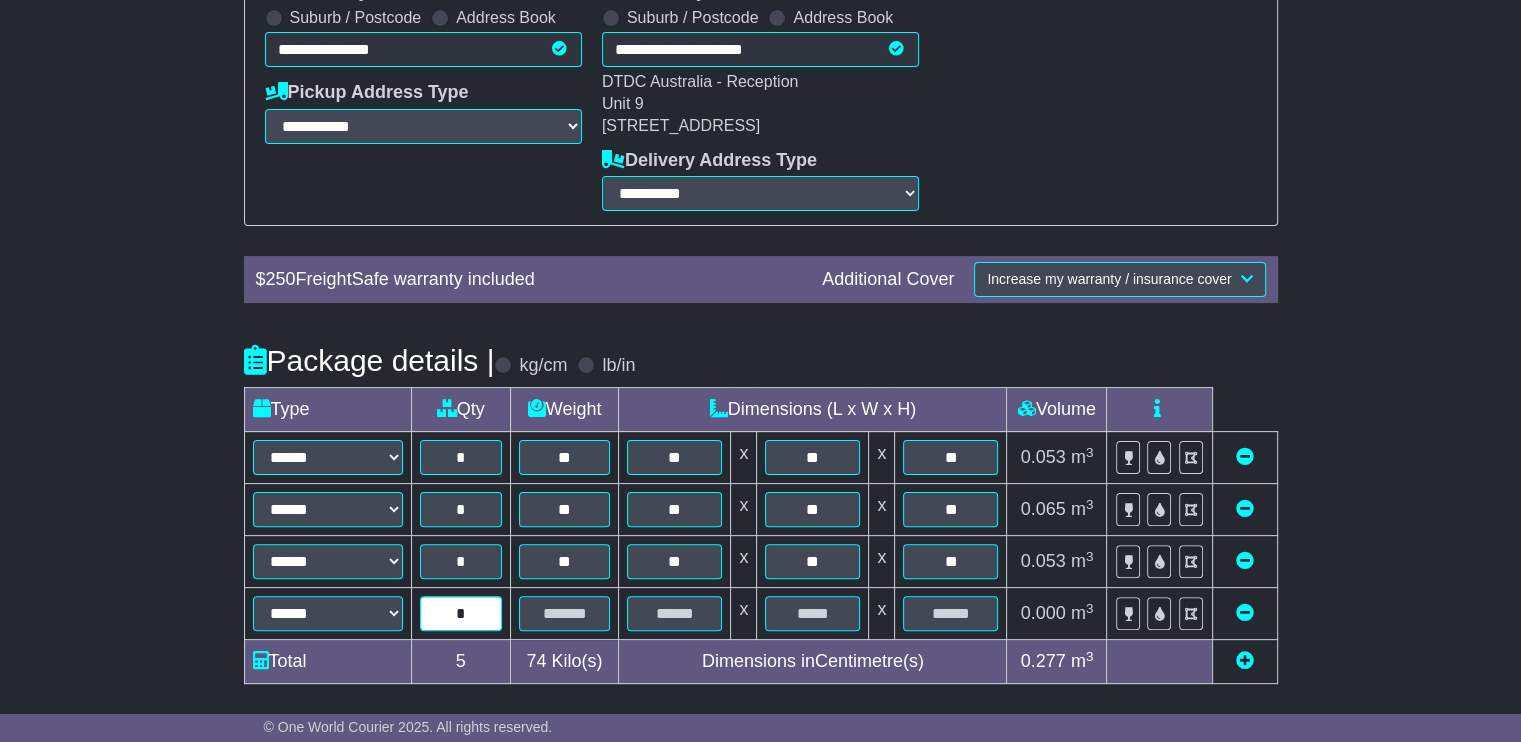 type on "*" 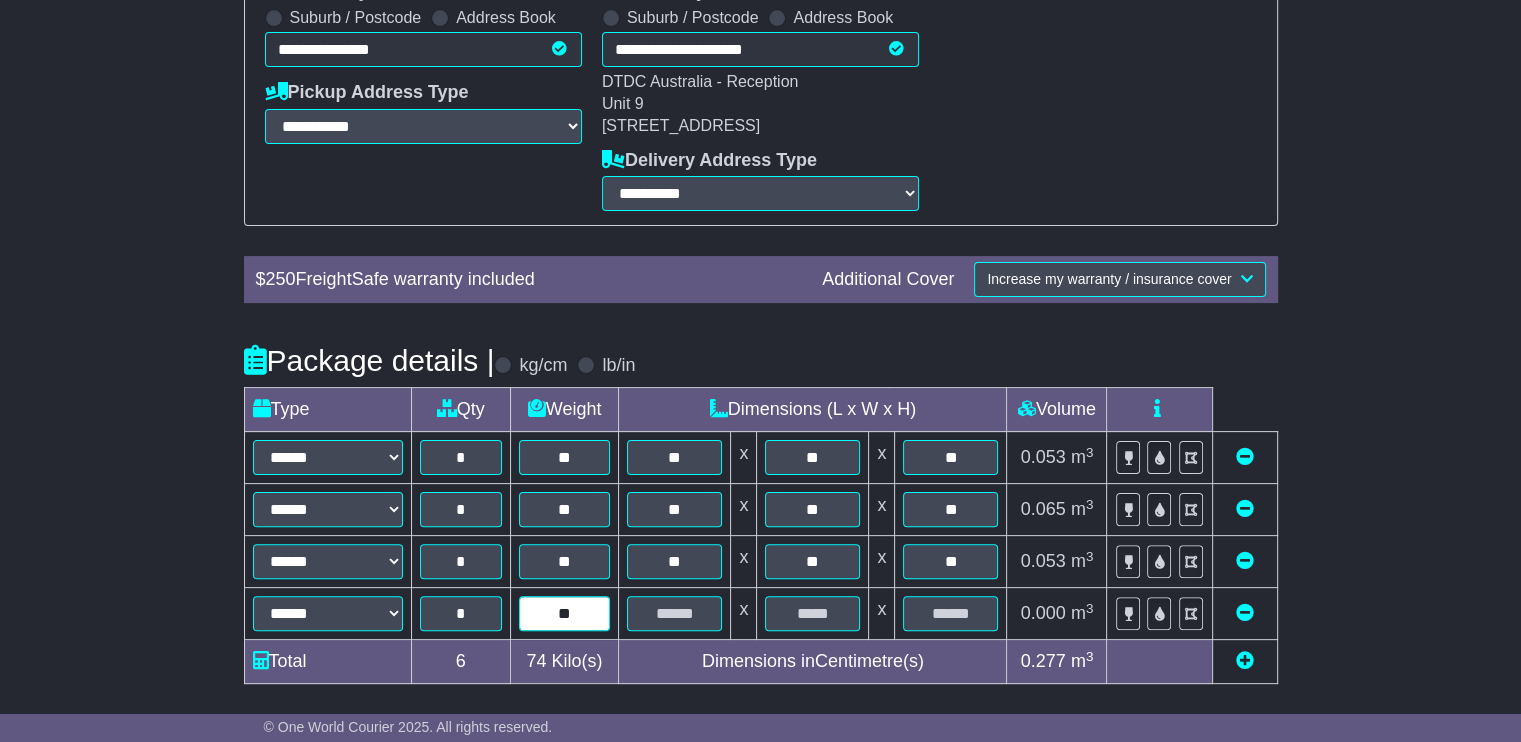 type on "**" 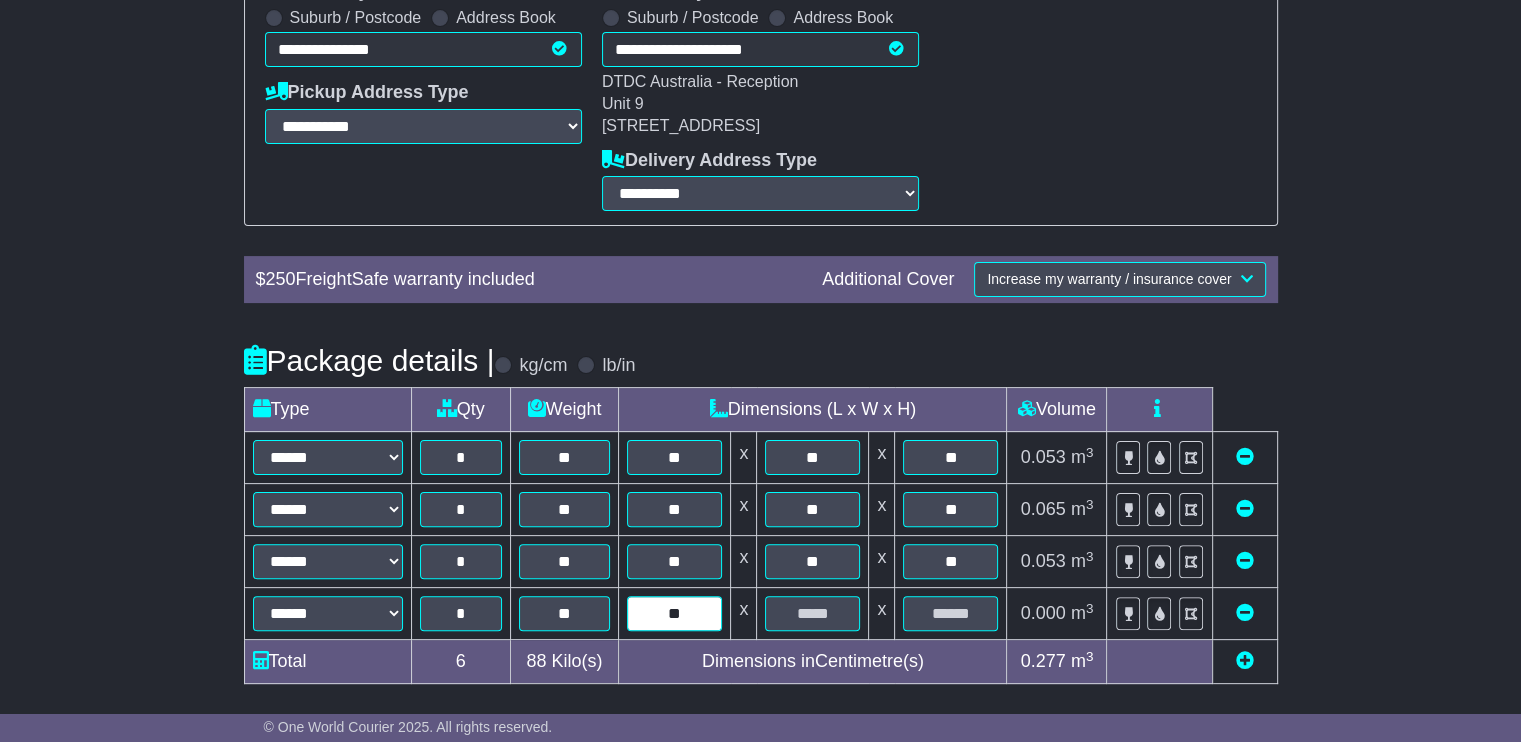 type on "**" 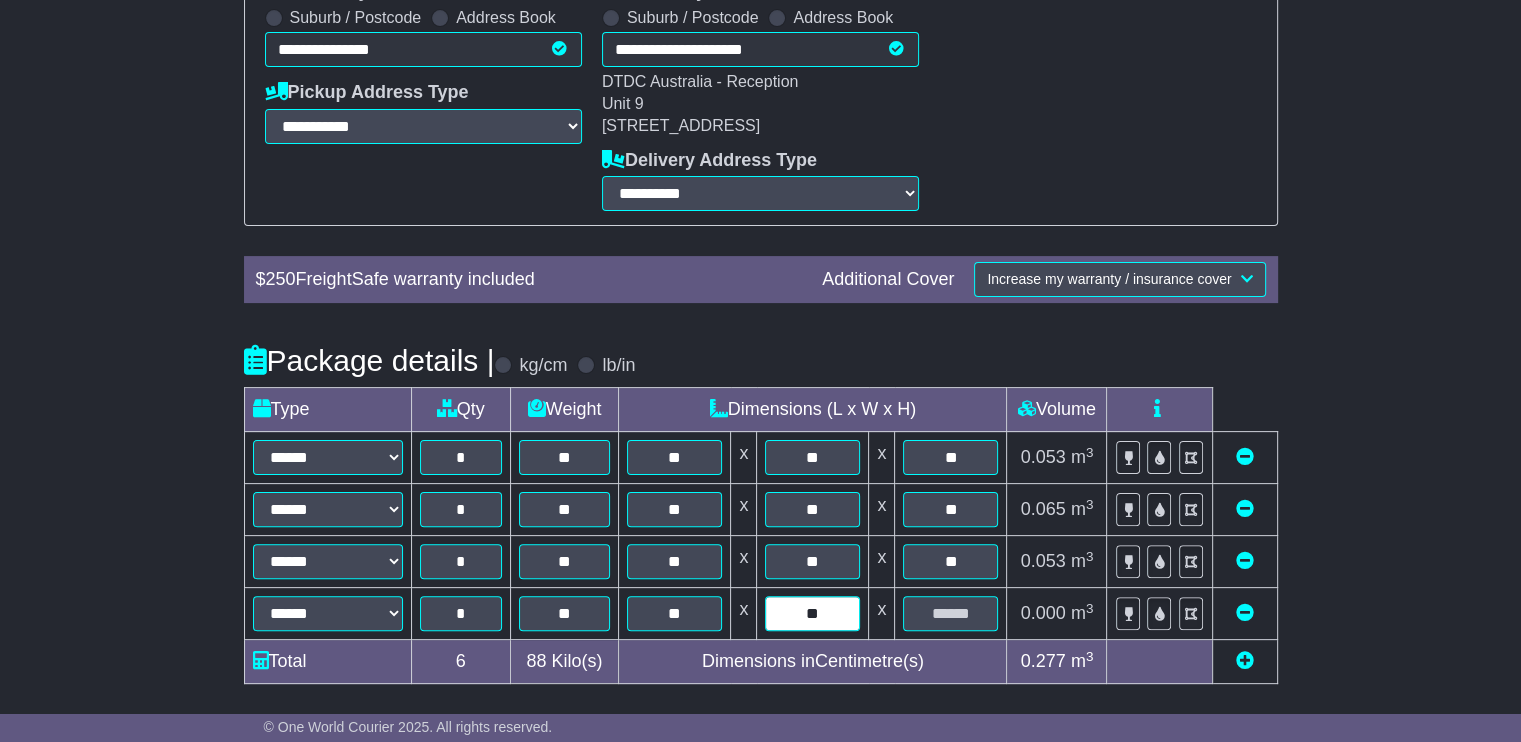 type on "**" 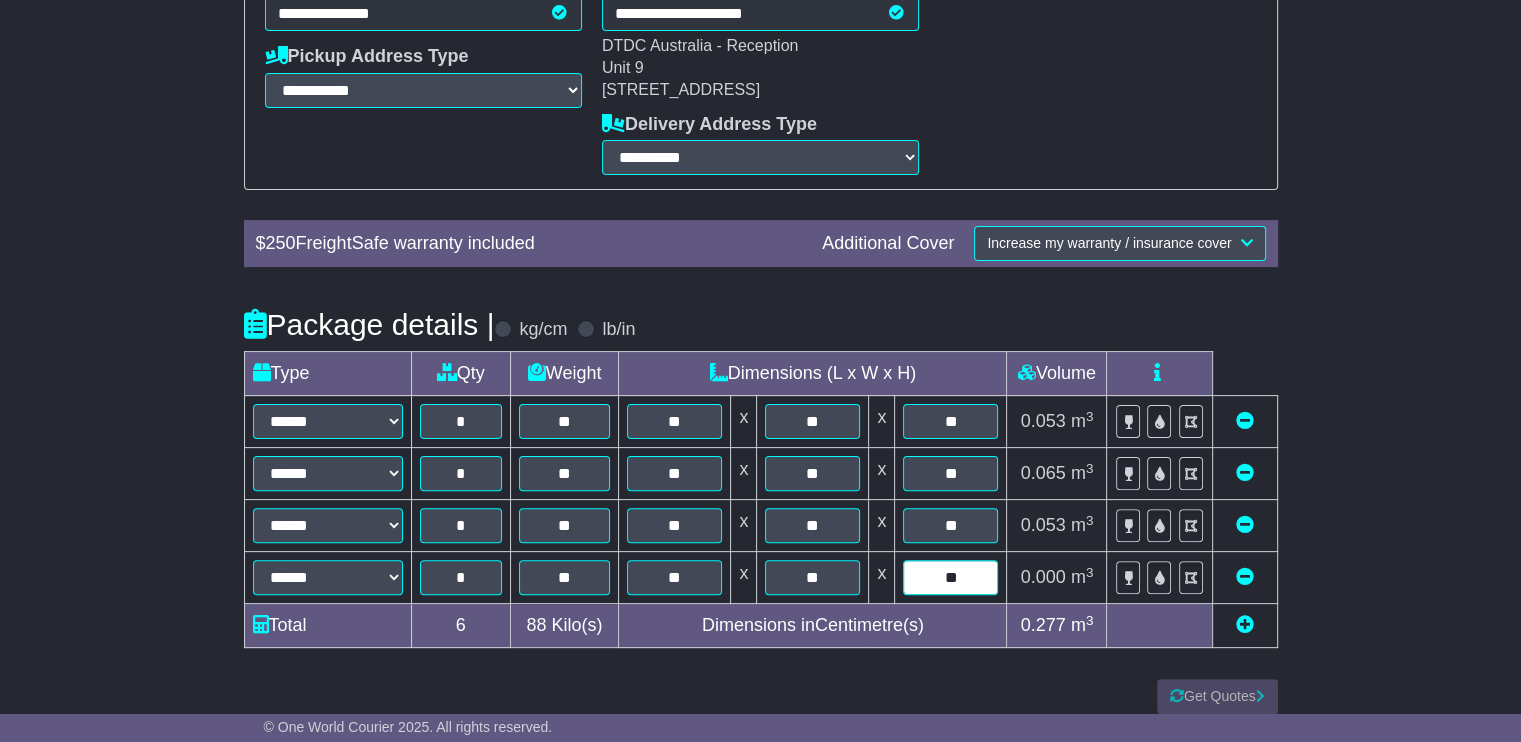scroll, scrollTop: 492, scrollLeft: 0, axis: vertical 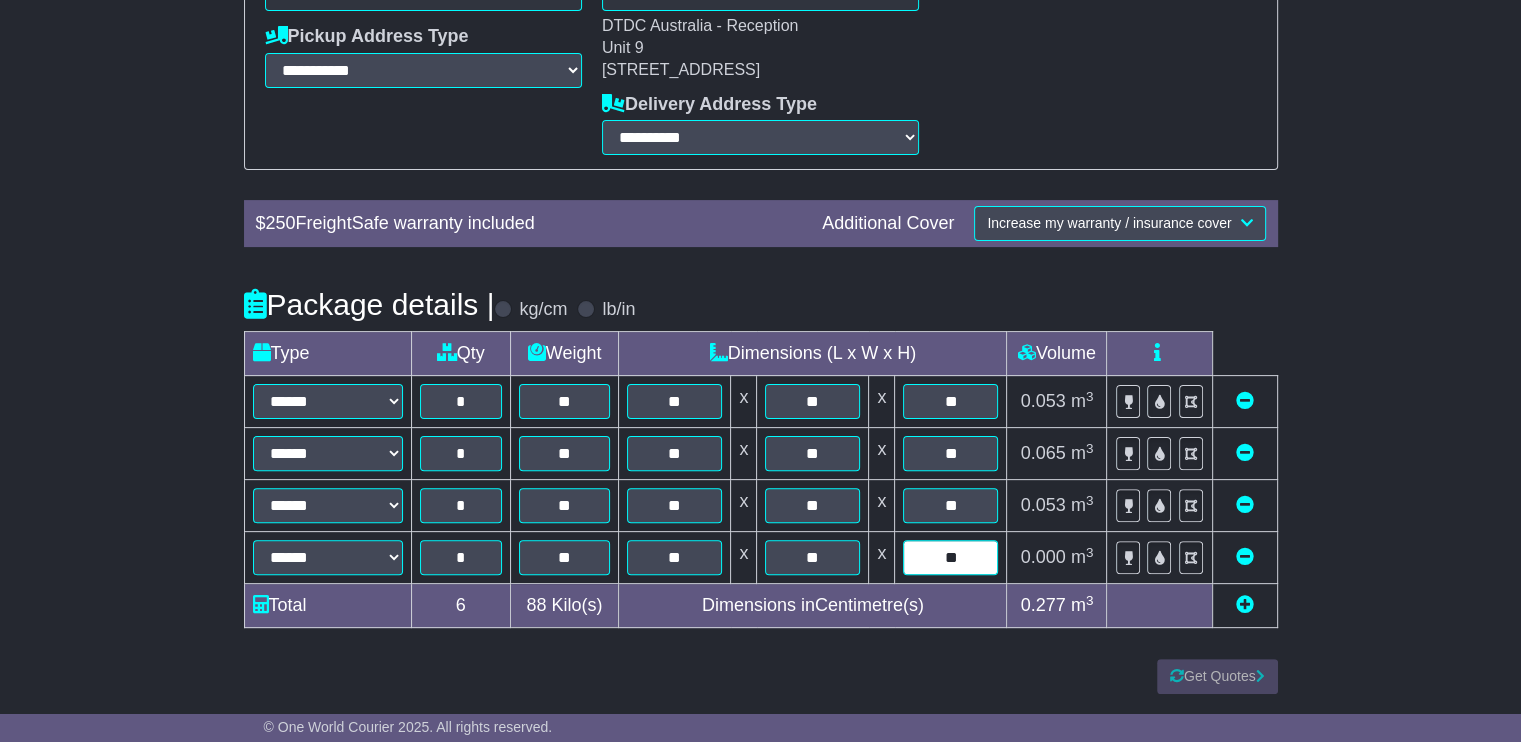 type on "**" 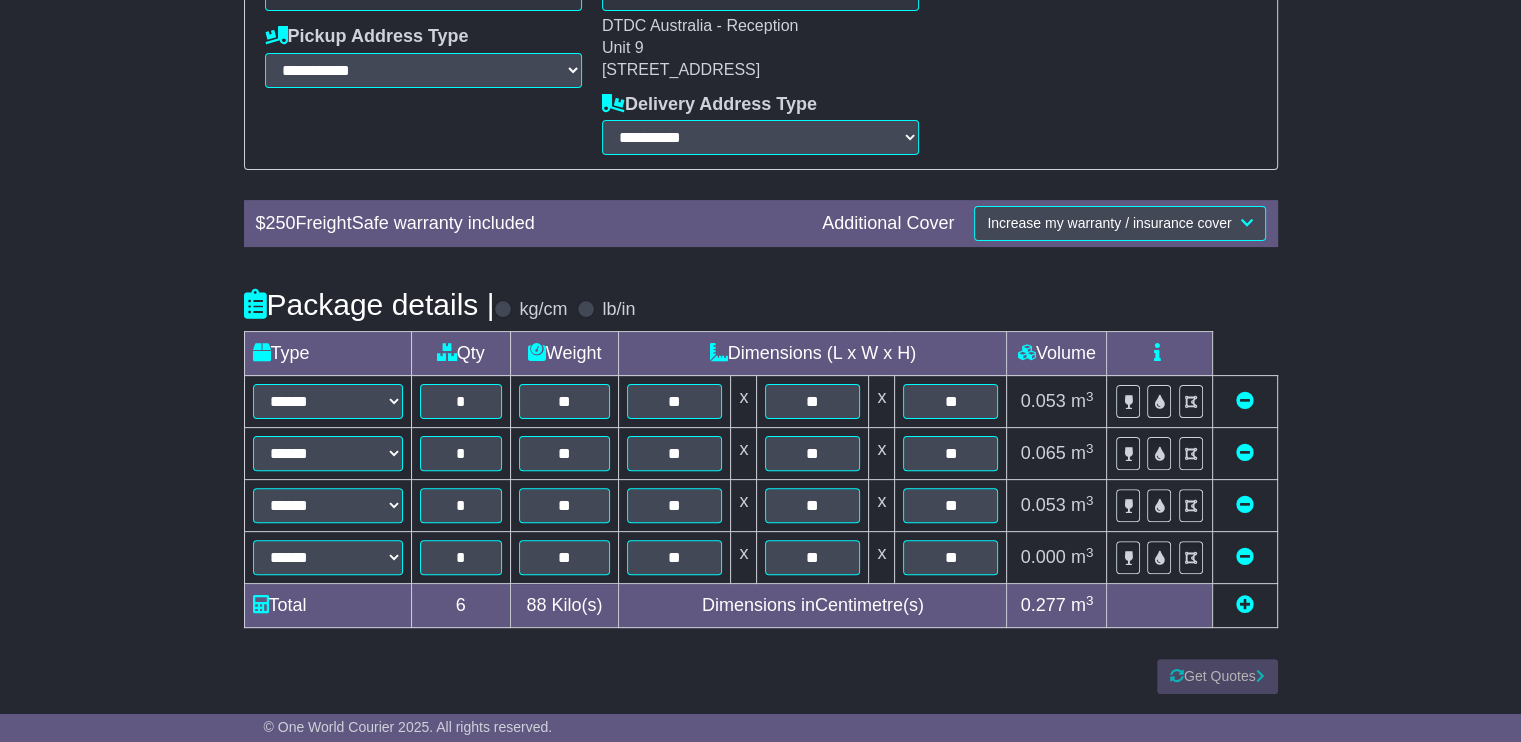 click at bounding box center [1245, 604] 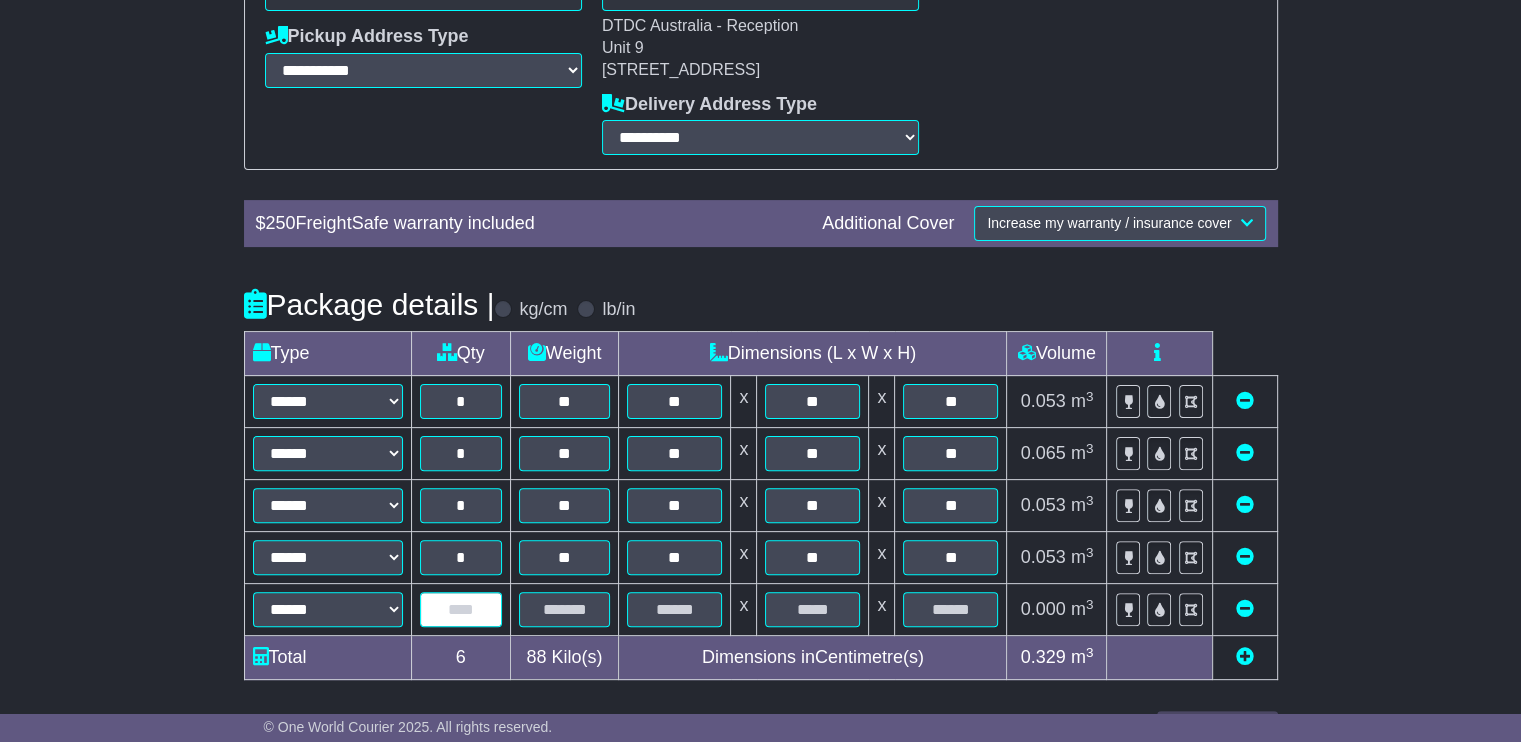 click at bounding box center (461, 609) 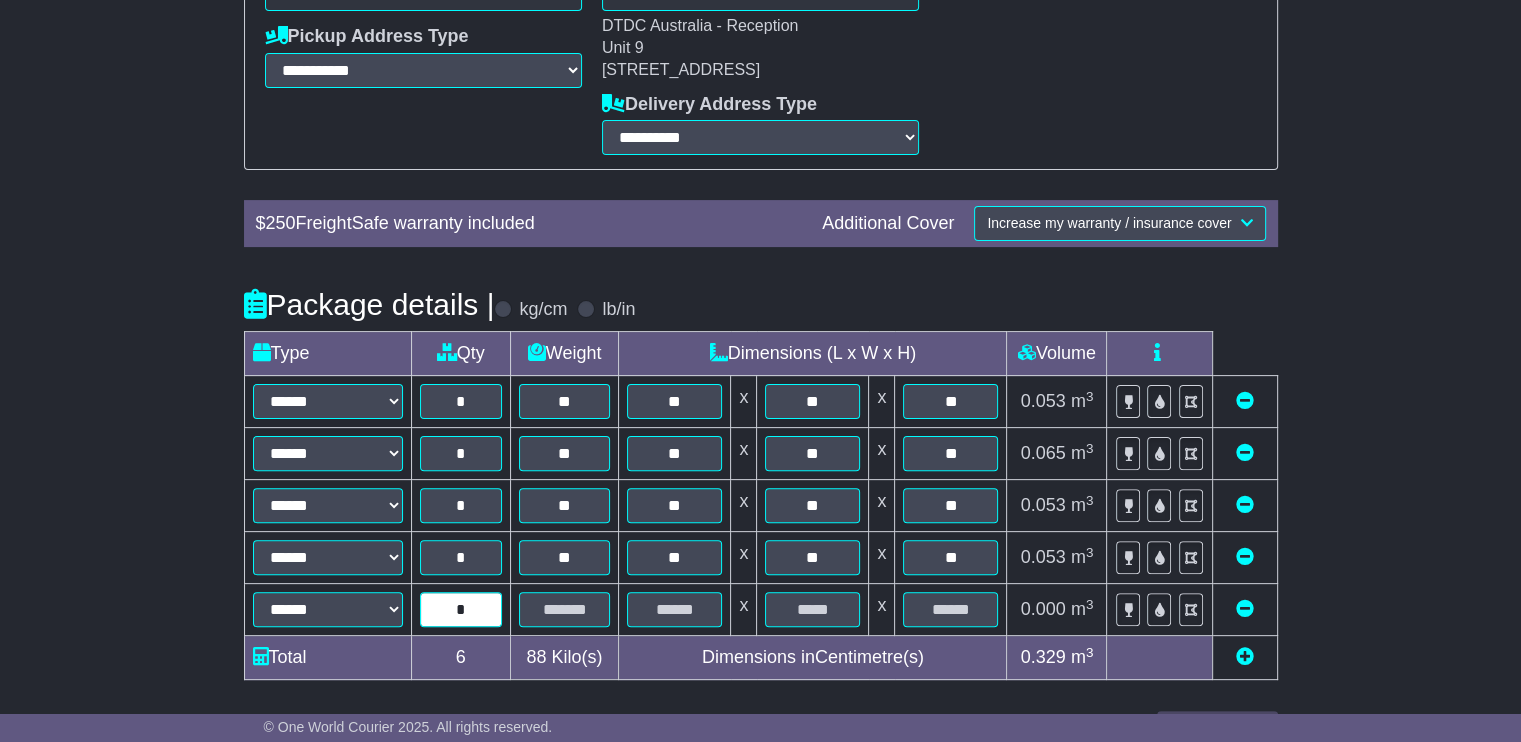 type on "*" 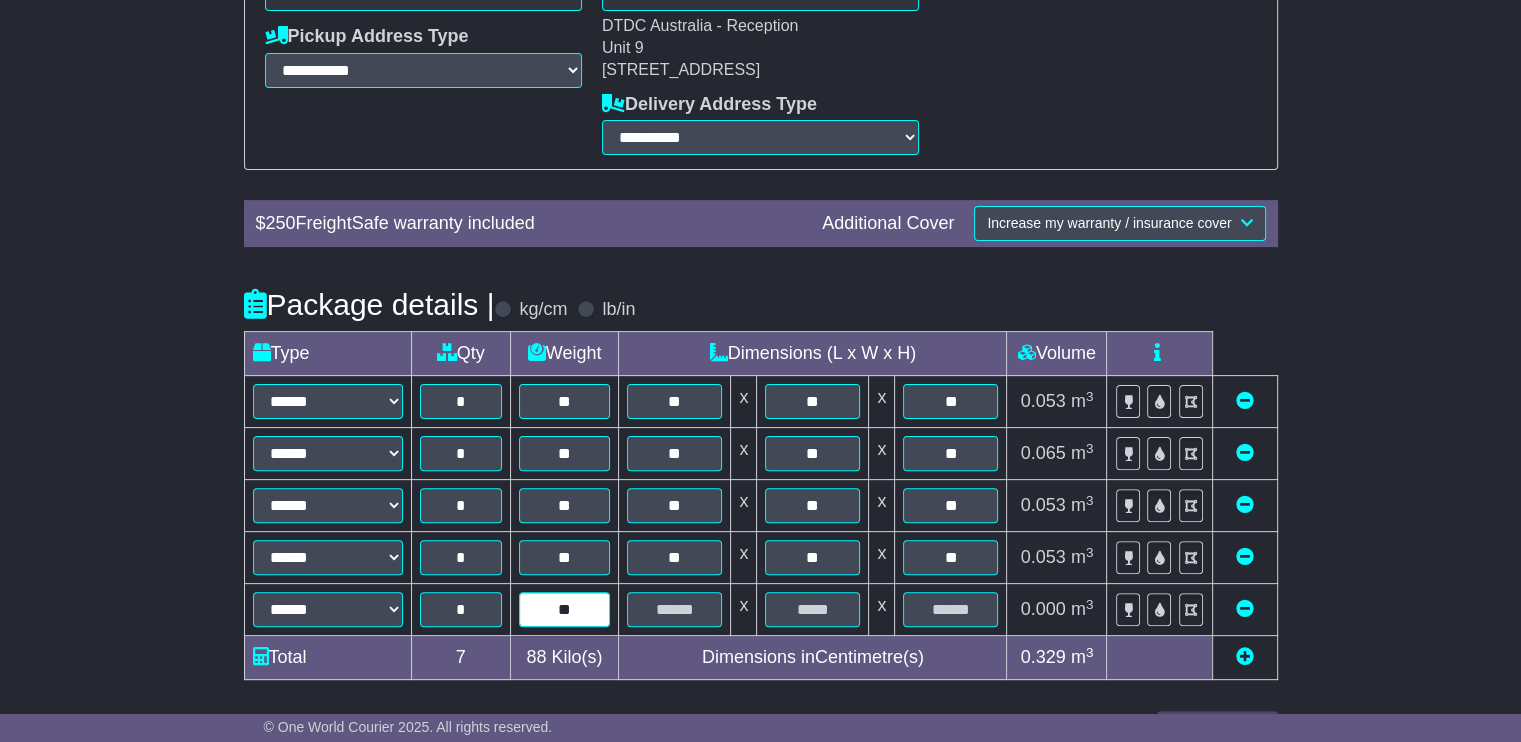 type on "**" 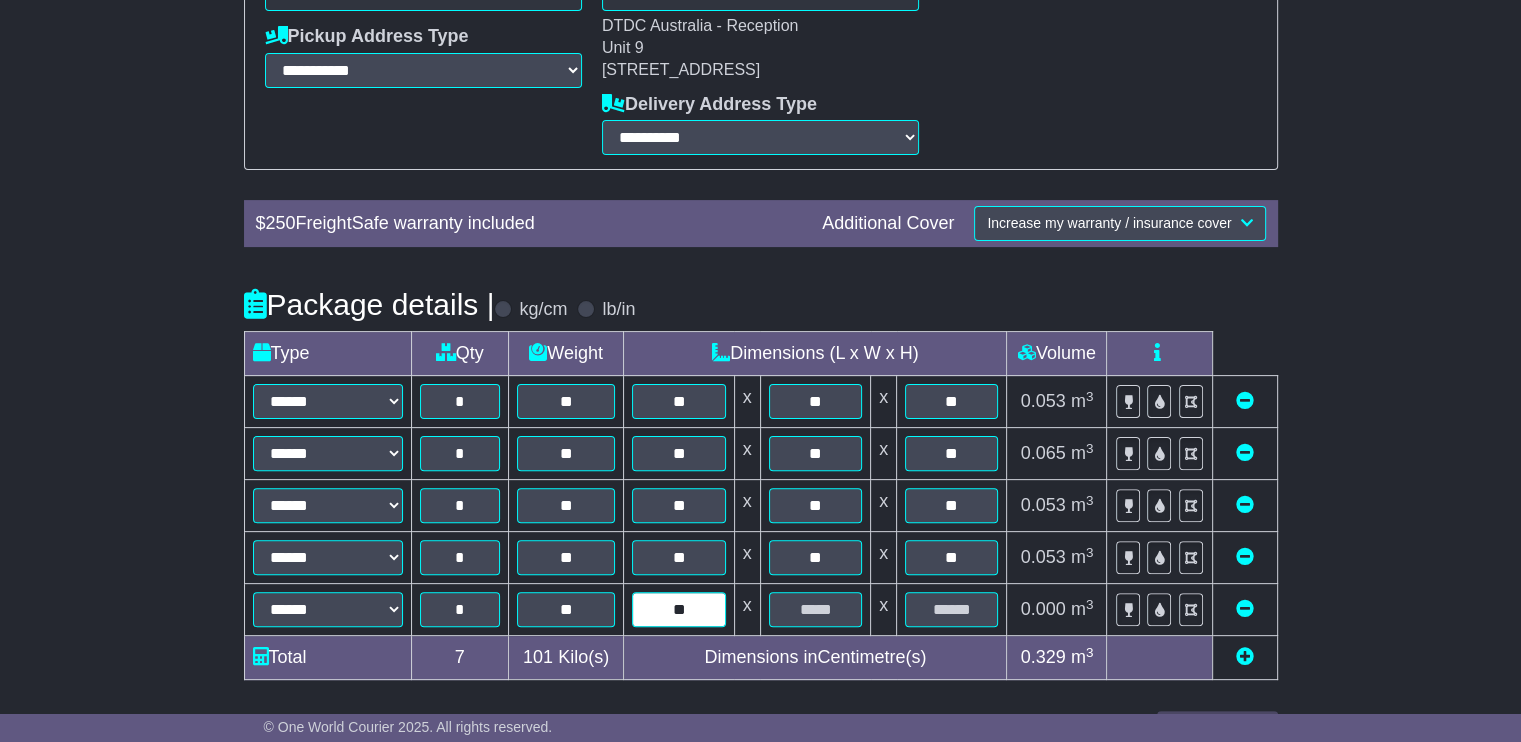 type on "**" 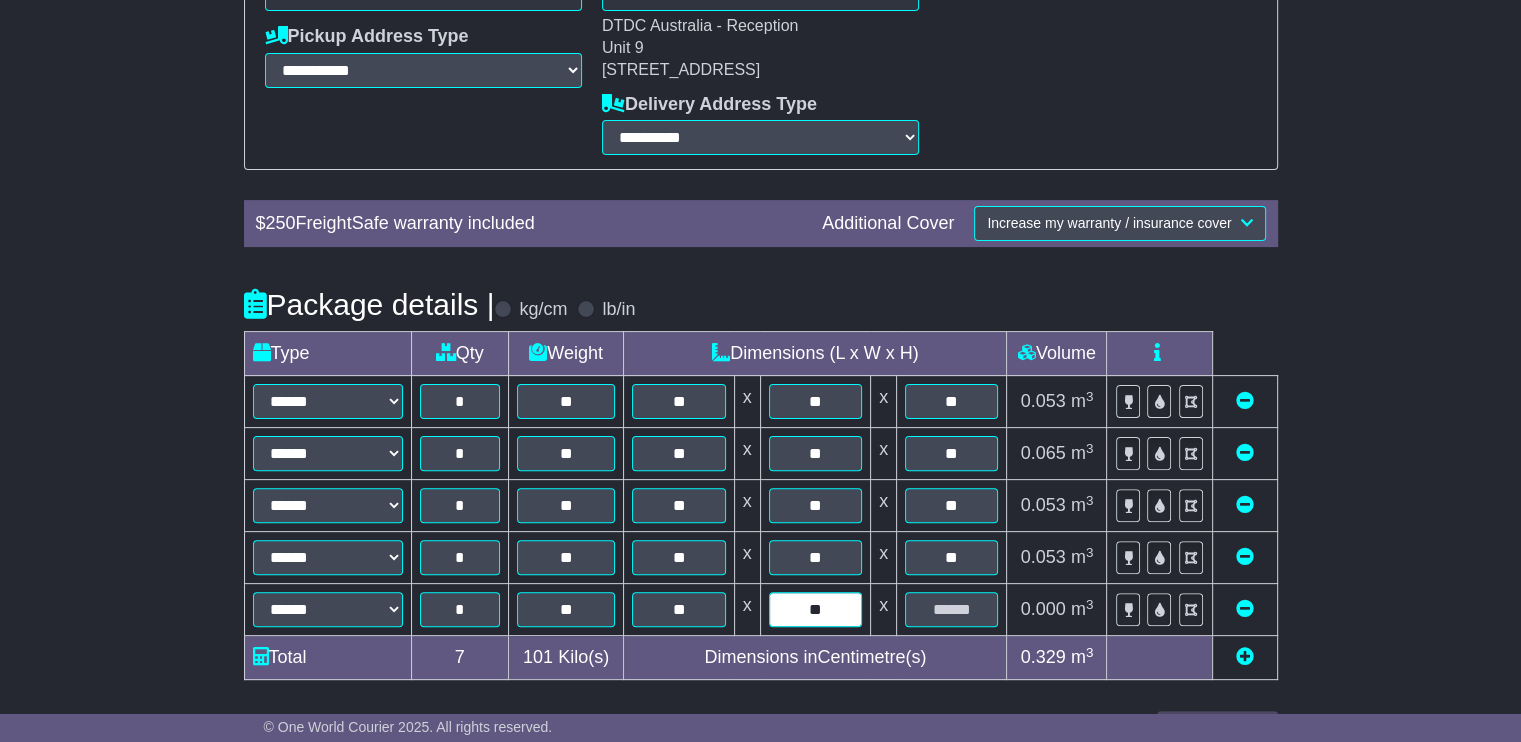 type on "**" 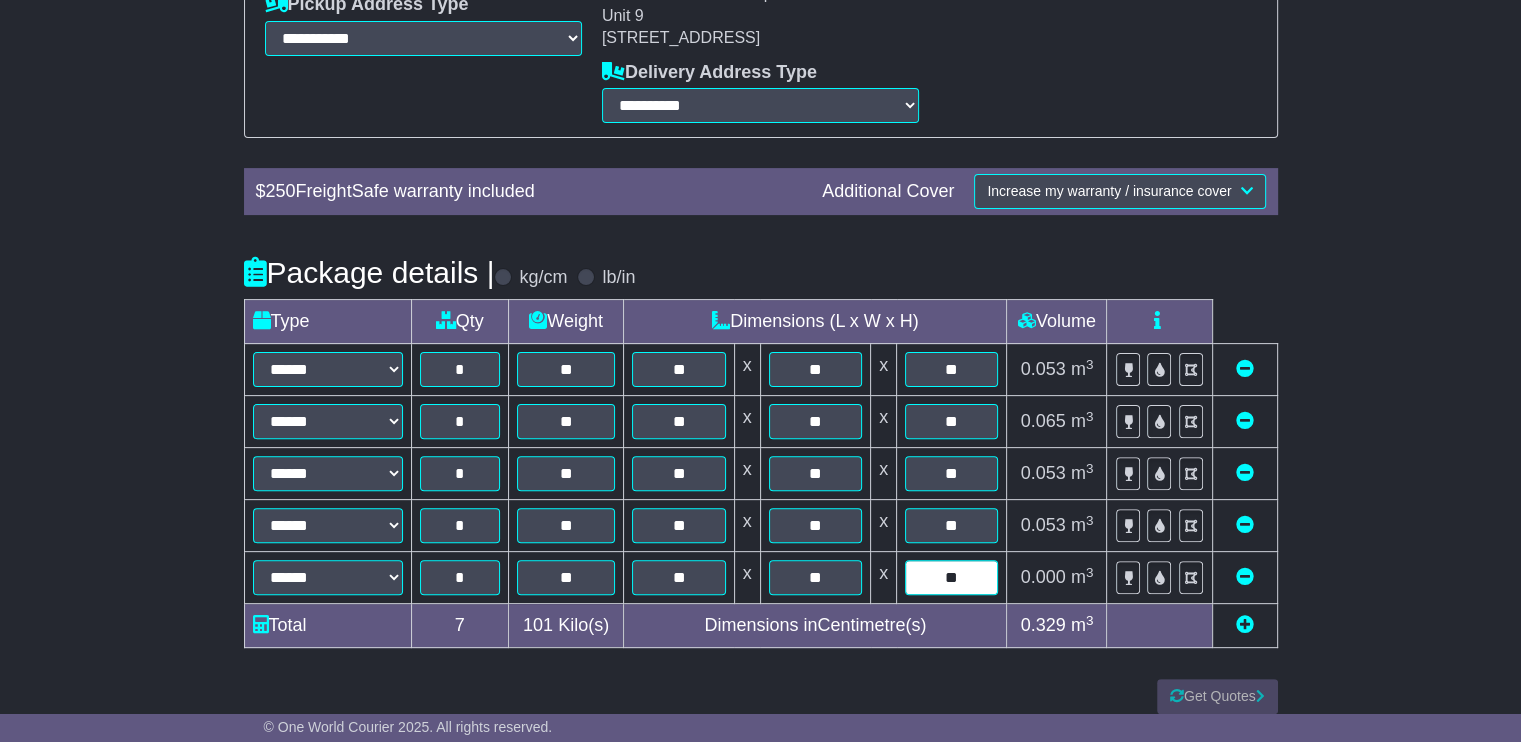 scroll, scrollTop: 543, scrollLeft: 0, axis: vertical 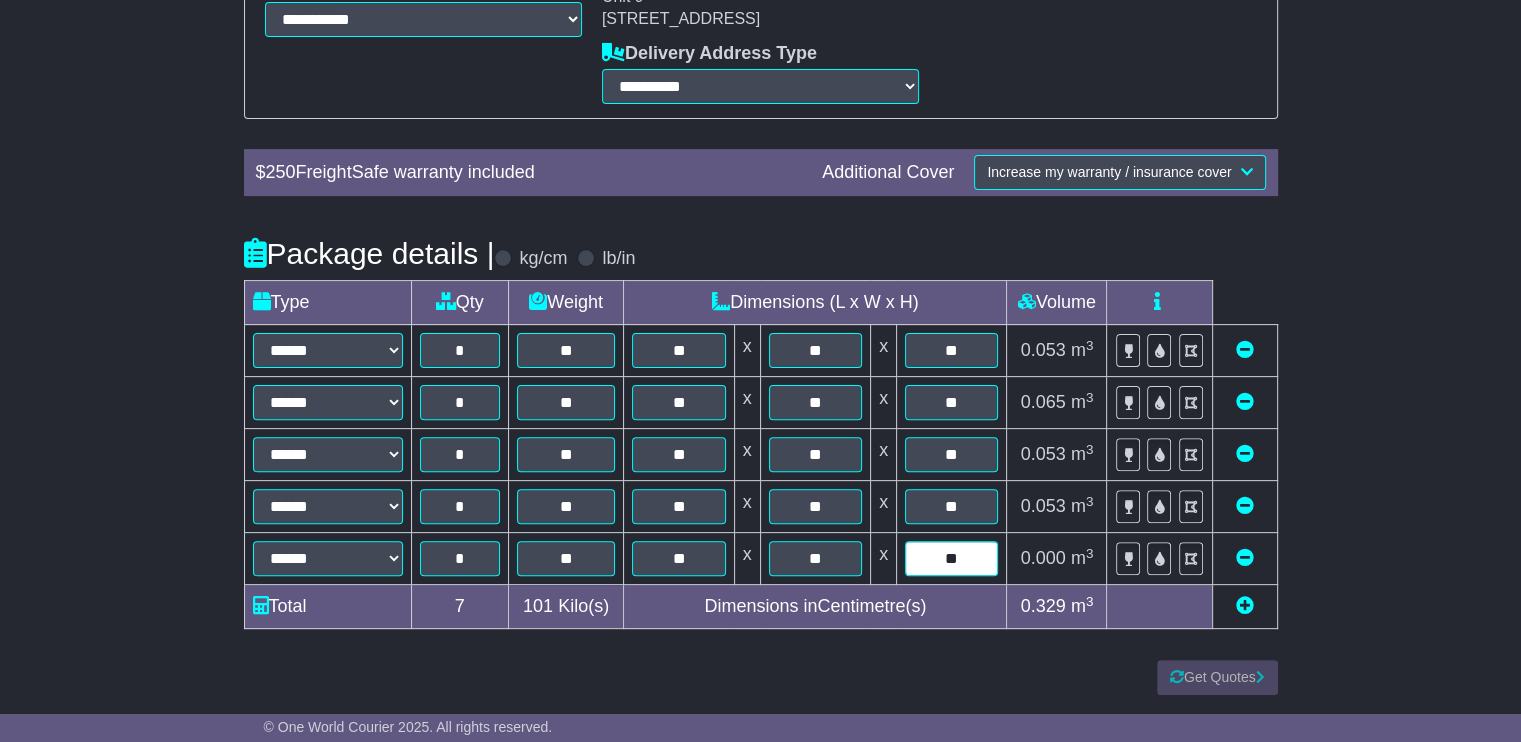 type on "**" 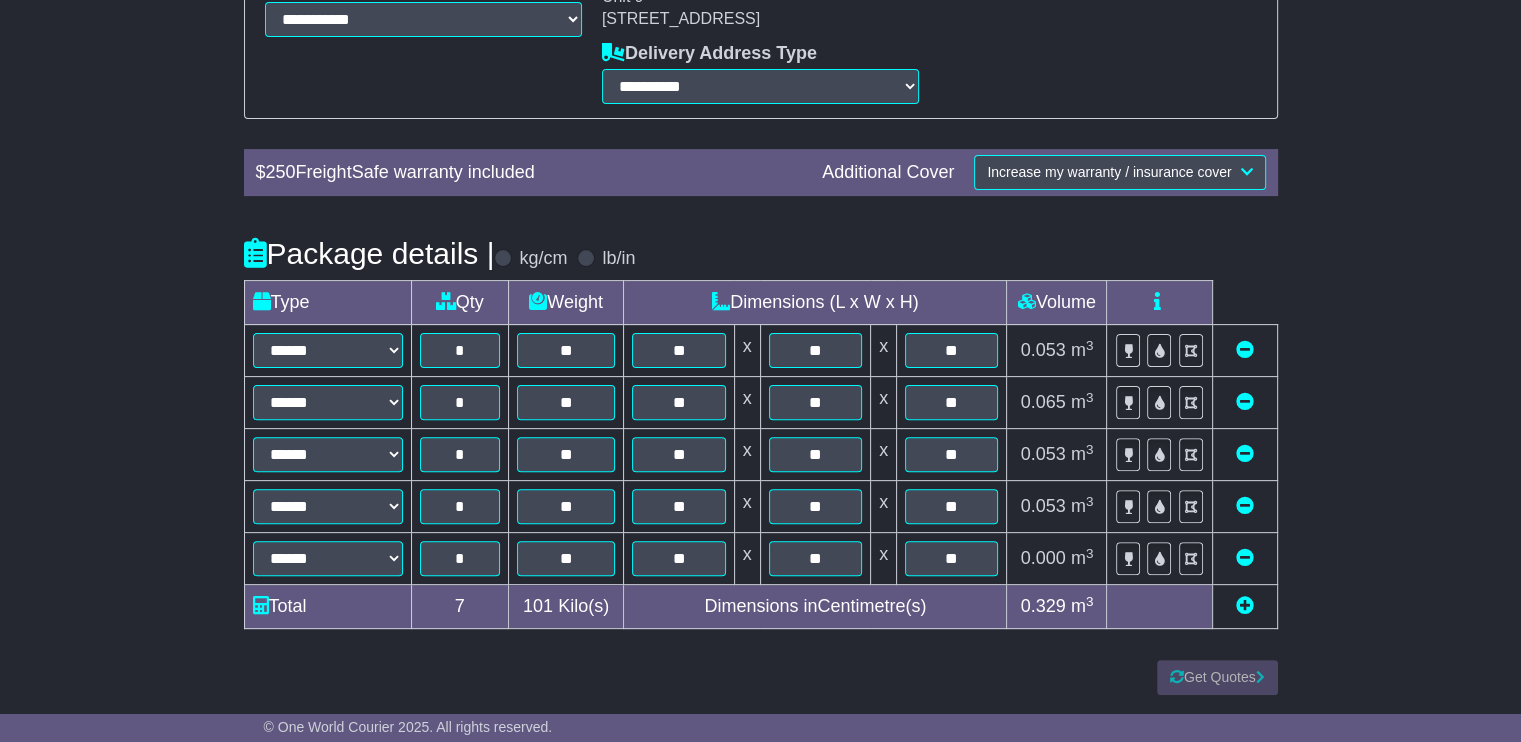 click on "Get Quotes" at bounding box center [761, 677] 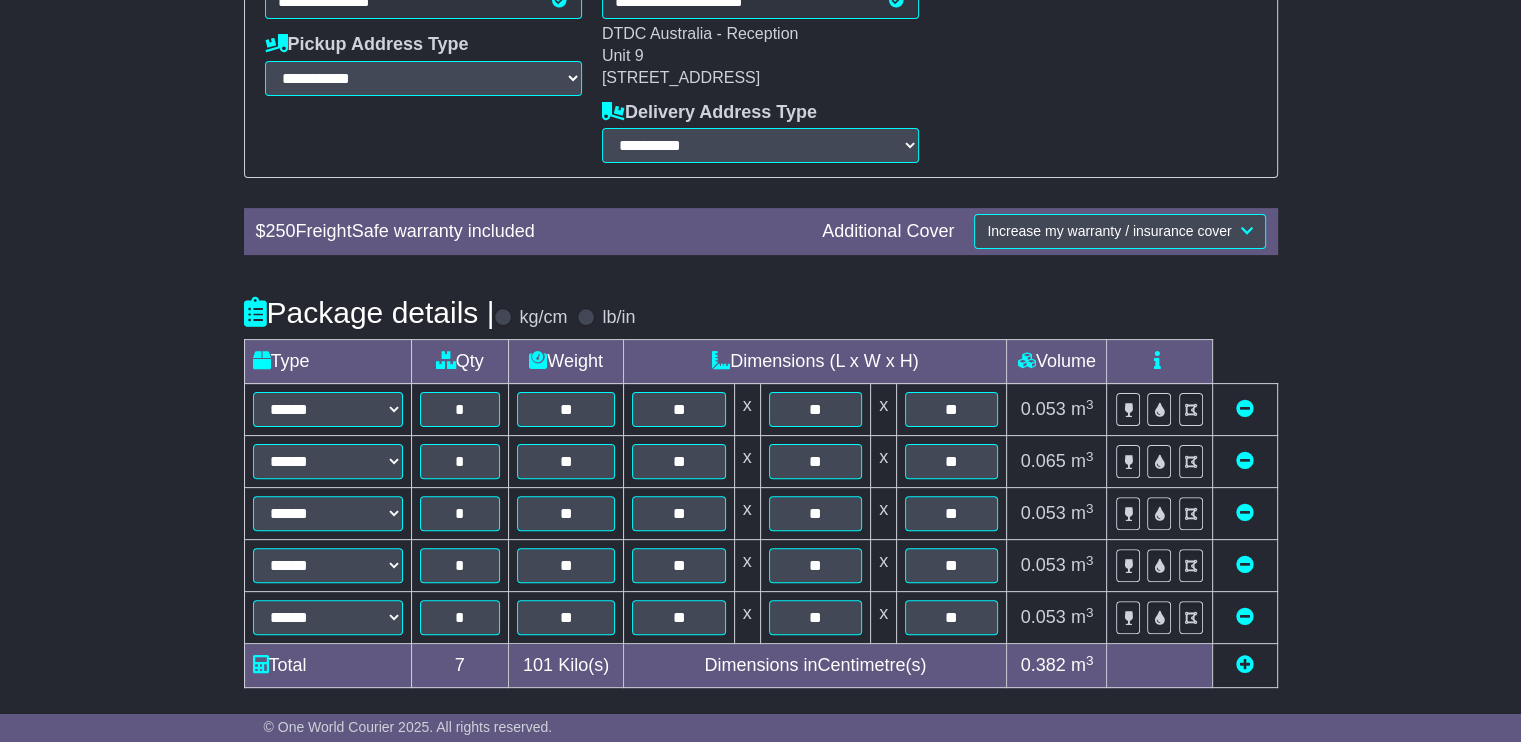 scroll, scrollTop: 543, scrollLeft: 0, axis: vertical 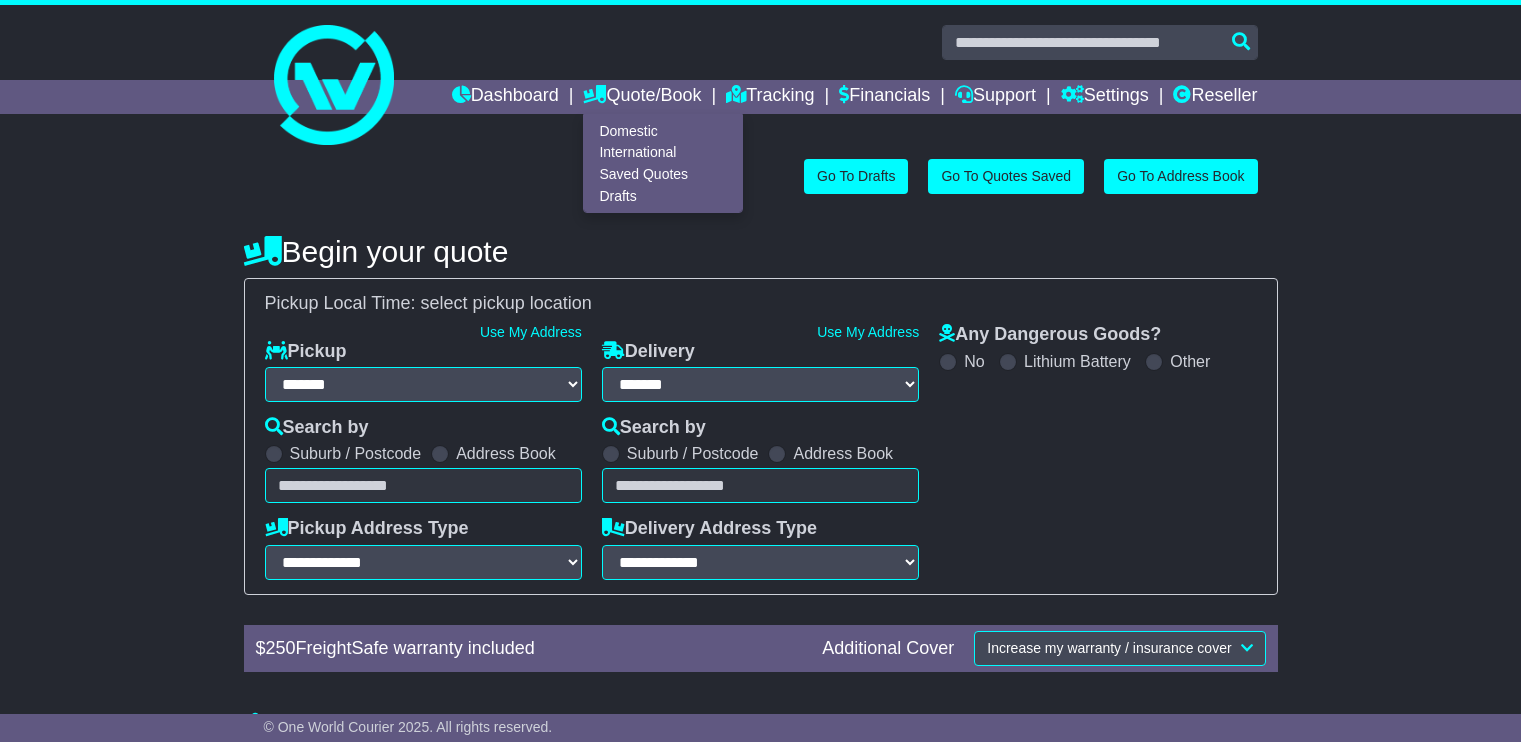 select on "**" 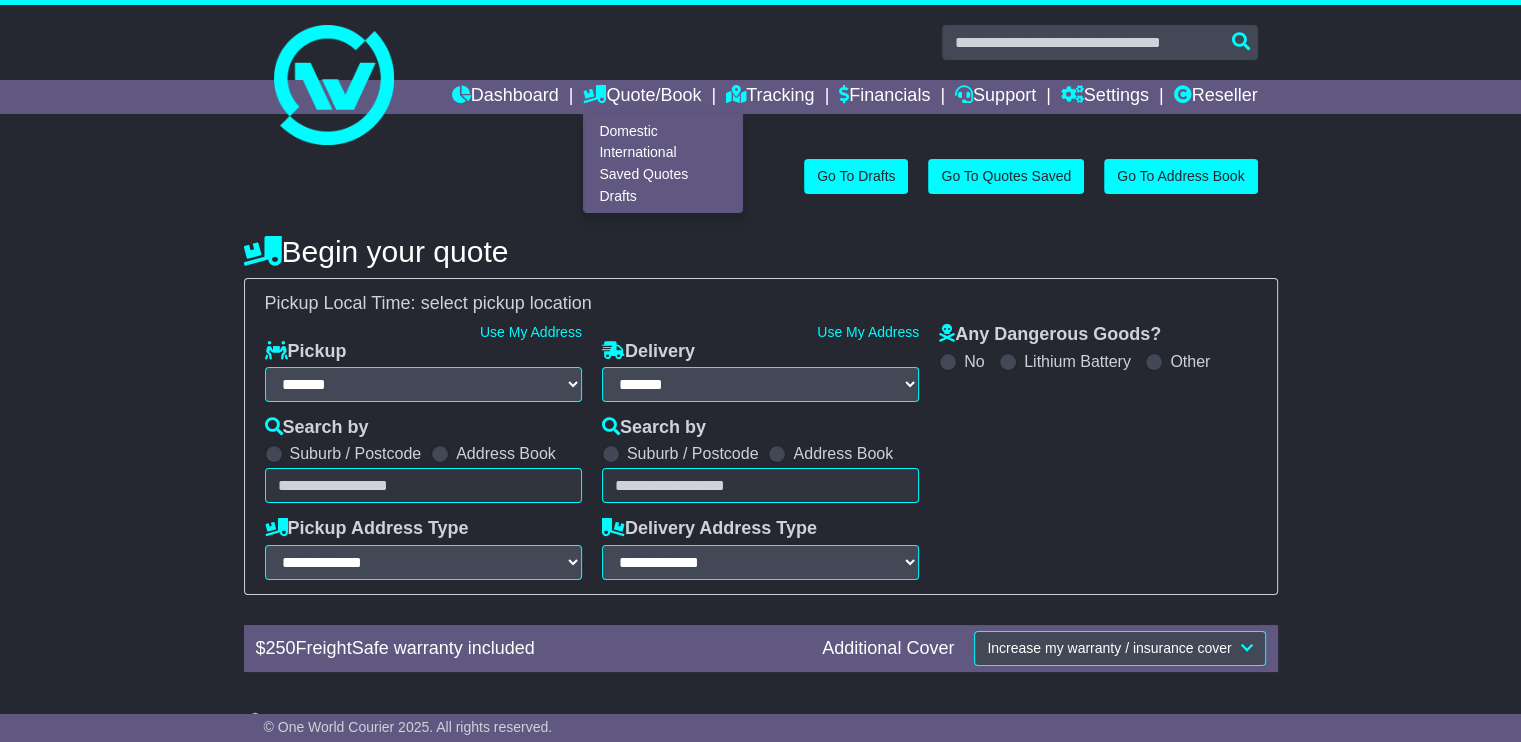 scroll, scrollTop: 0, scrollLeft: 0, axis: both 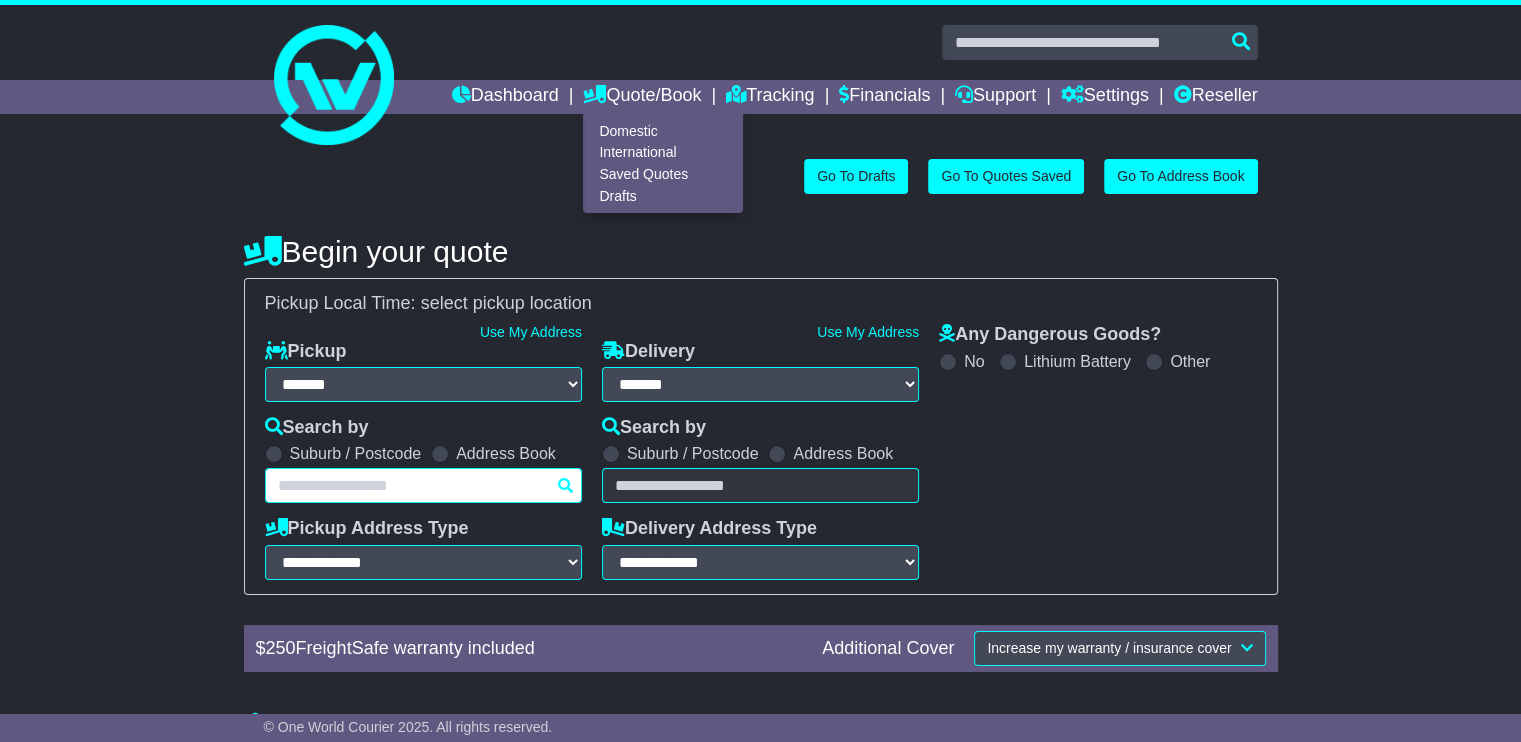 click at bounding box center (423, 485) 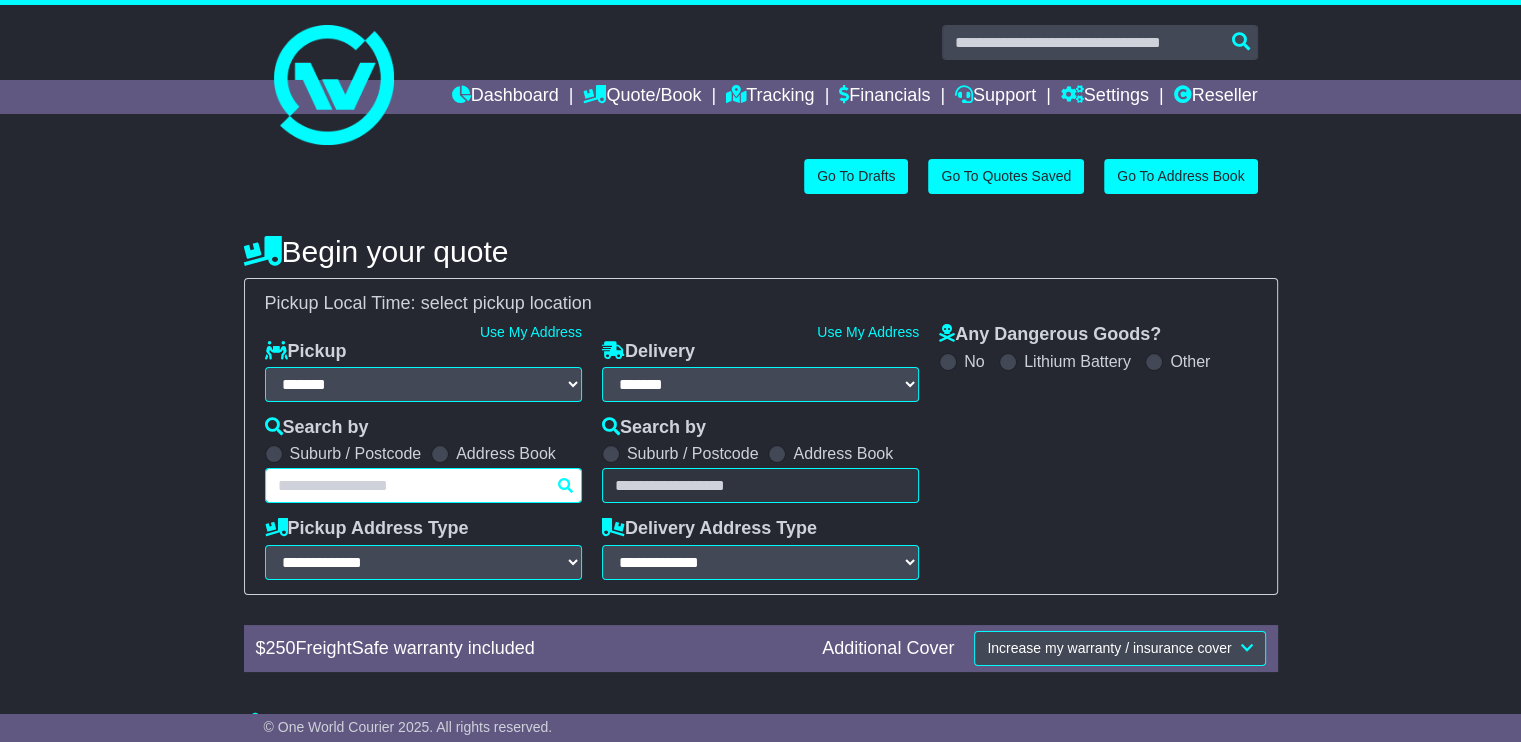 paste on "****" 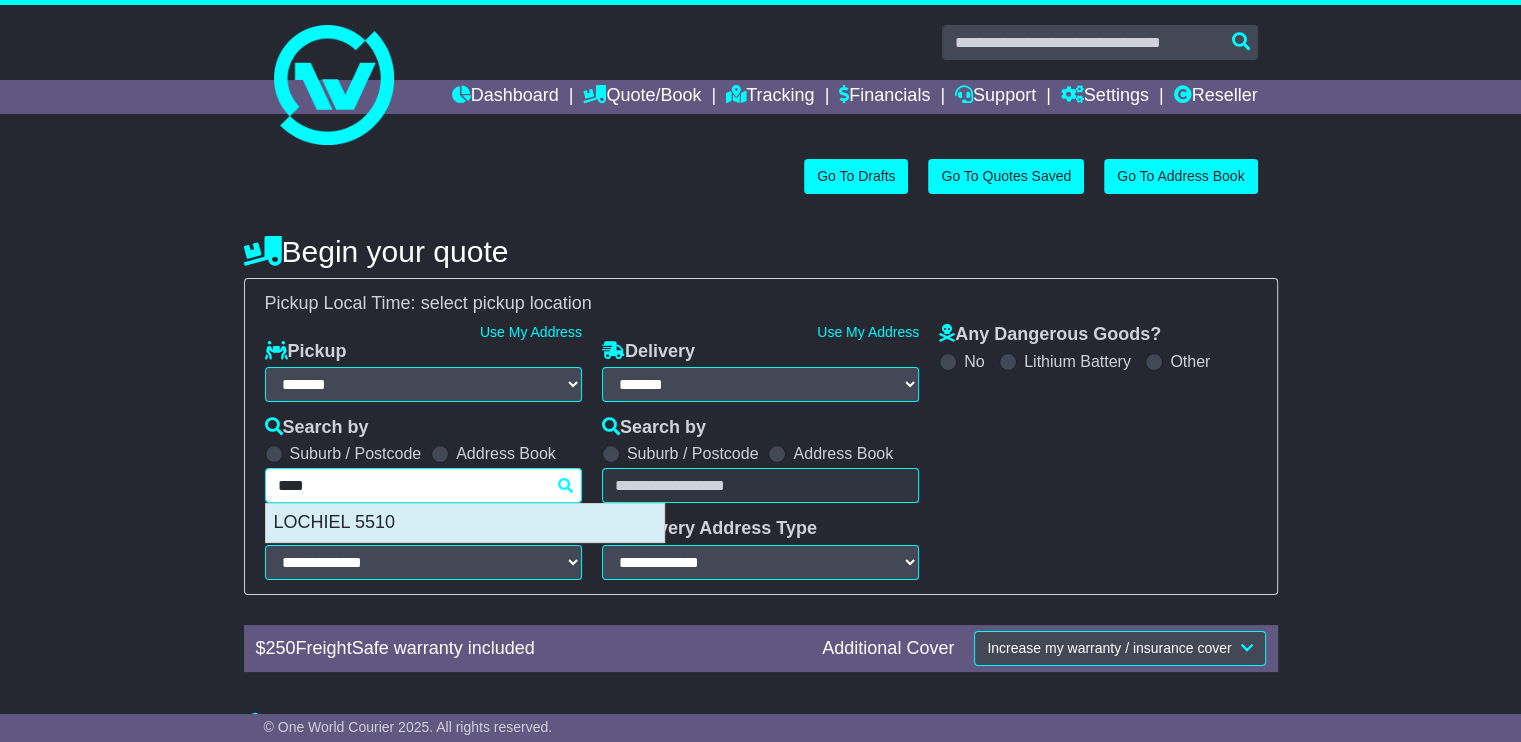 click on "LOCHIEL 5510" at bounding box center [465, 523] 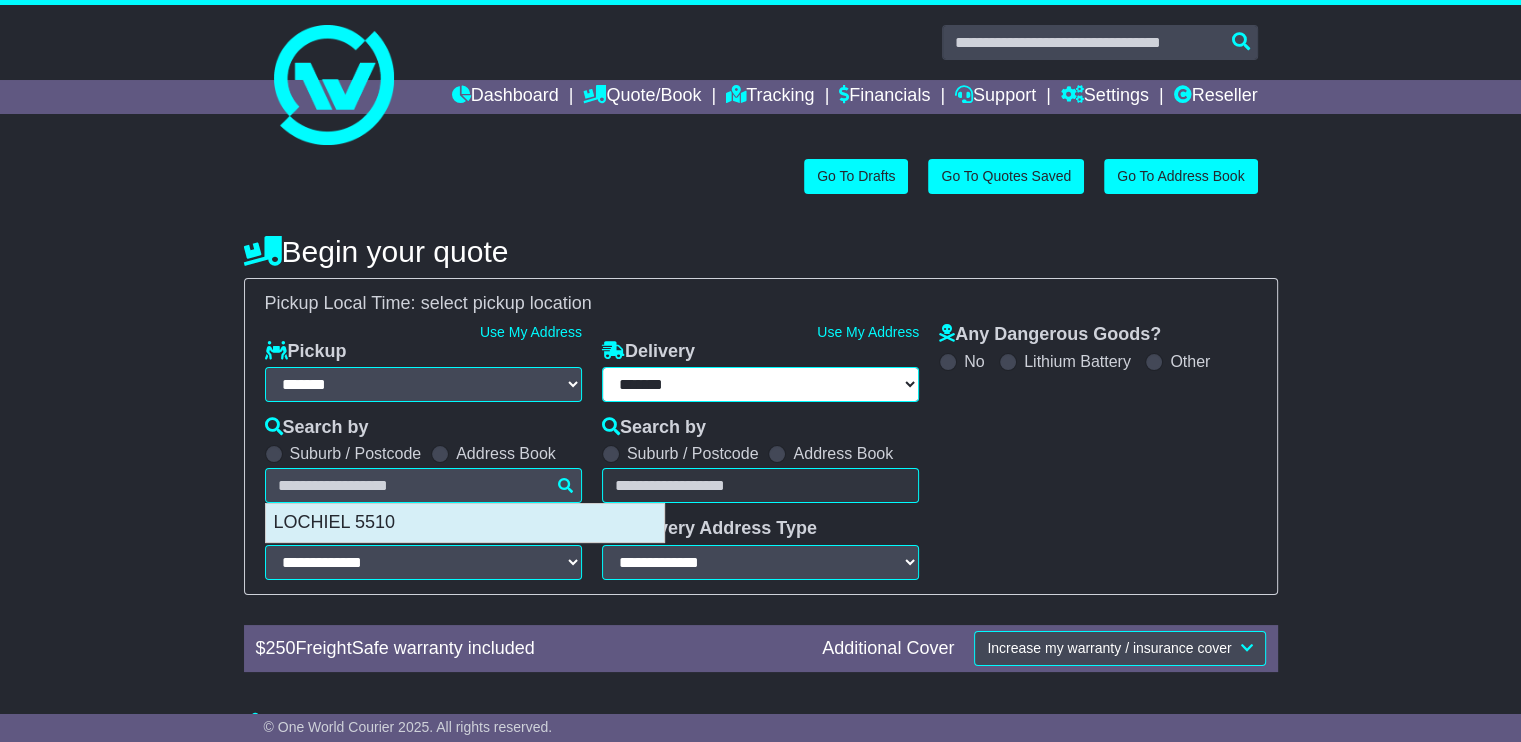 type on "**********" 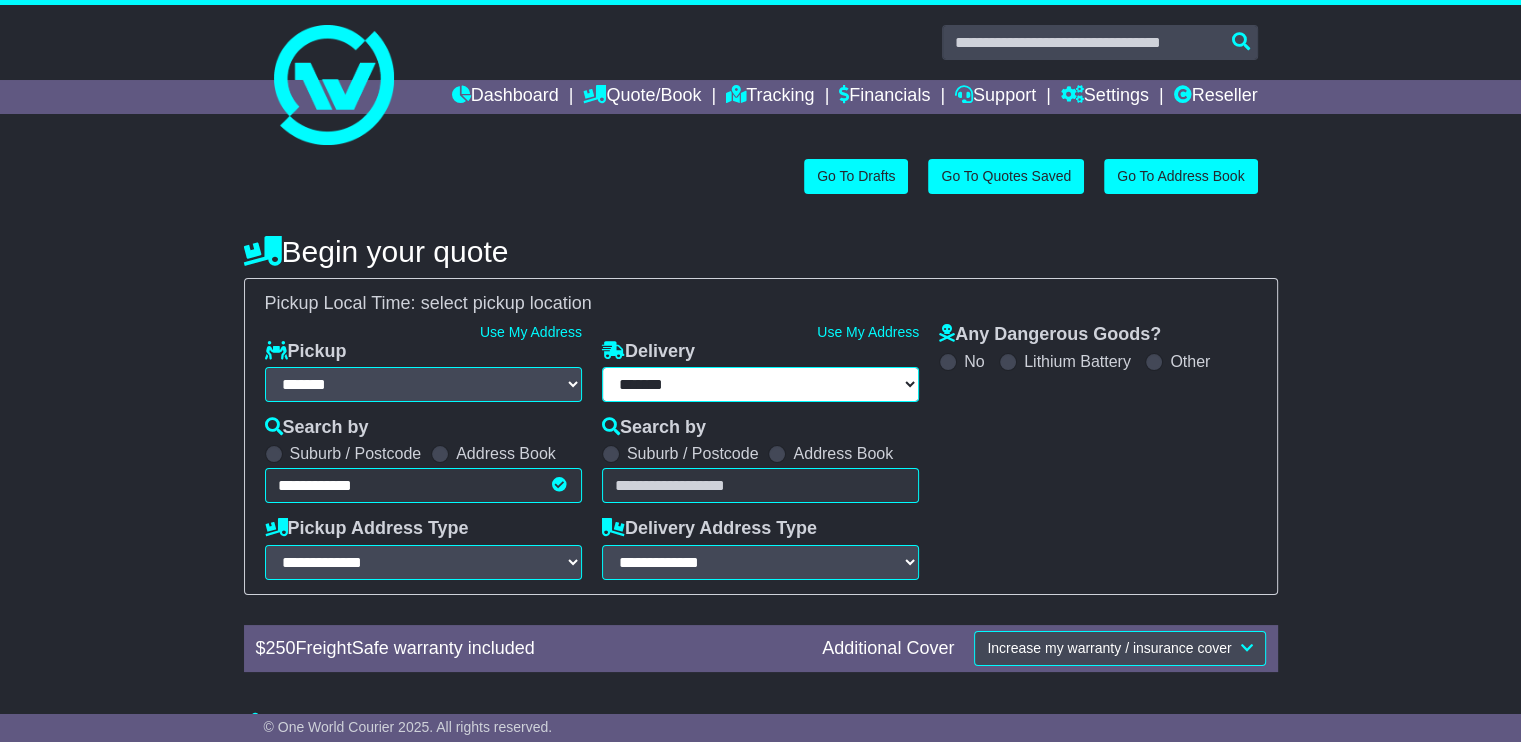 type on "**********" 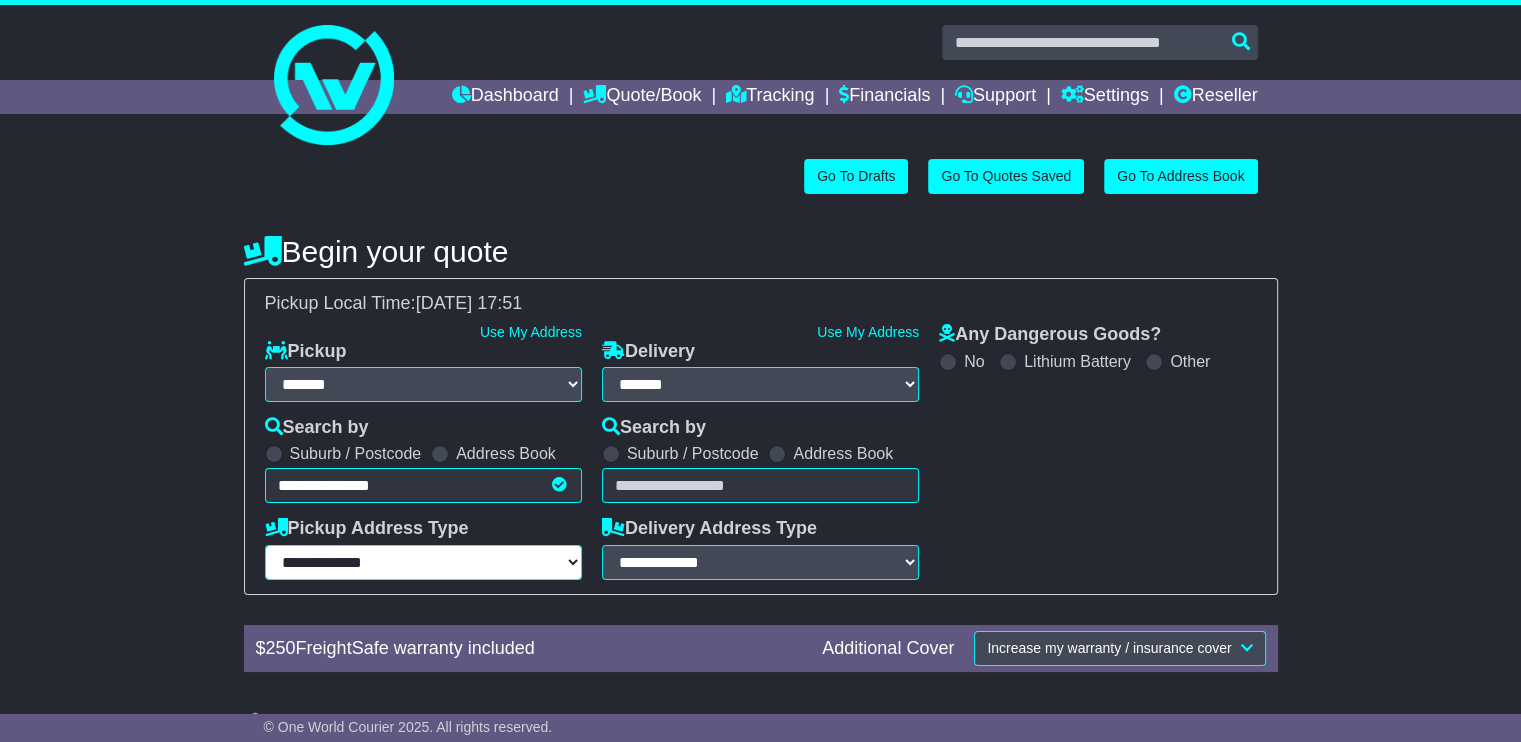 click on "**********" at bounding box center [423, 562] 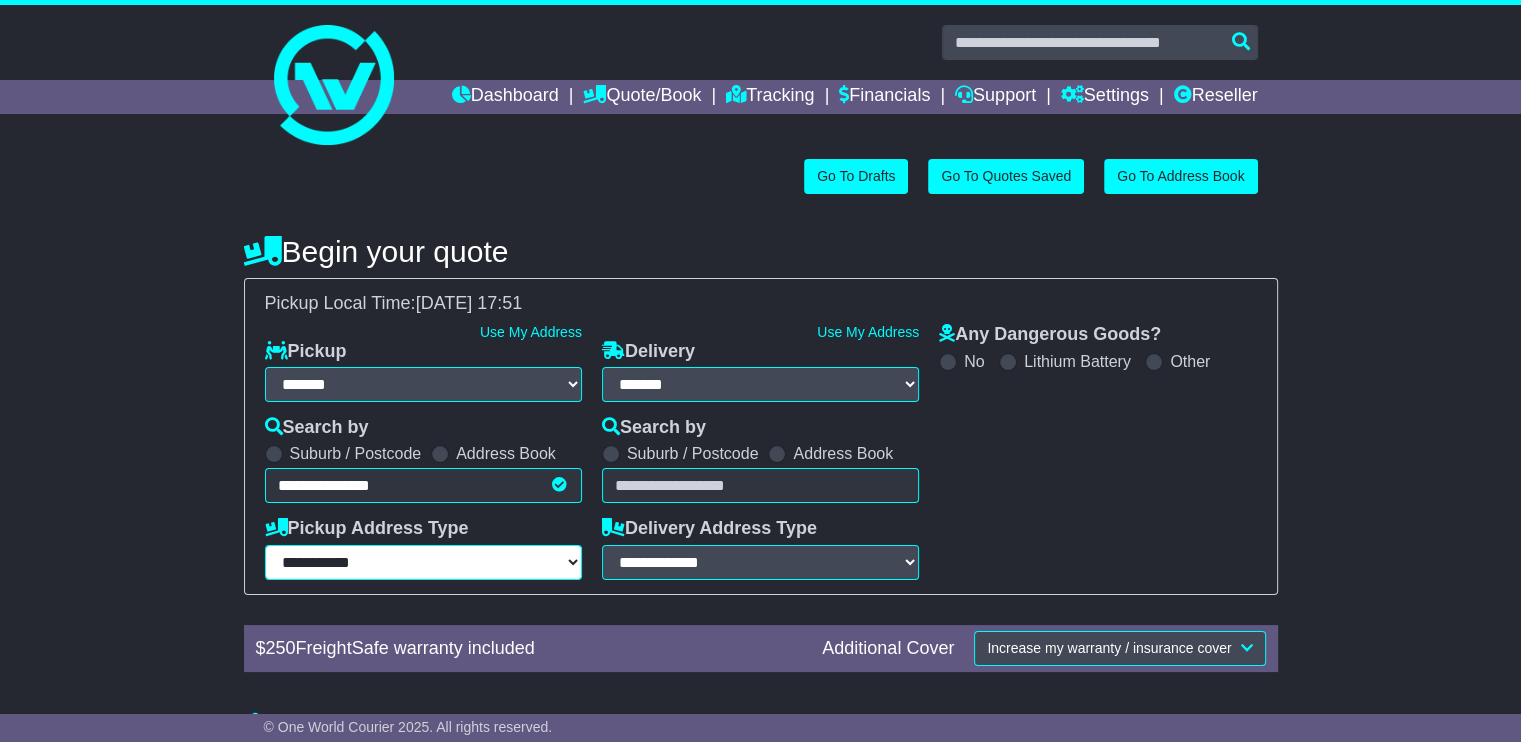 click on "**********" at bounding box center [423, 562] 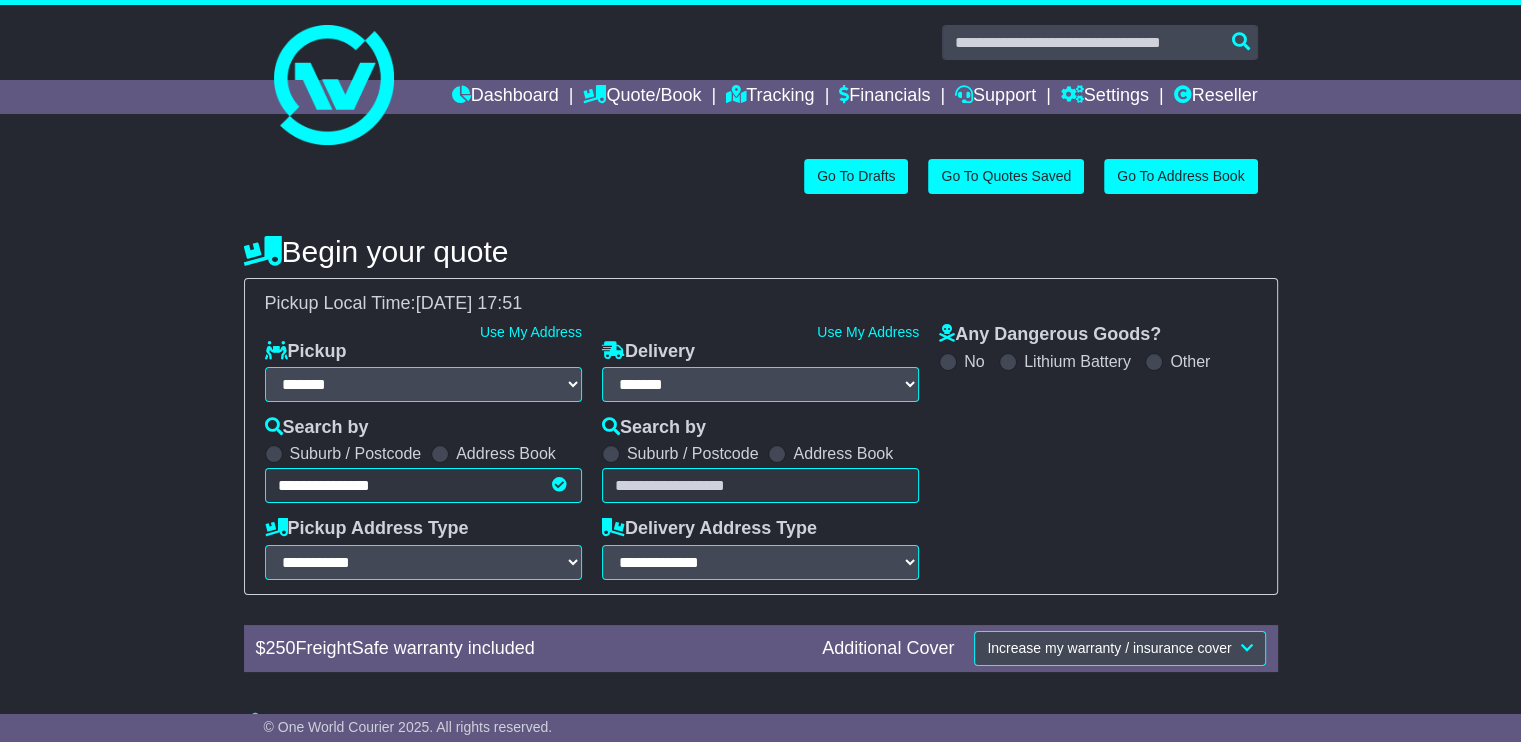 click on "Search by
Suburb / Postcode
Address Book" at bounding box center [760, 460] 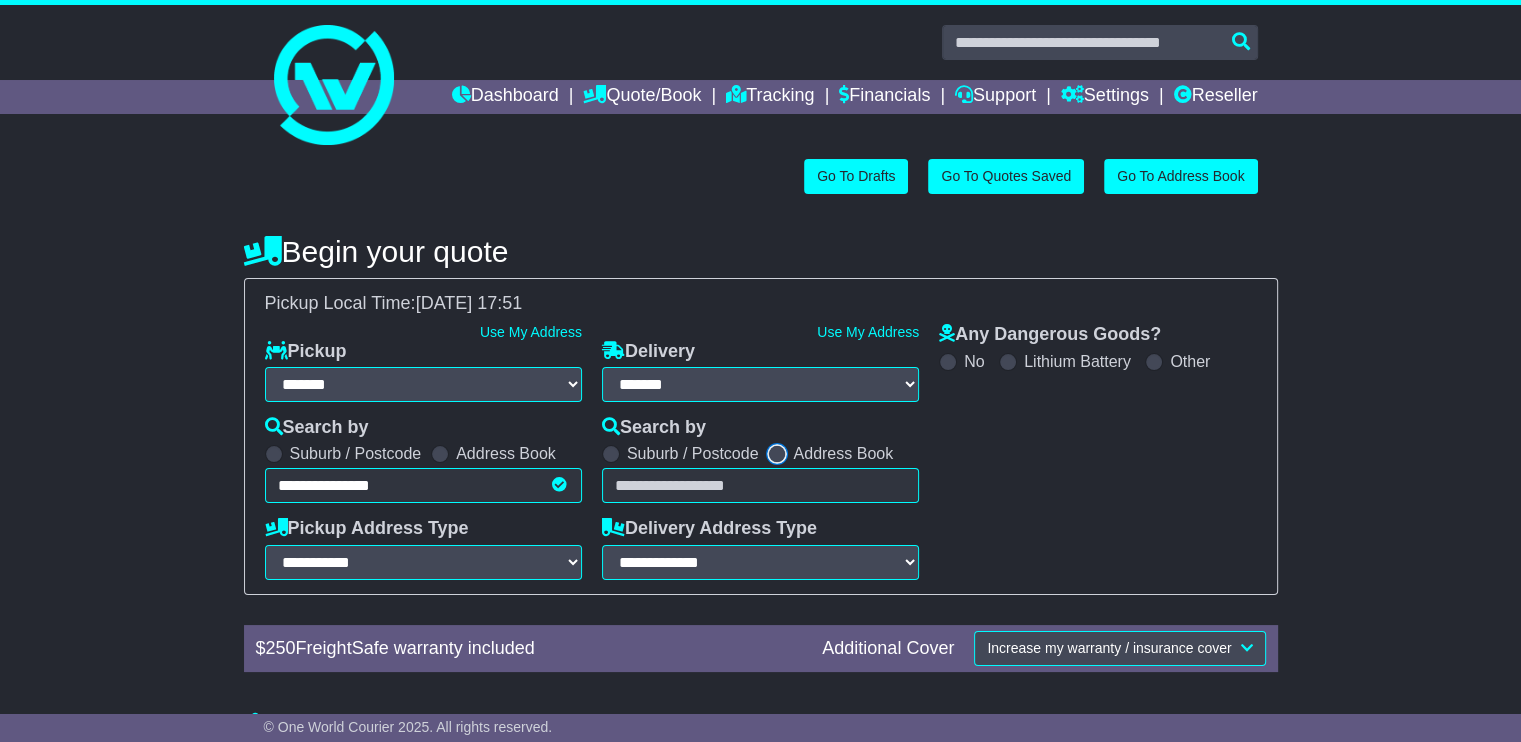 select 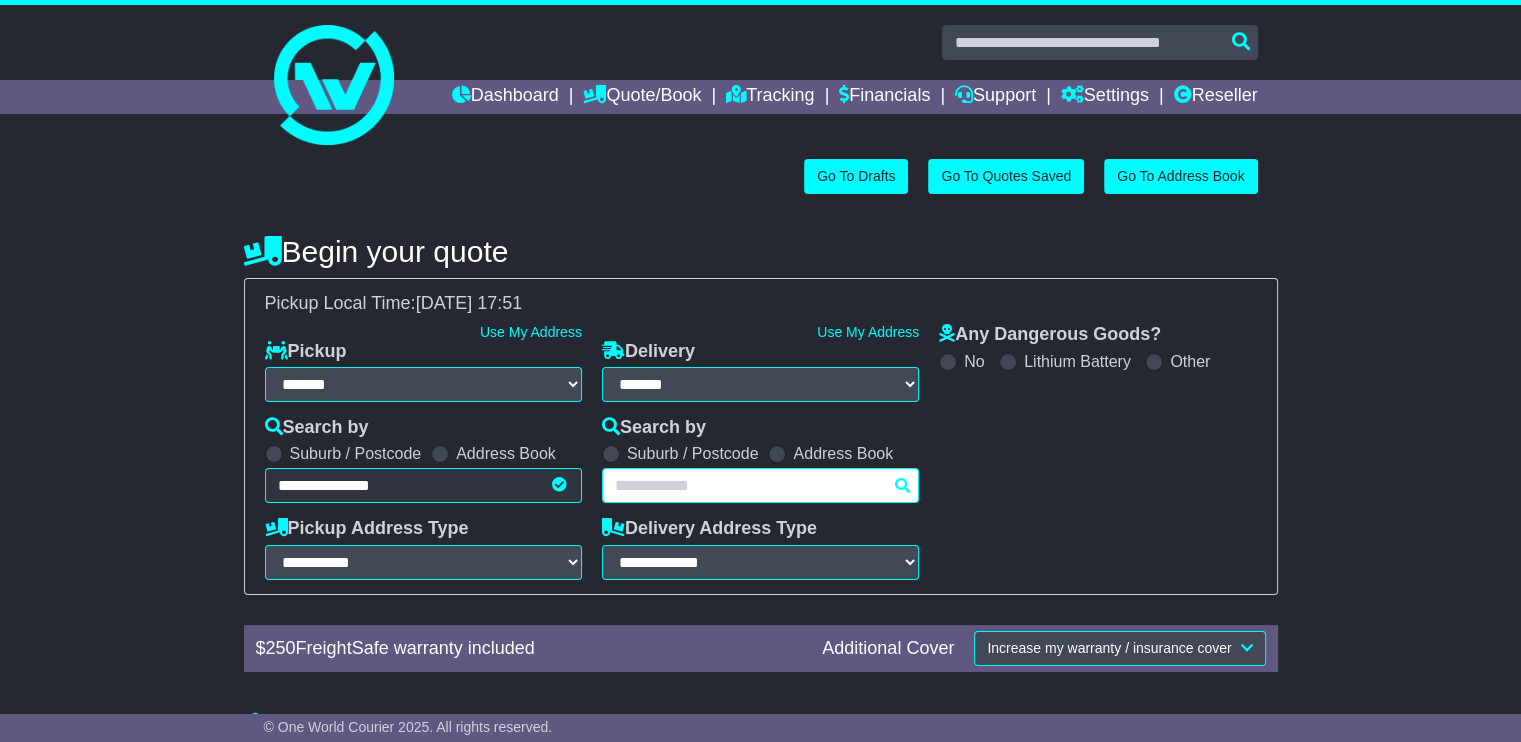 click on "Unknown City / Postcode Pair
×
You have entered     address.
Our database shows the postcode and suburb don't match. Please make sure location exists otherwise you might not receive all quotes available.
Maybe you meant to use some of the next:
Ok" at bounding box center (760, 485) 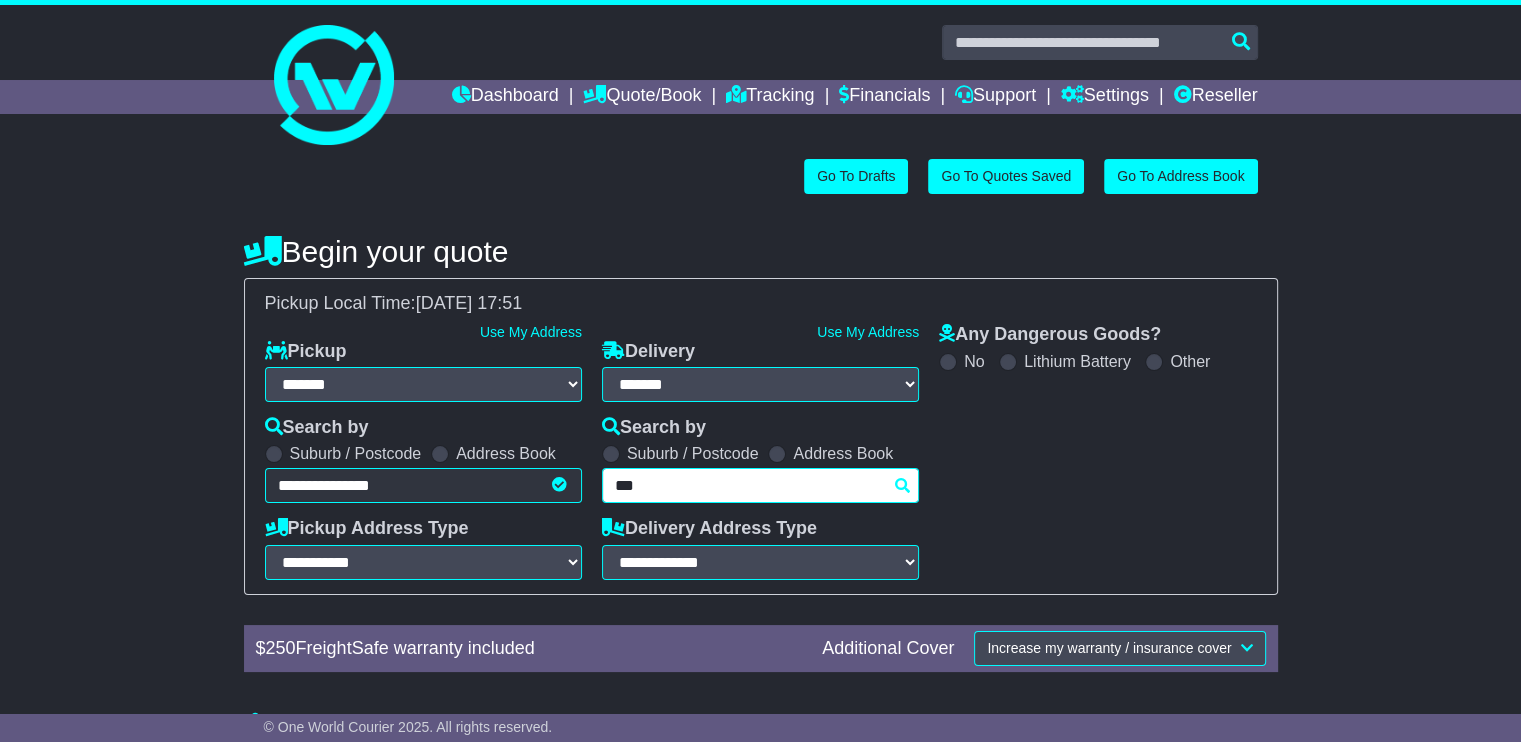 type on "****" 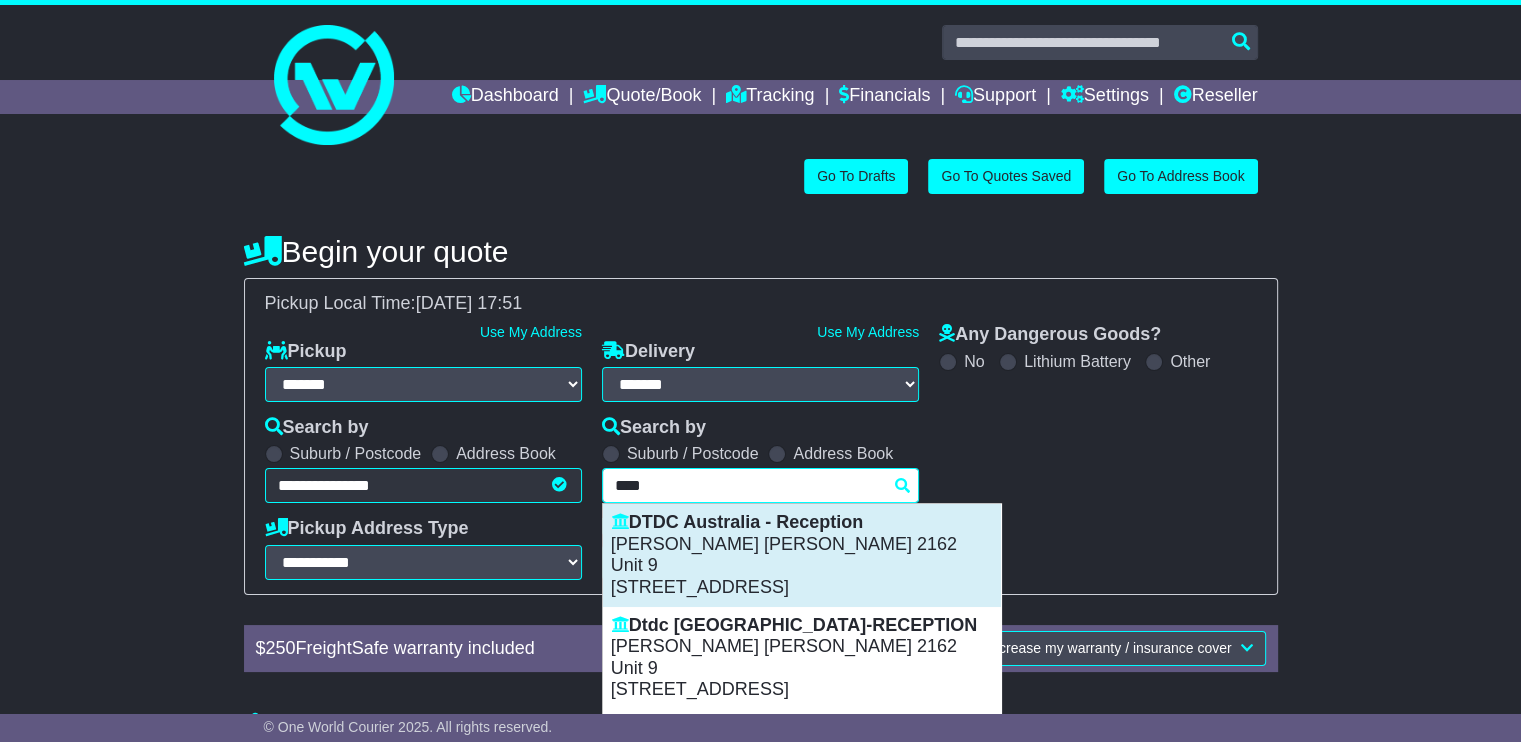 click on "[PERSON_NAME] [PERSON_NAME] 2162" at bounding box center (802, 545) 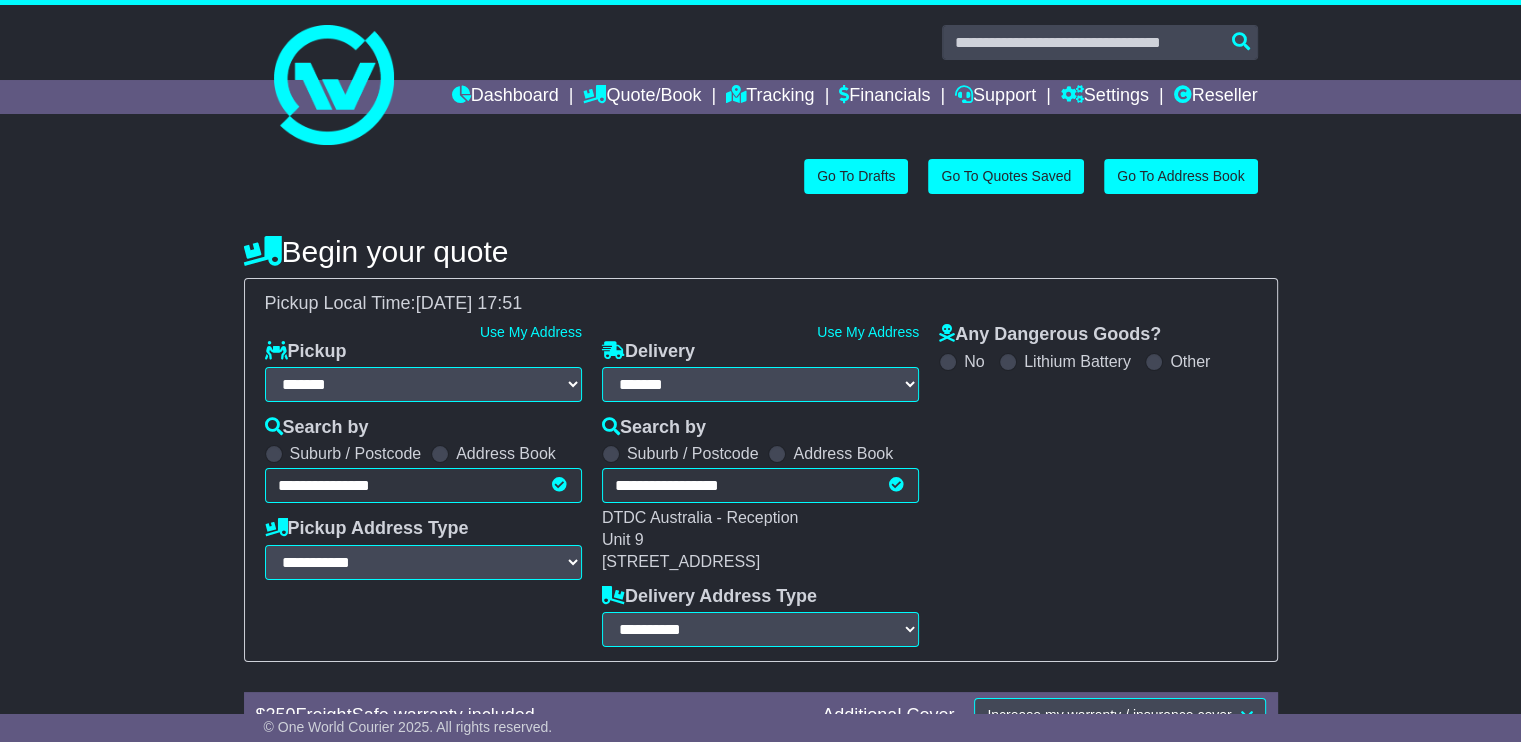 type on "**********" 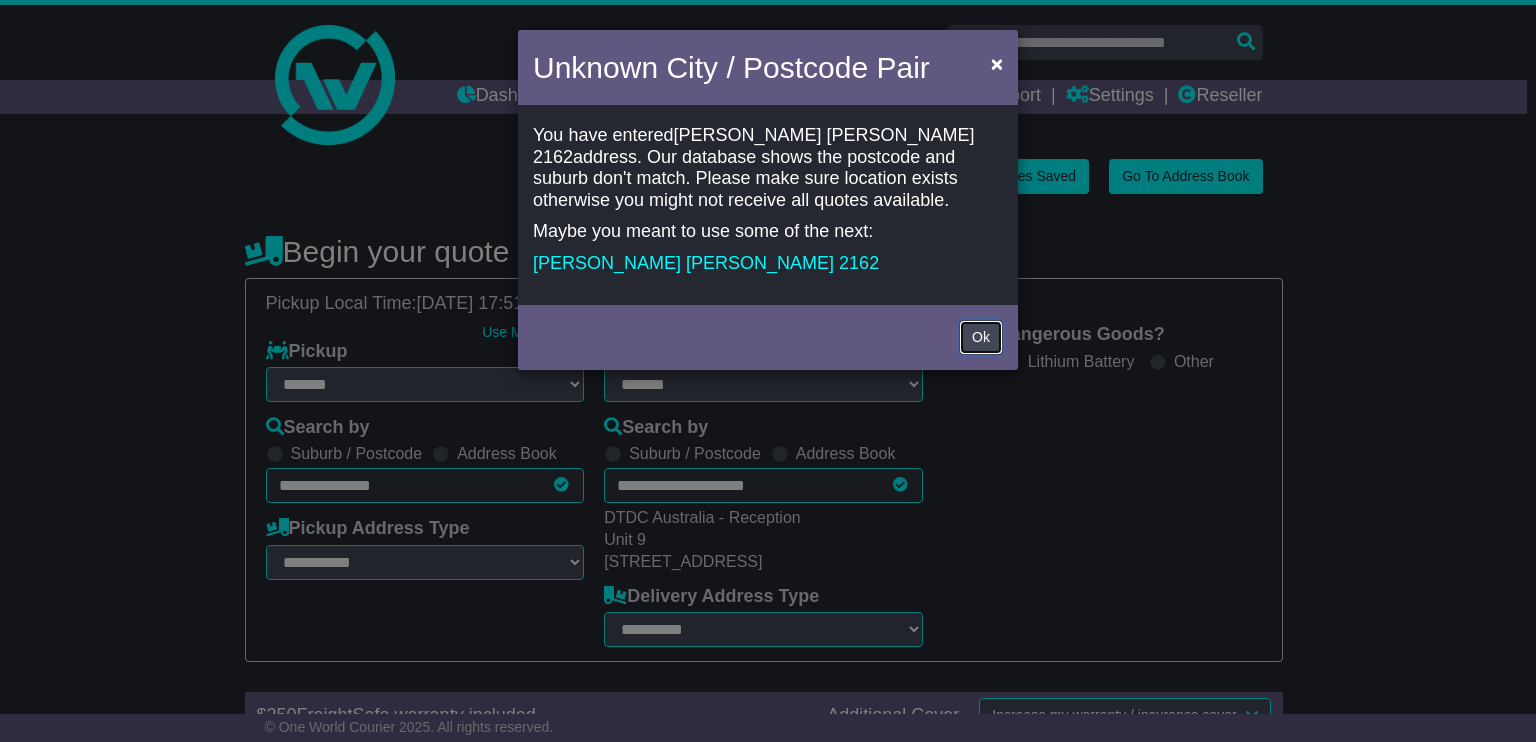 click on "Ok" at bounding box center (981, 337) 